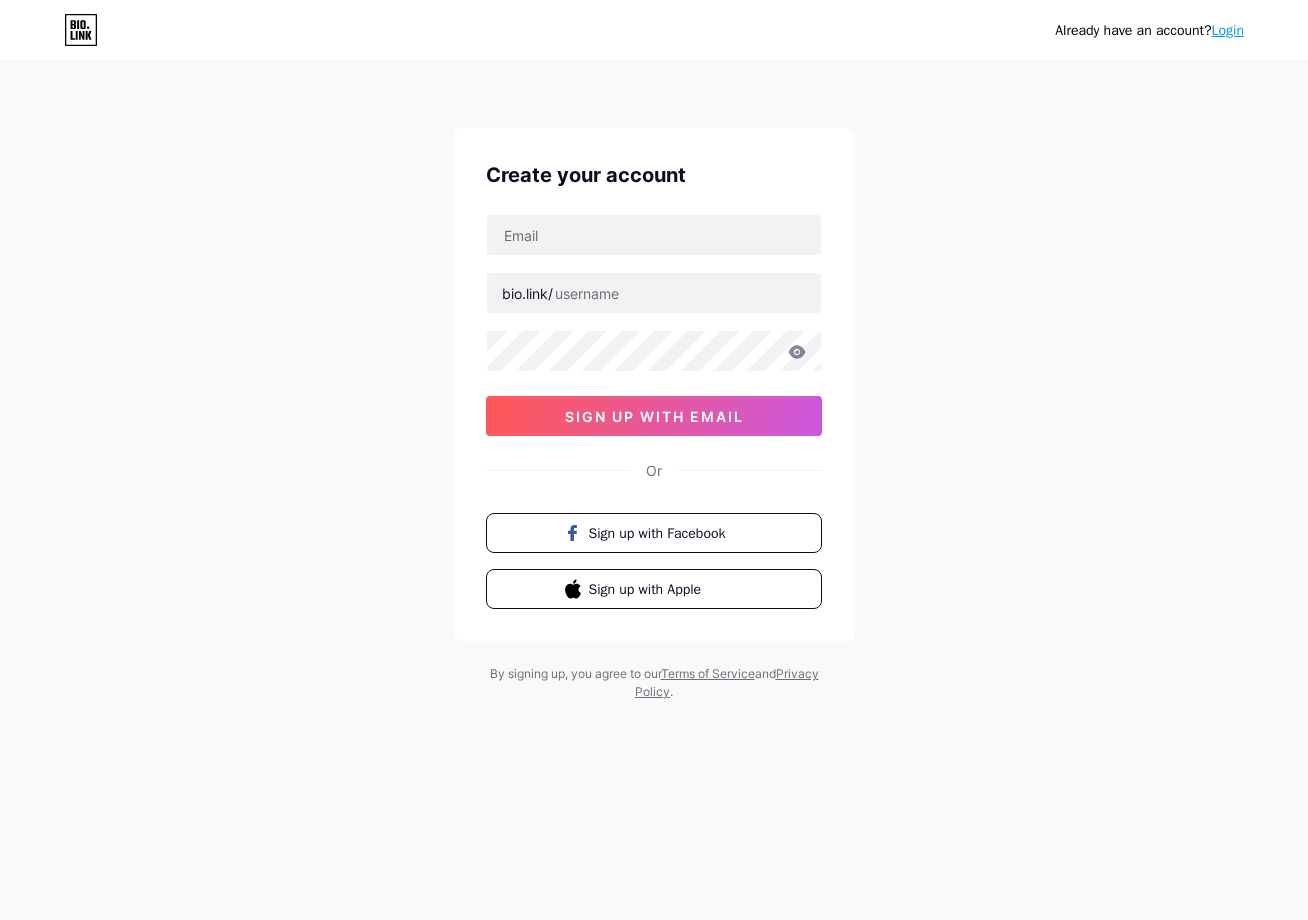 scroll, scrollTop: 0, scrollLeft: 0, axis: both 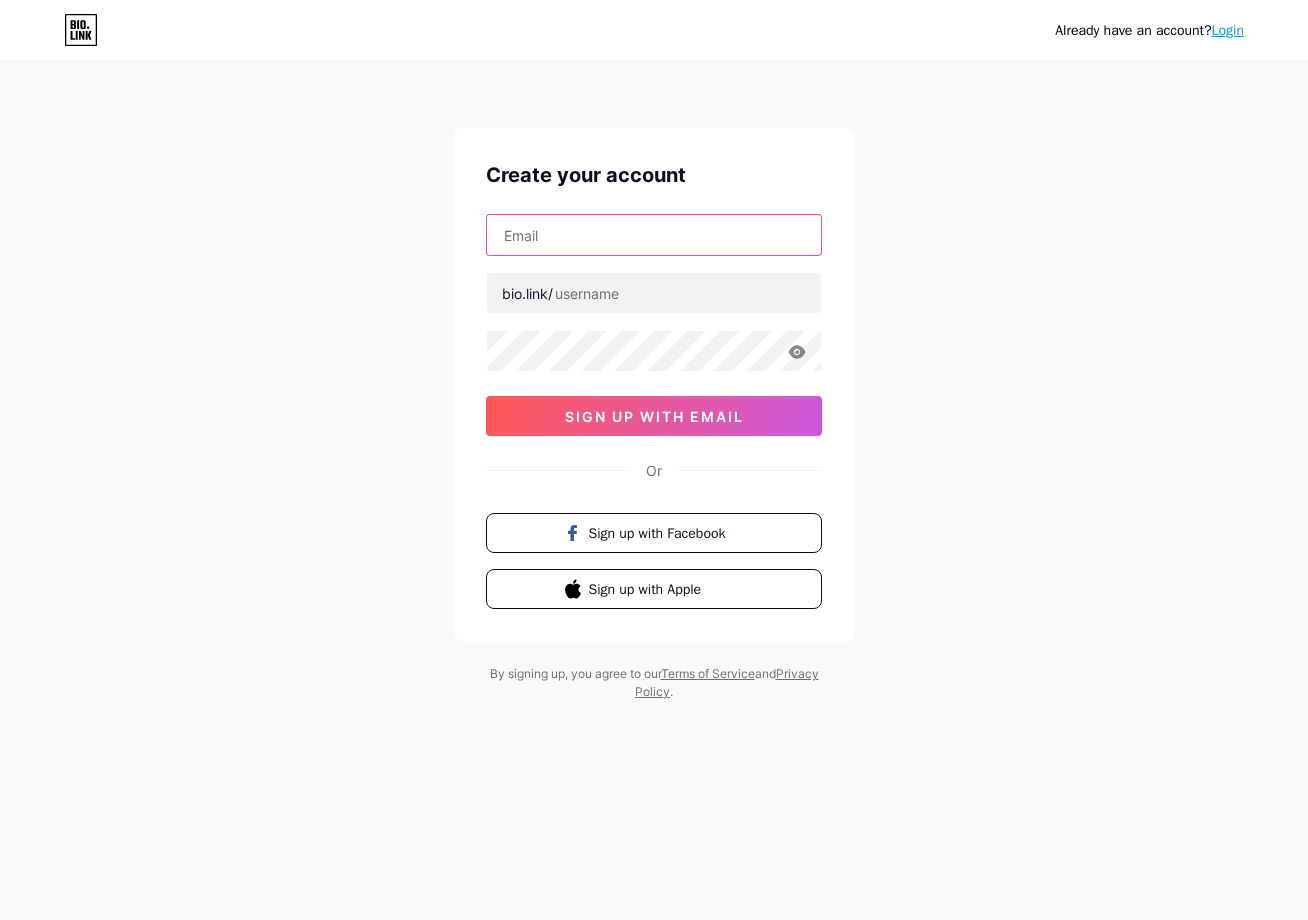 click at bounding box center (654, 235) 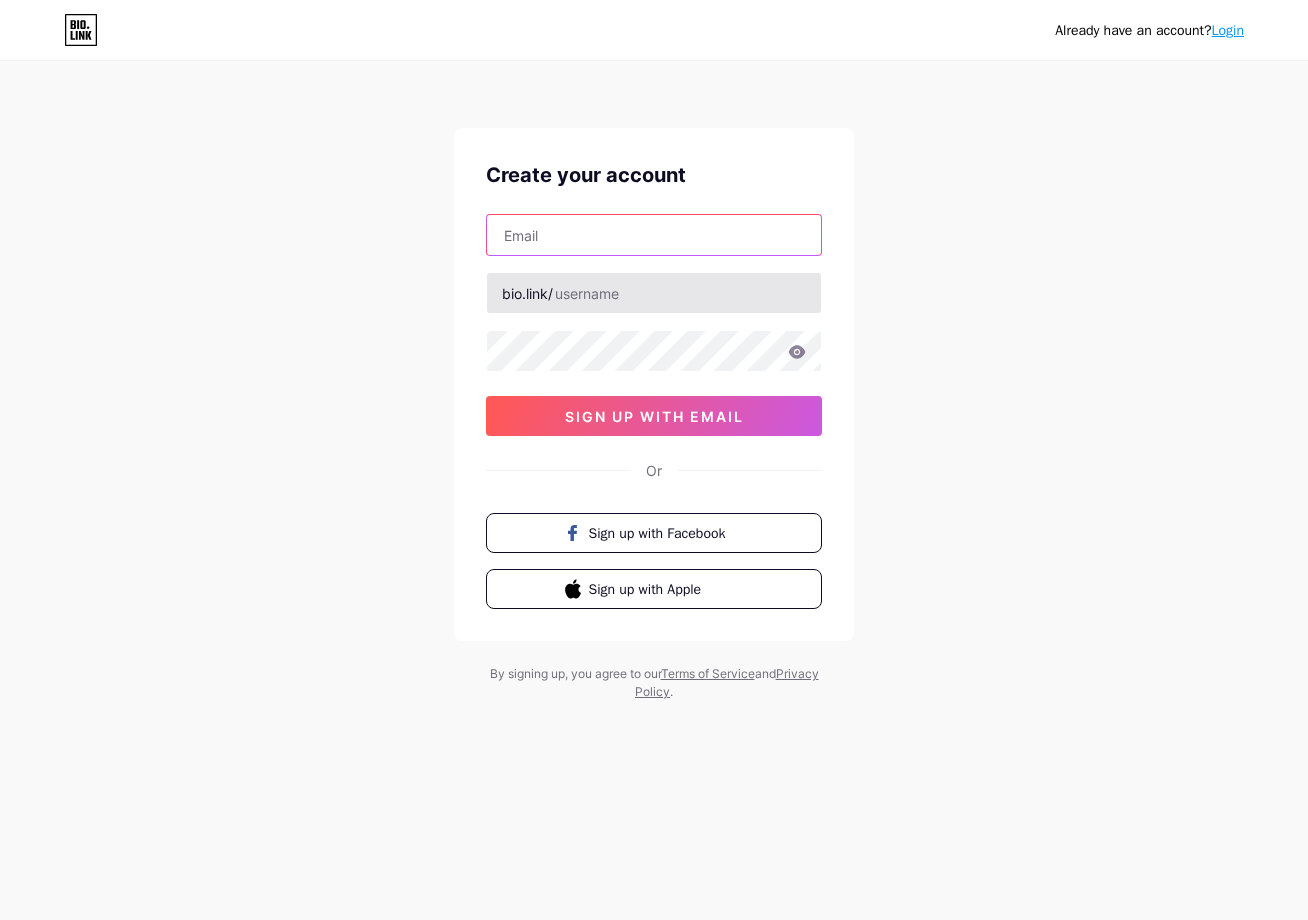 type on "[EMAIL]" 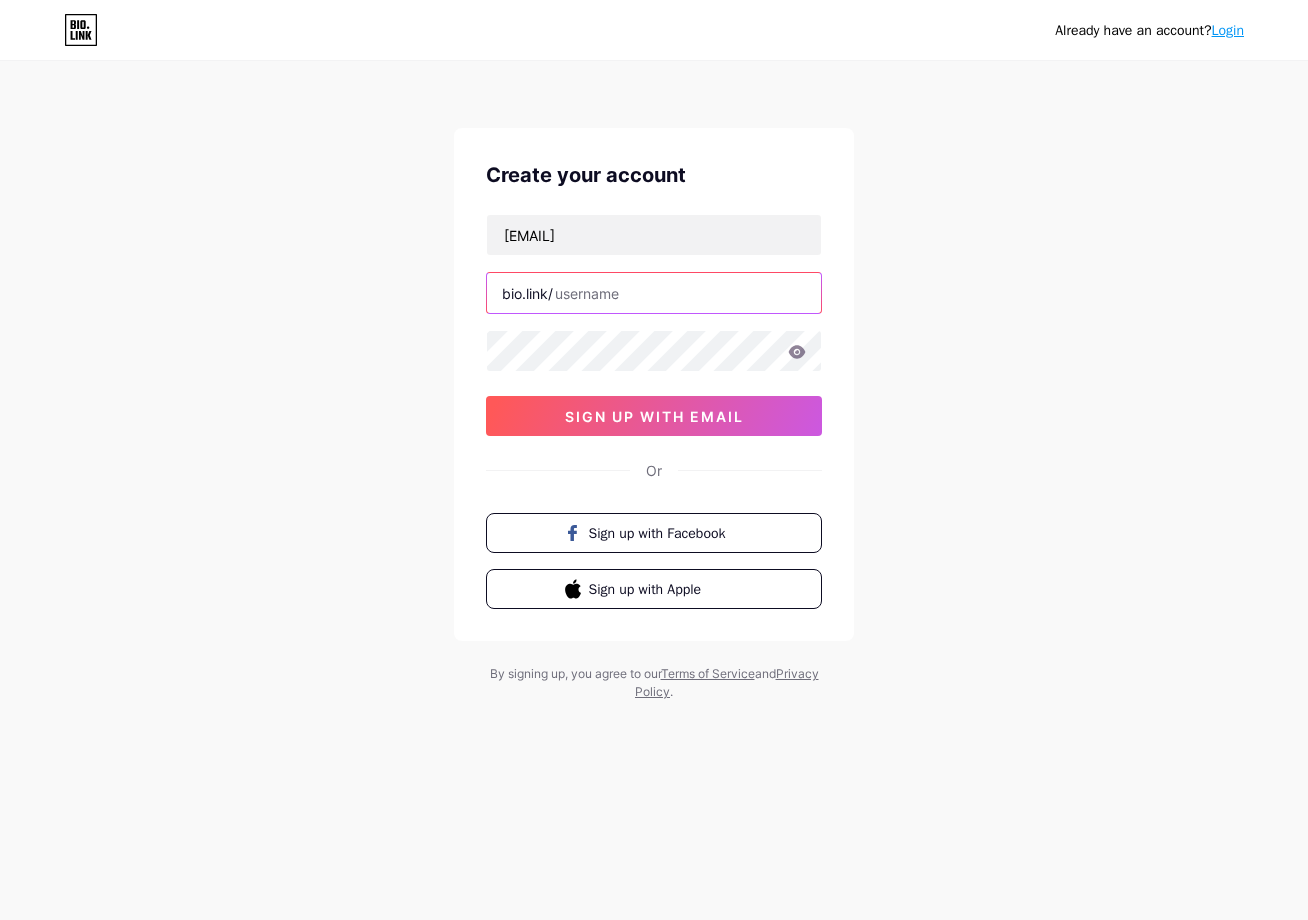 click at bounding box center [654, 293] 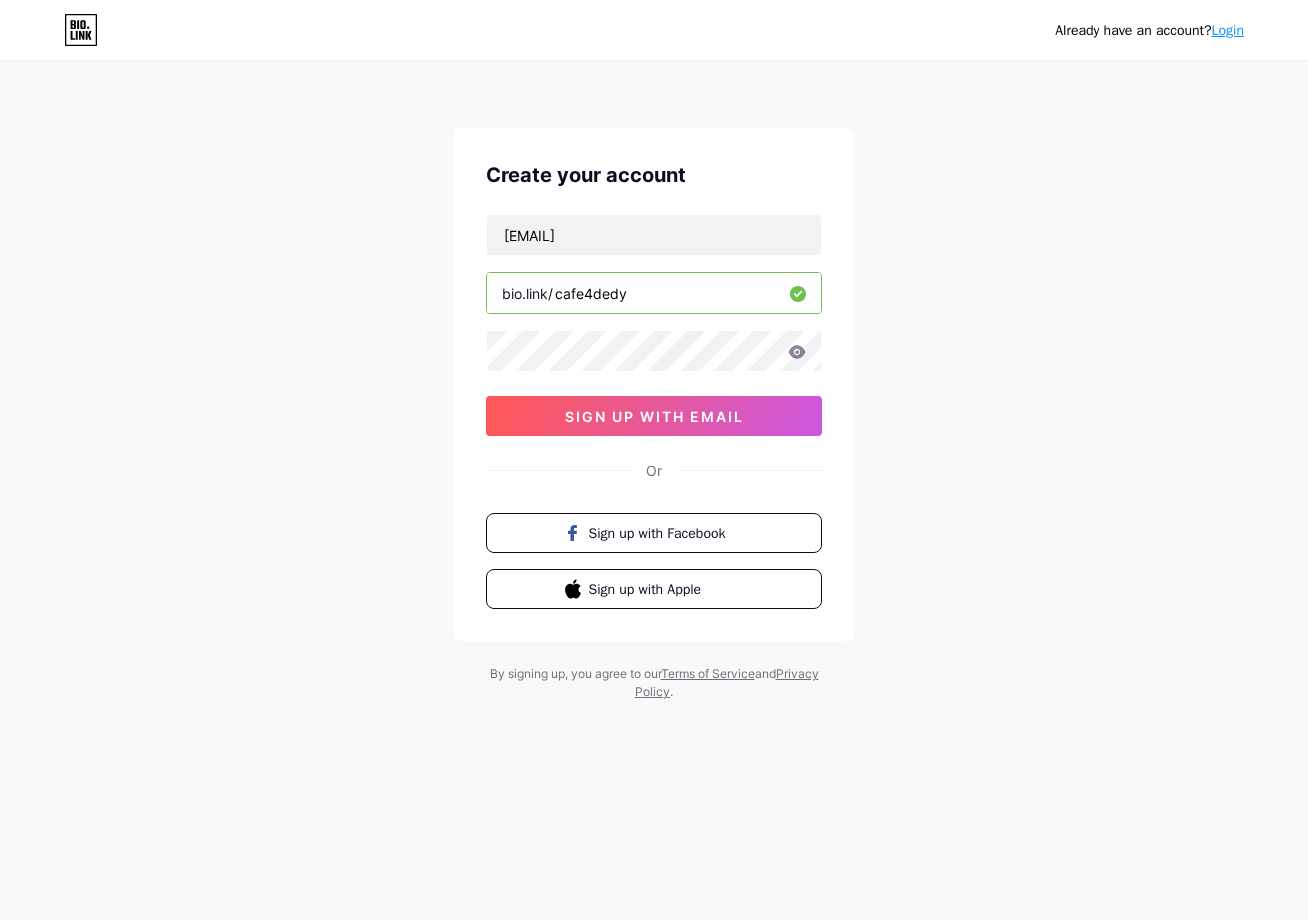 type on "cafe4dedy" 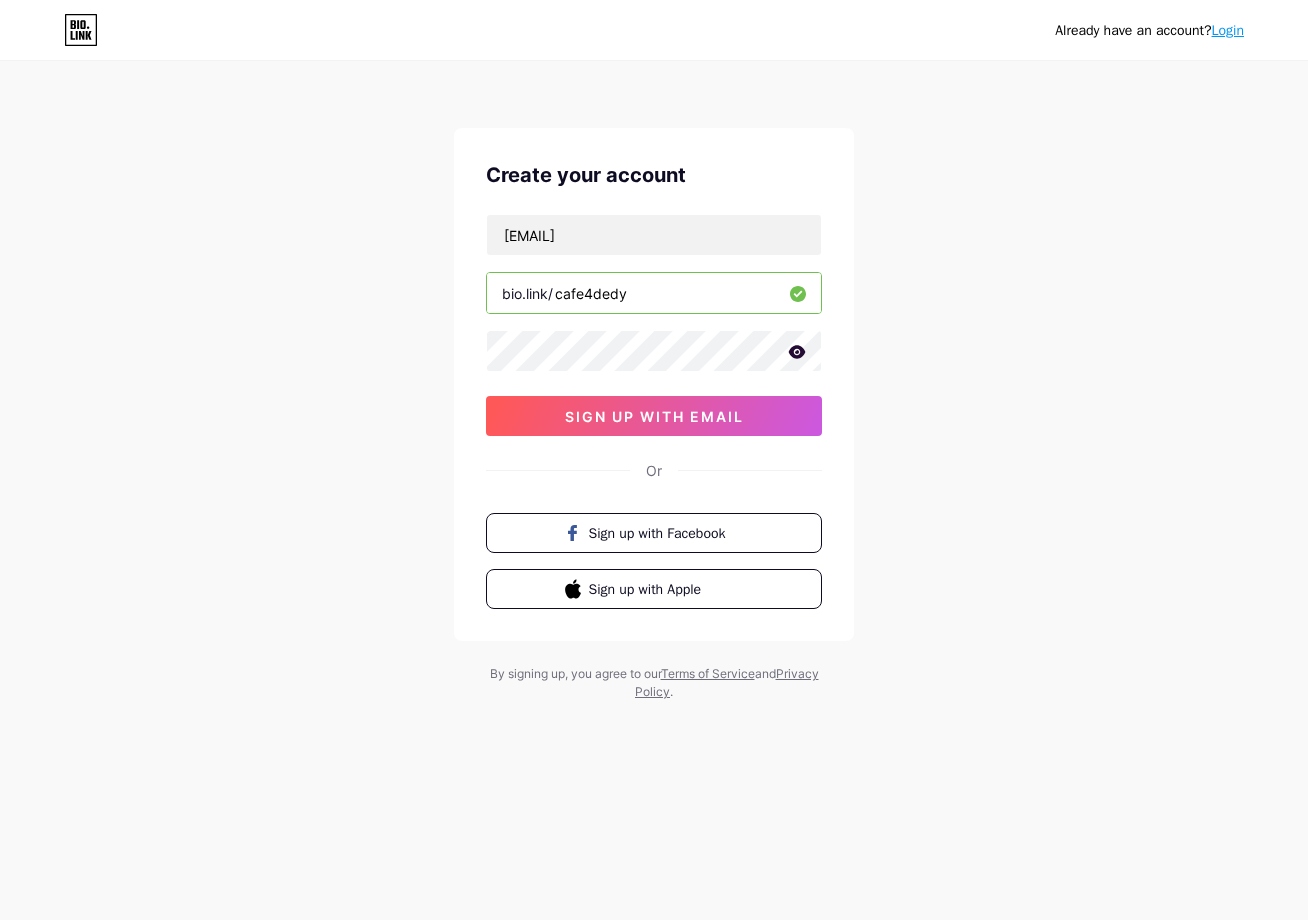 type 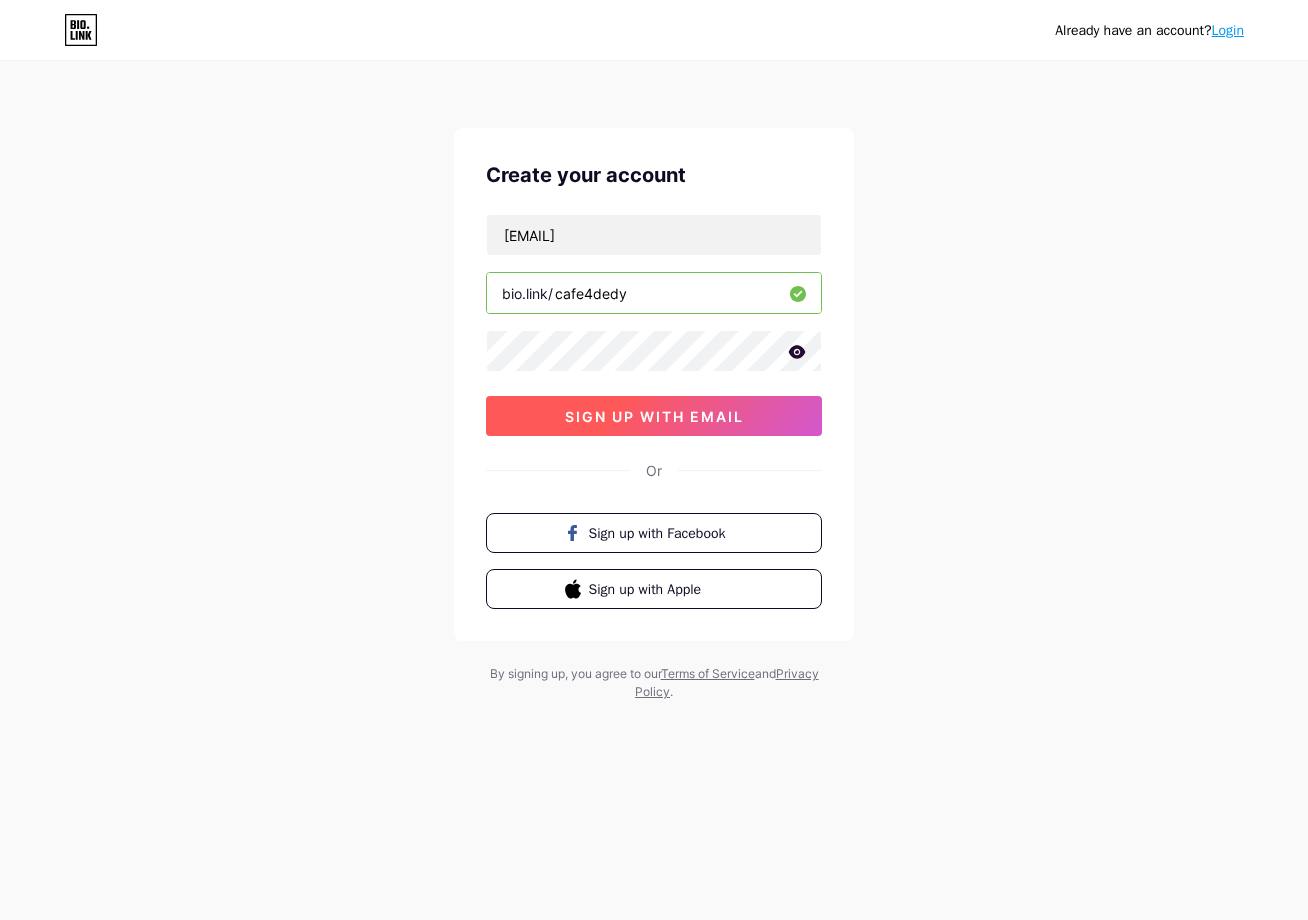 click on "sign up with email" at bounding box center [654, 416] 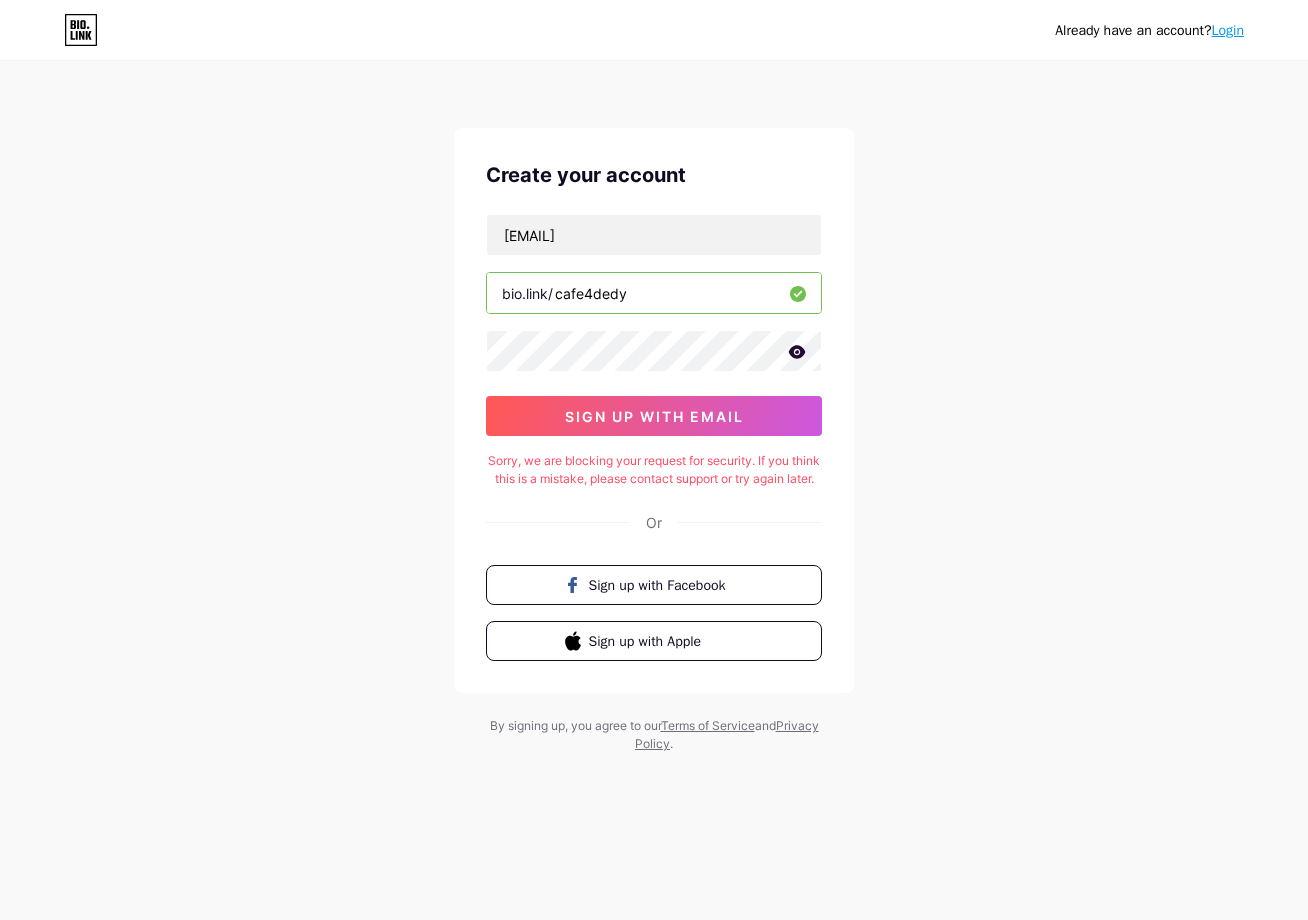 click 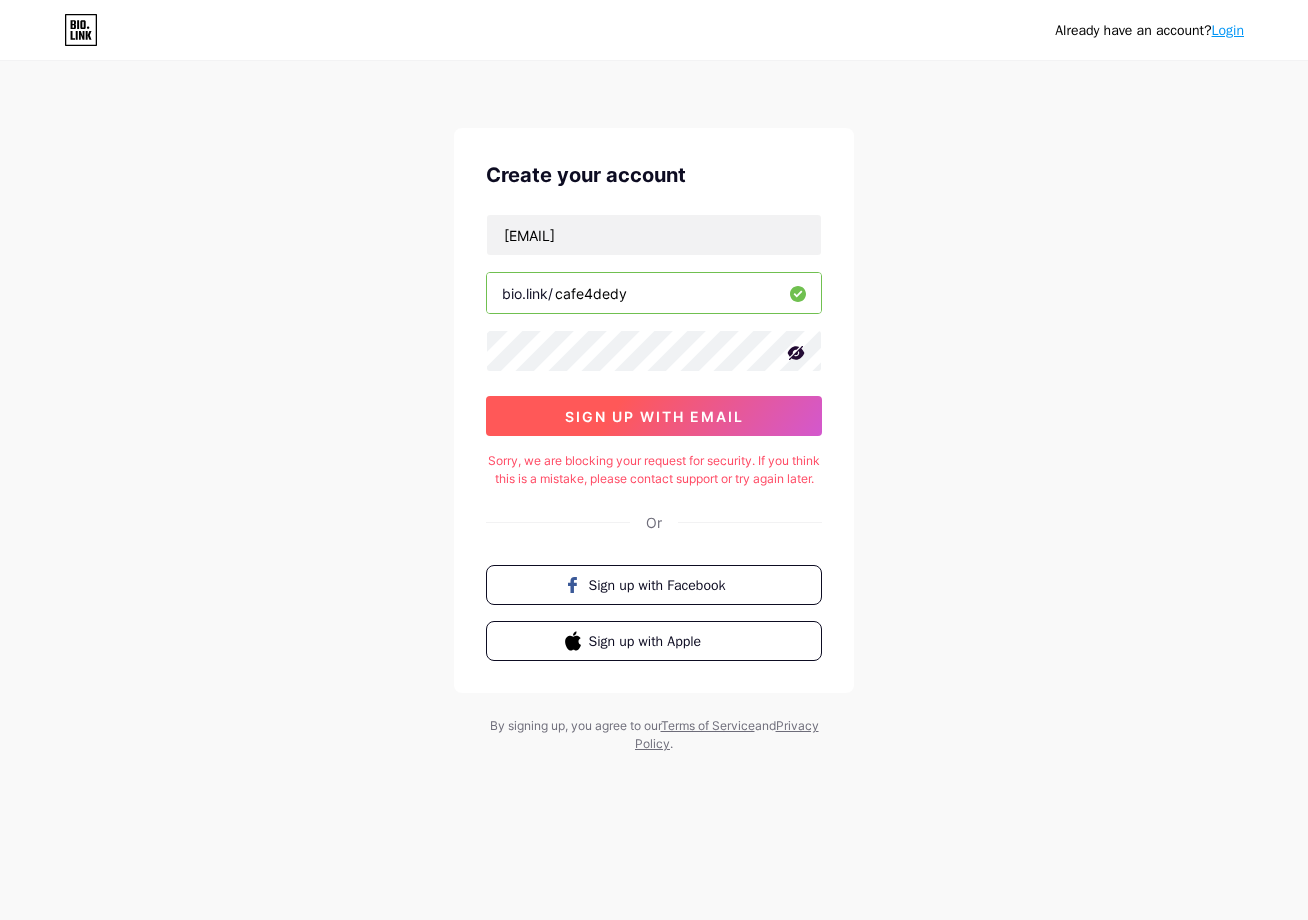 click on "sign up with email" at bounding box center (654, 416) 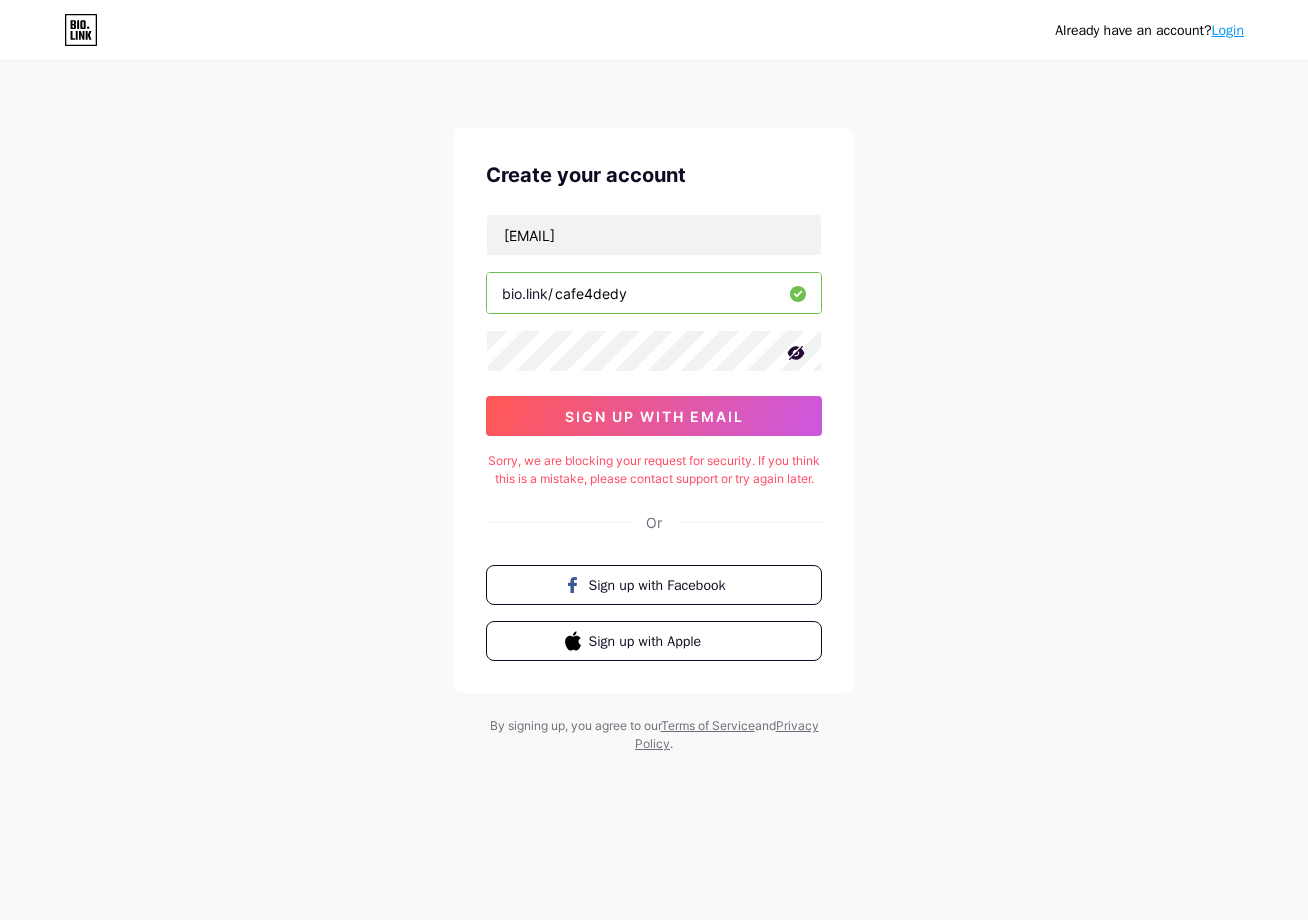 drag, startPoint x: 615, startPoint y: 202, endPoint x: 589, endPoint y: 235, distance: 42.0119 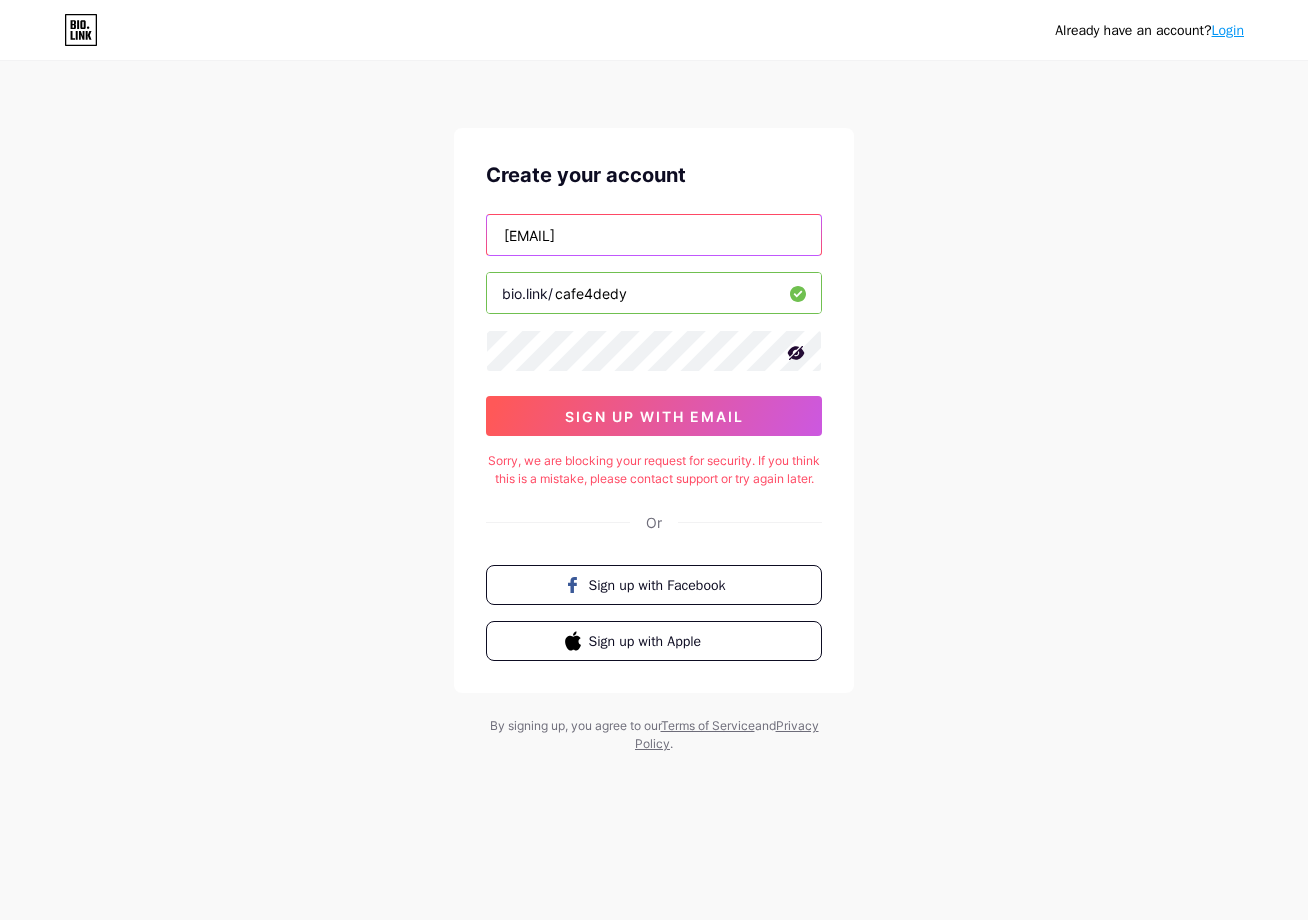 click on "[EMAIL]" at bounding box center (654, 235) 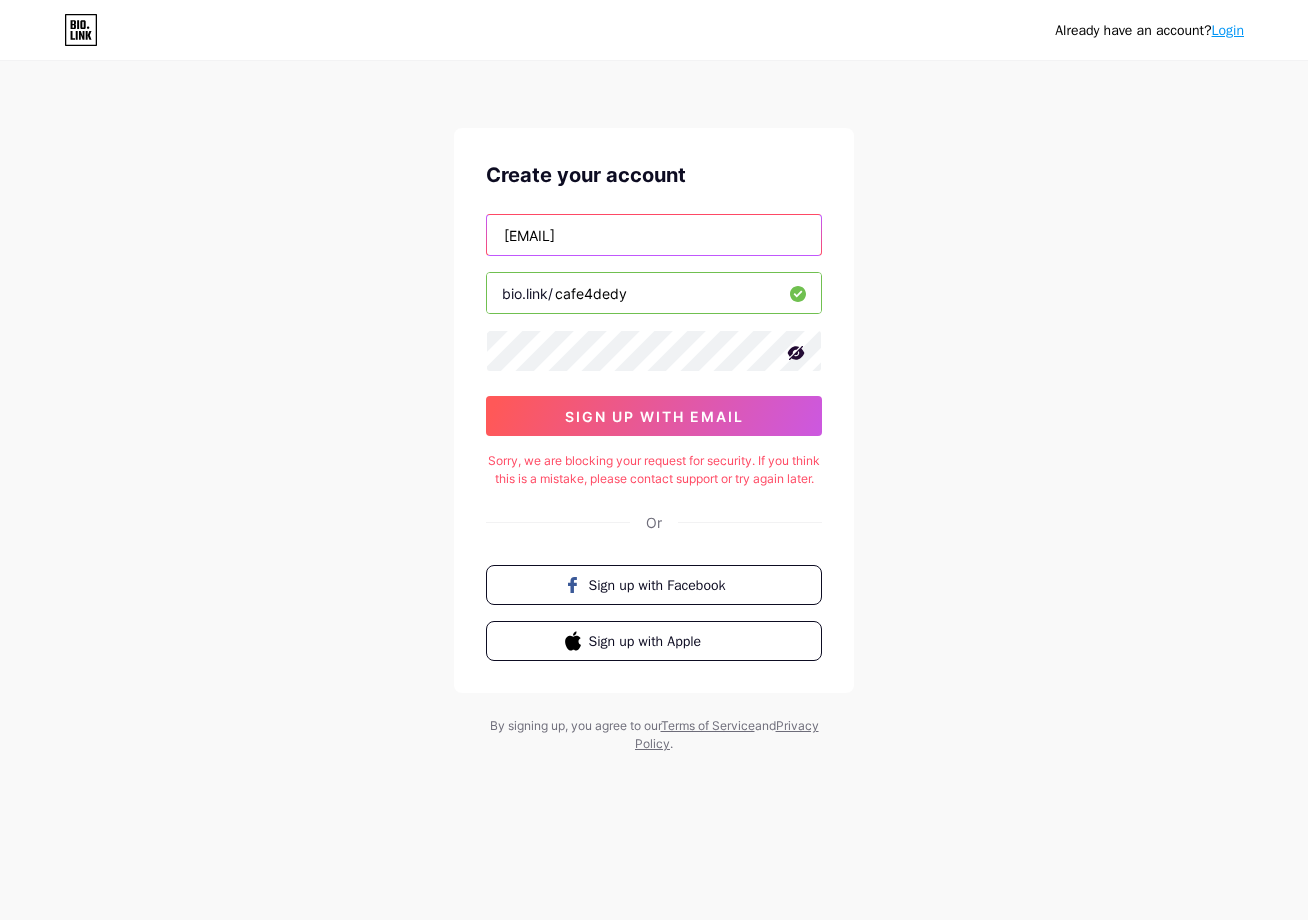 click on "[EMAIL]" at bounding box center (654, 235) 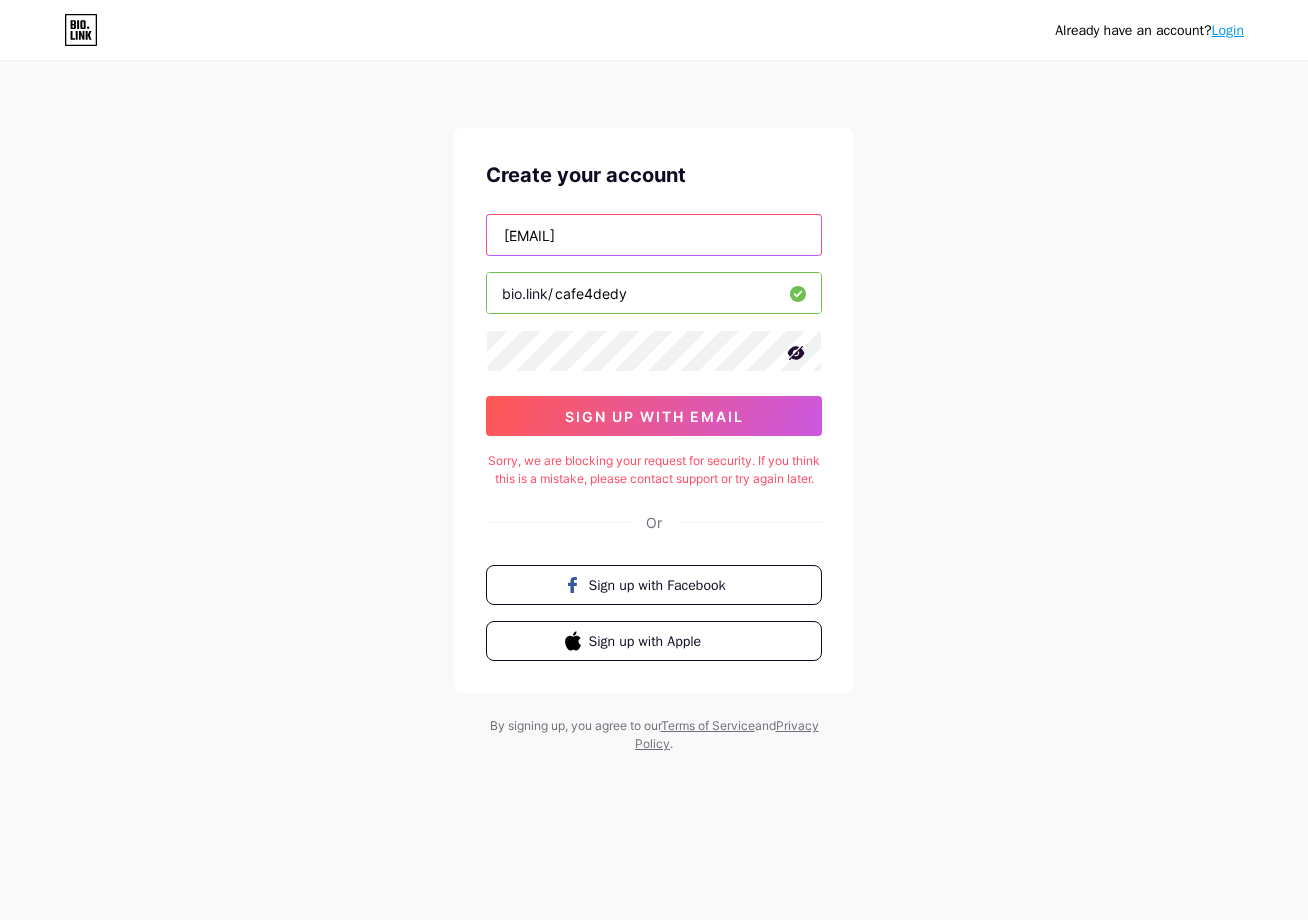 paste on "yamahahonda12340987" 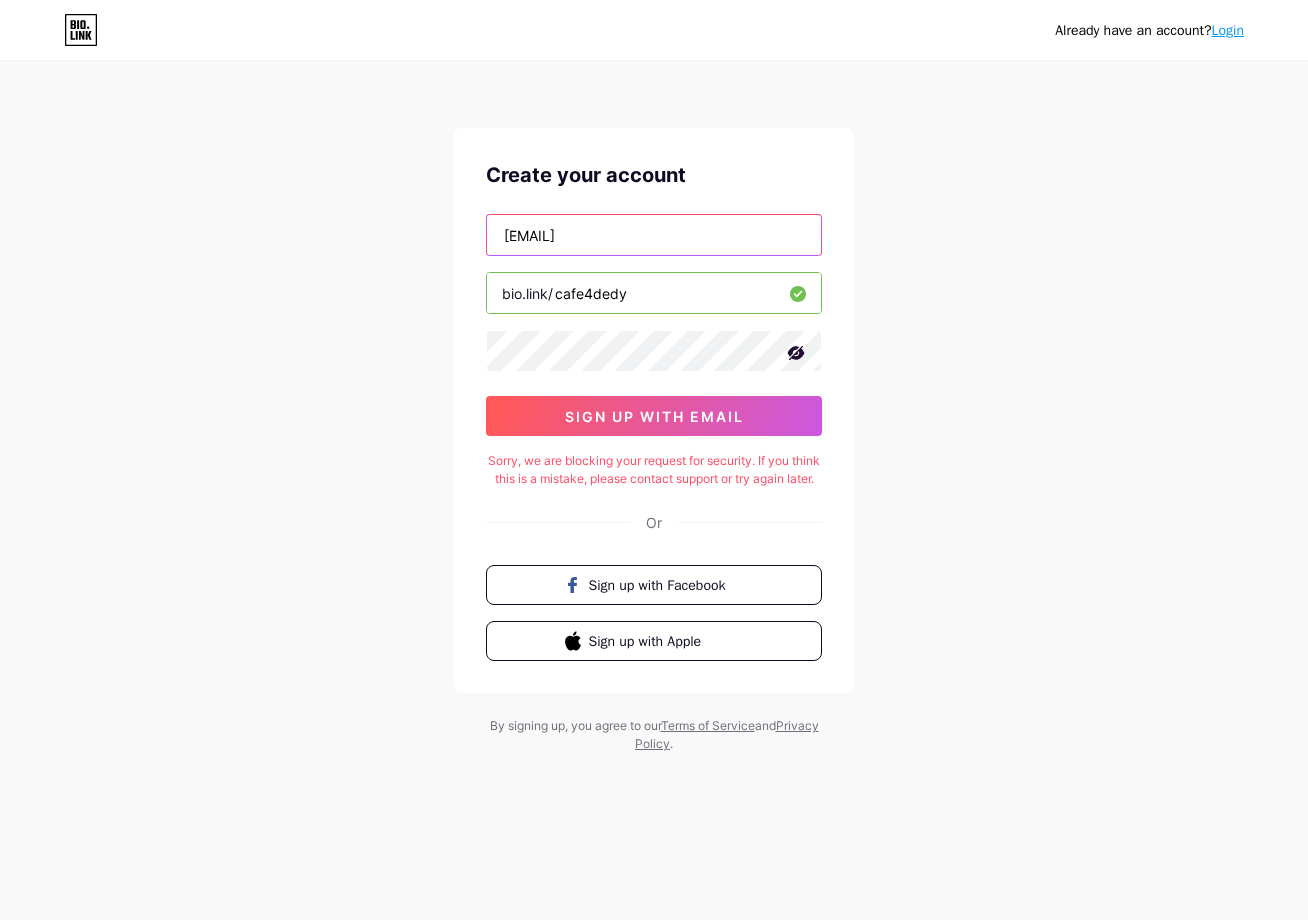 type on "[EMAIL]" 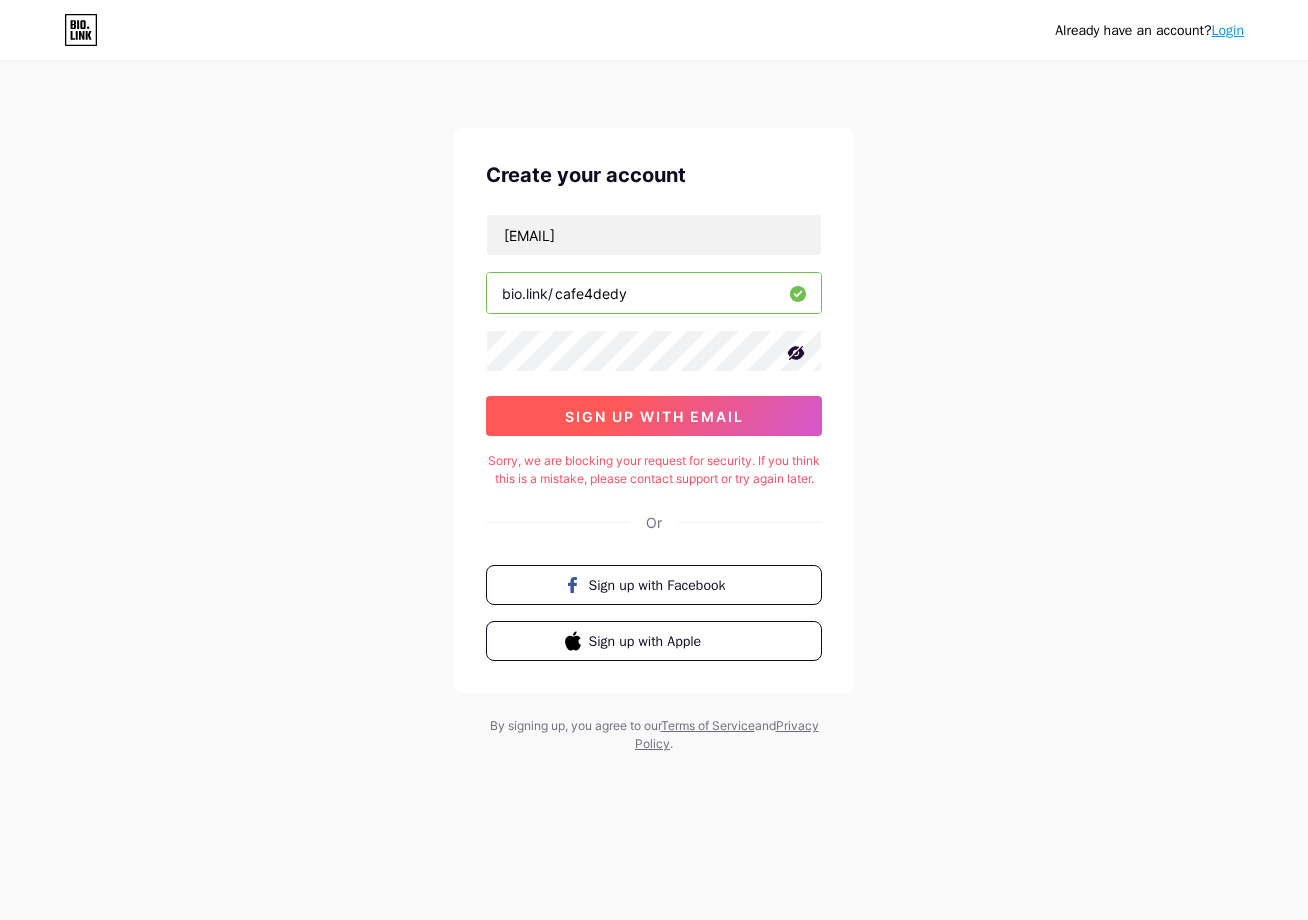 click on "sign up with email" at bounding box center (654, 416) 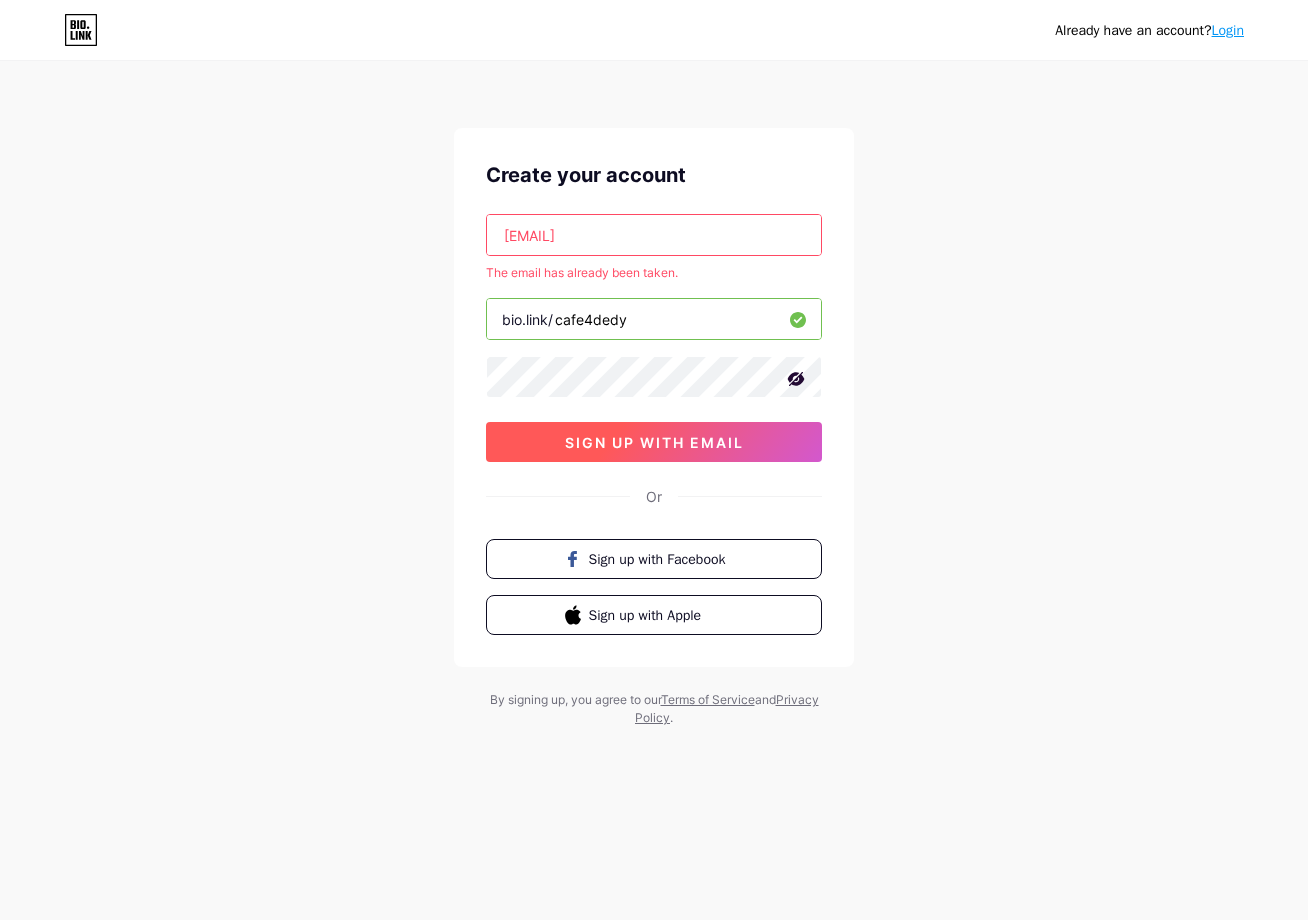 click on "sign up with email" at bounding box center [654, 442] 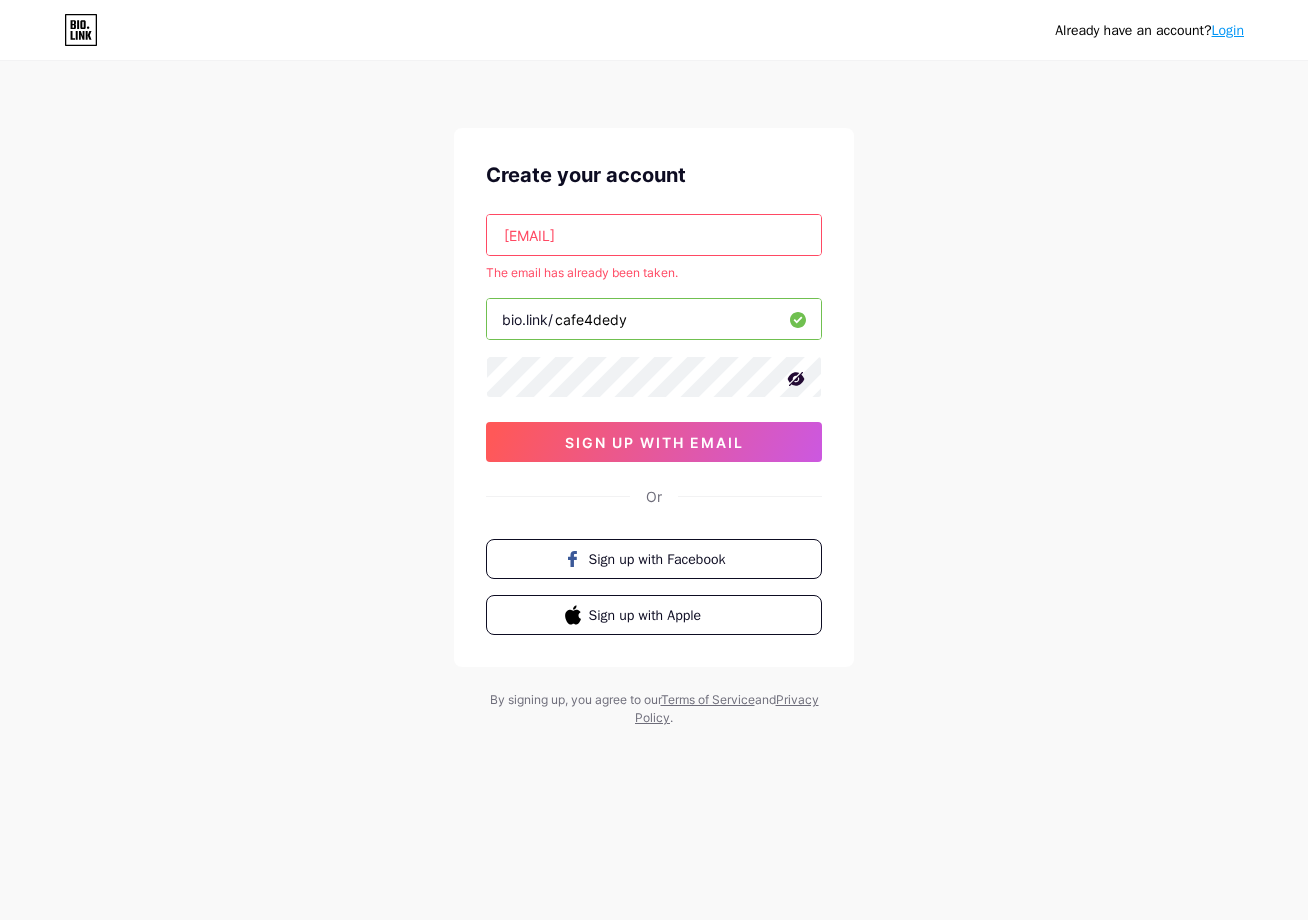 click on "[EMAIL]" at bounding box center (654, 235) 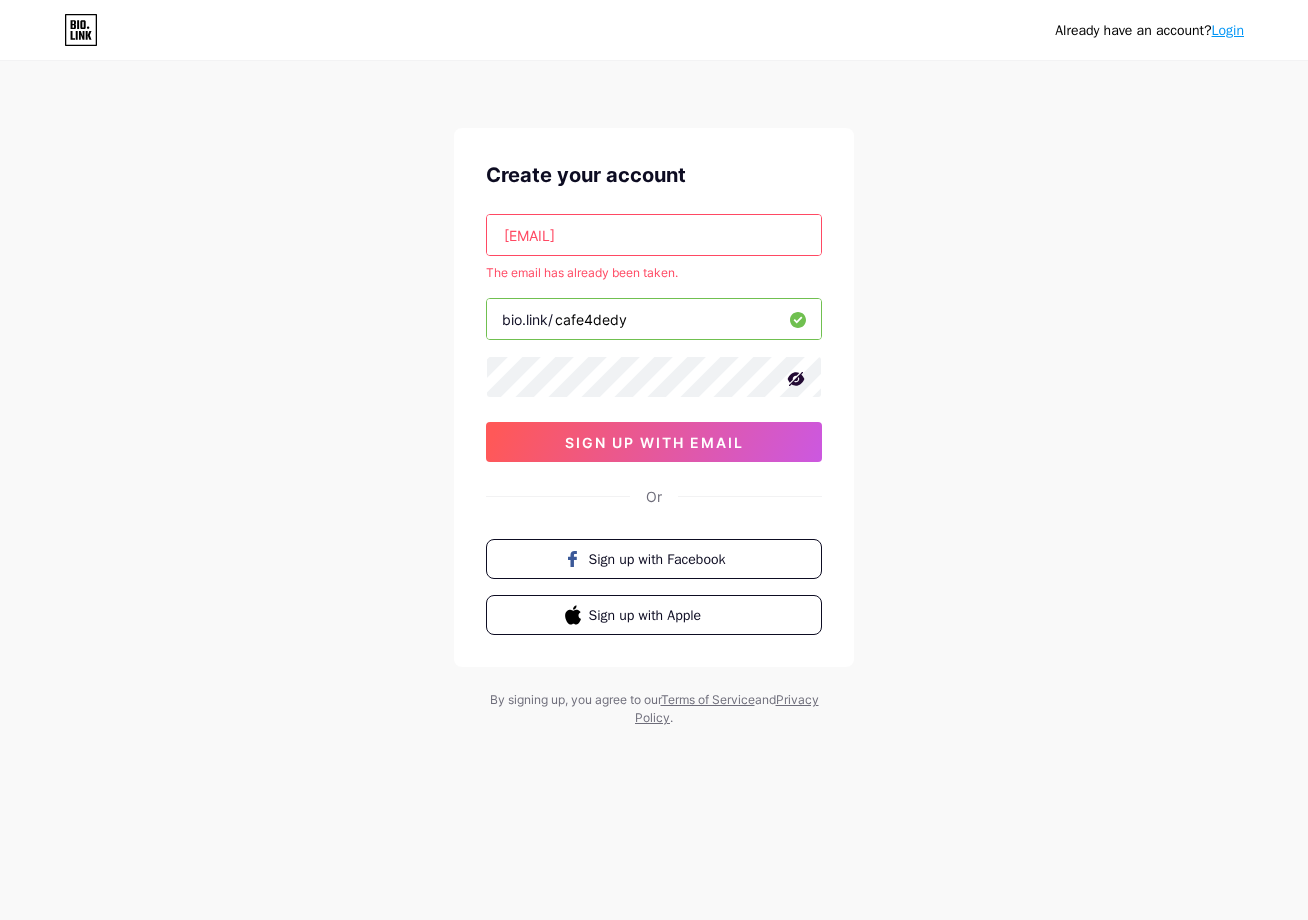 click on "[EMAIL]" at bounding box center [654, 235] 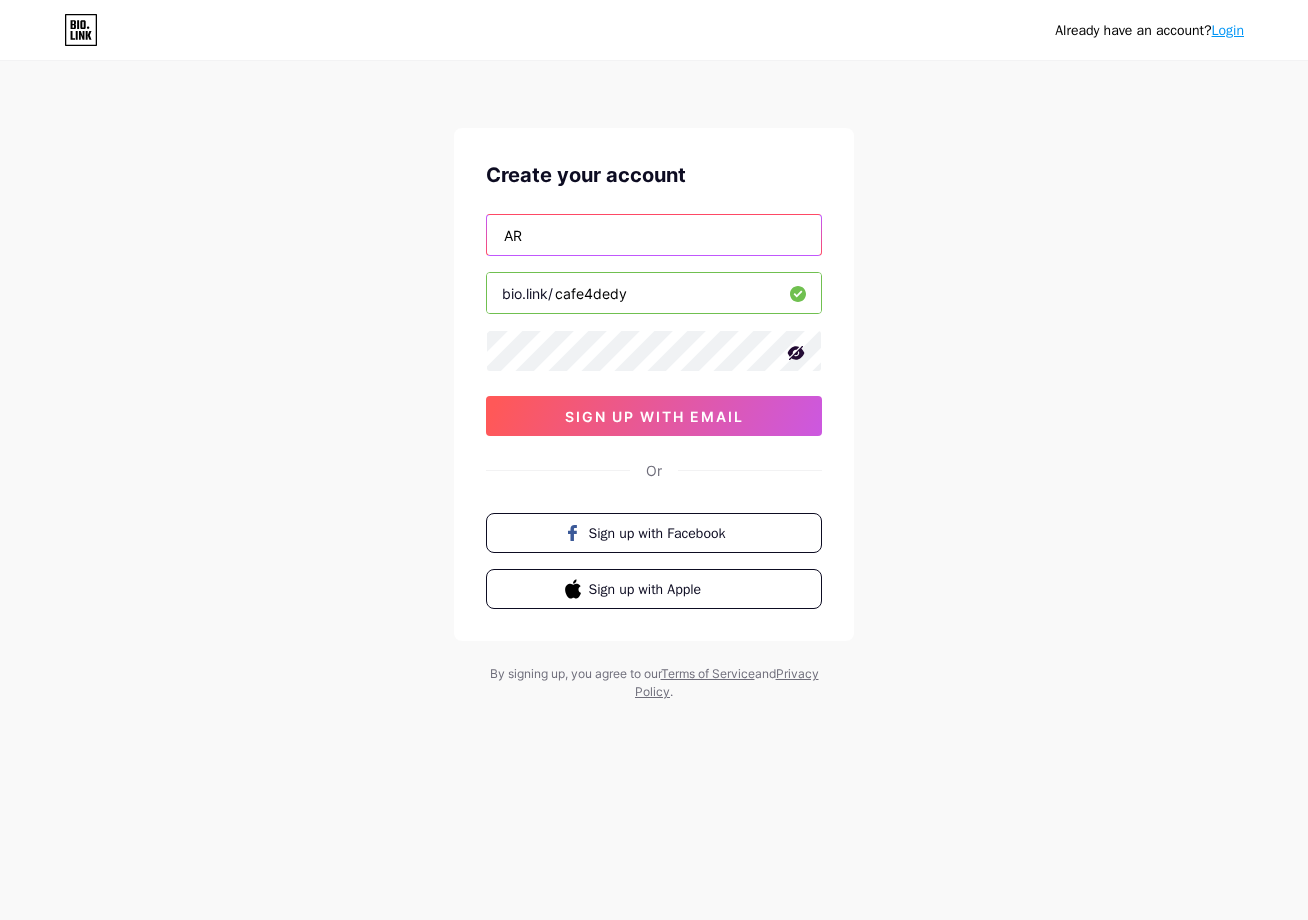 type on "[EMAIL]" 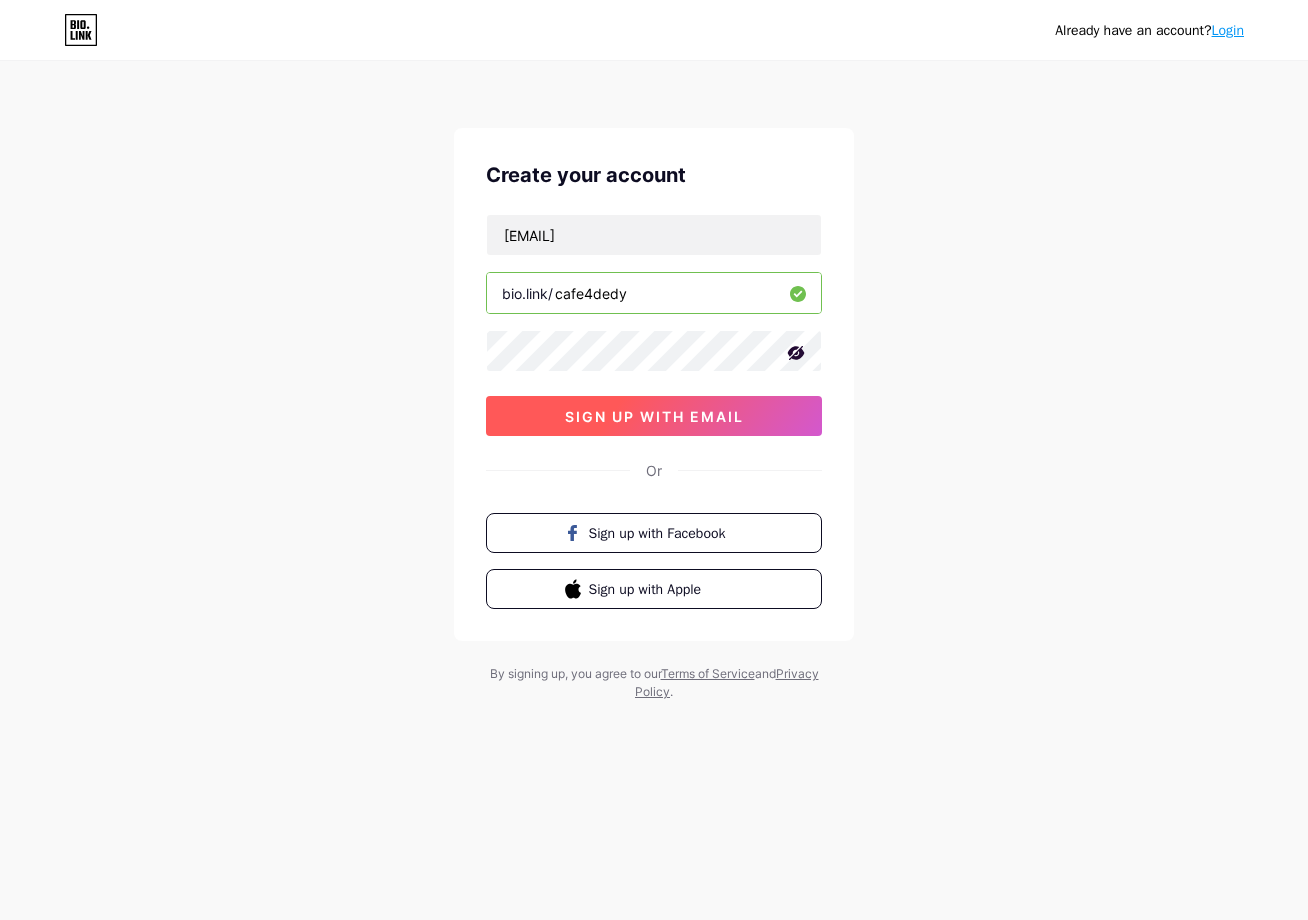 click on "sign up with email" at bounding box center [654, 416] 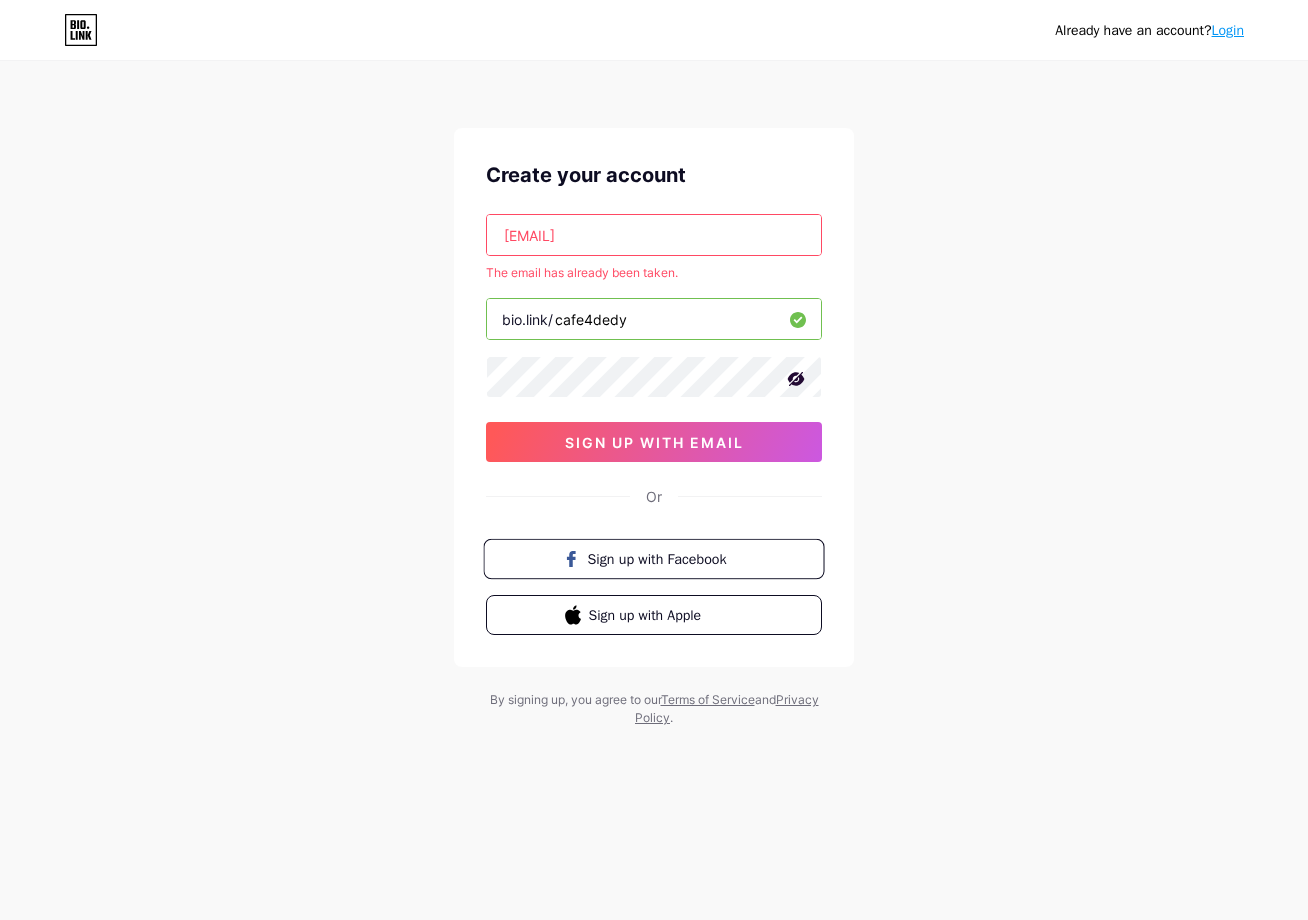 click on "Sign up with Facebook" at bounding box center (666, 558) 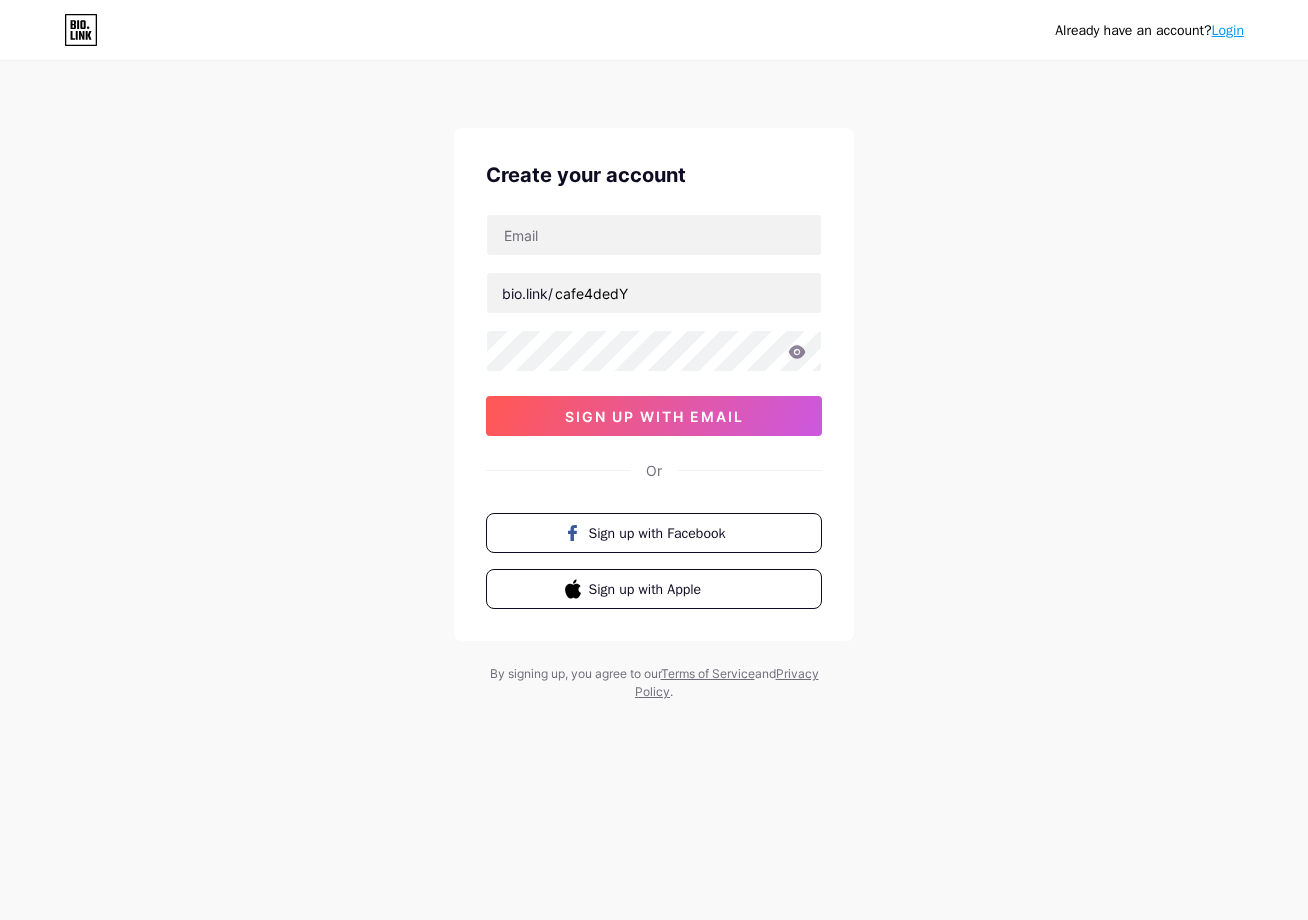 scroll, scrollTop: 0, scrollLeft: 0, axis: both 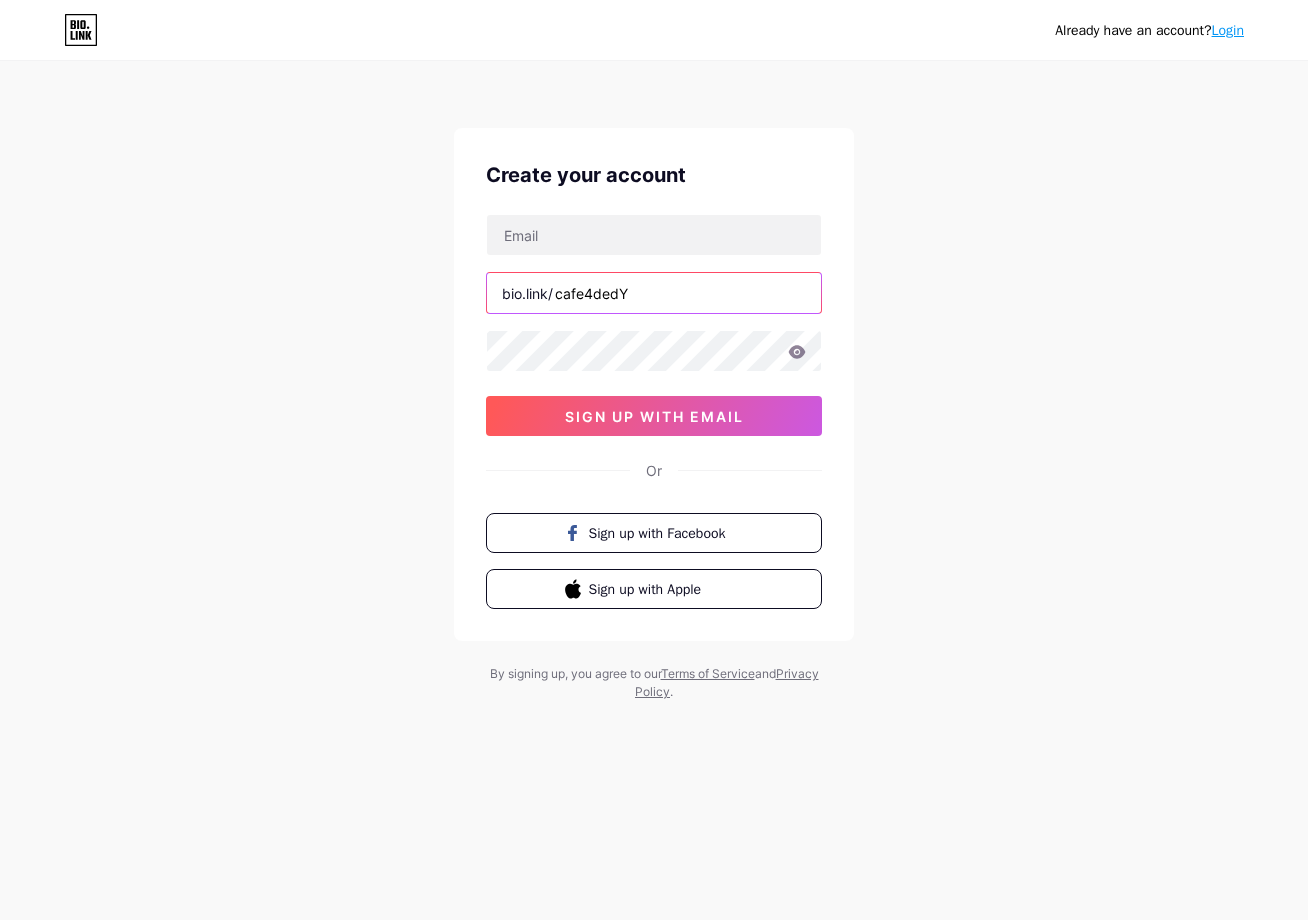 click on "cafe4dedY" at bounding box center (654, 293) 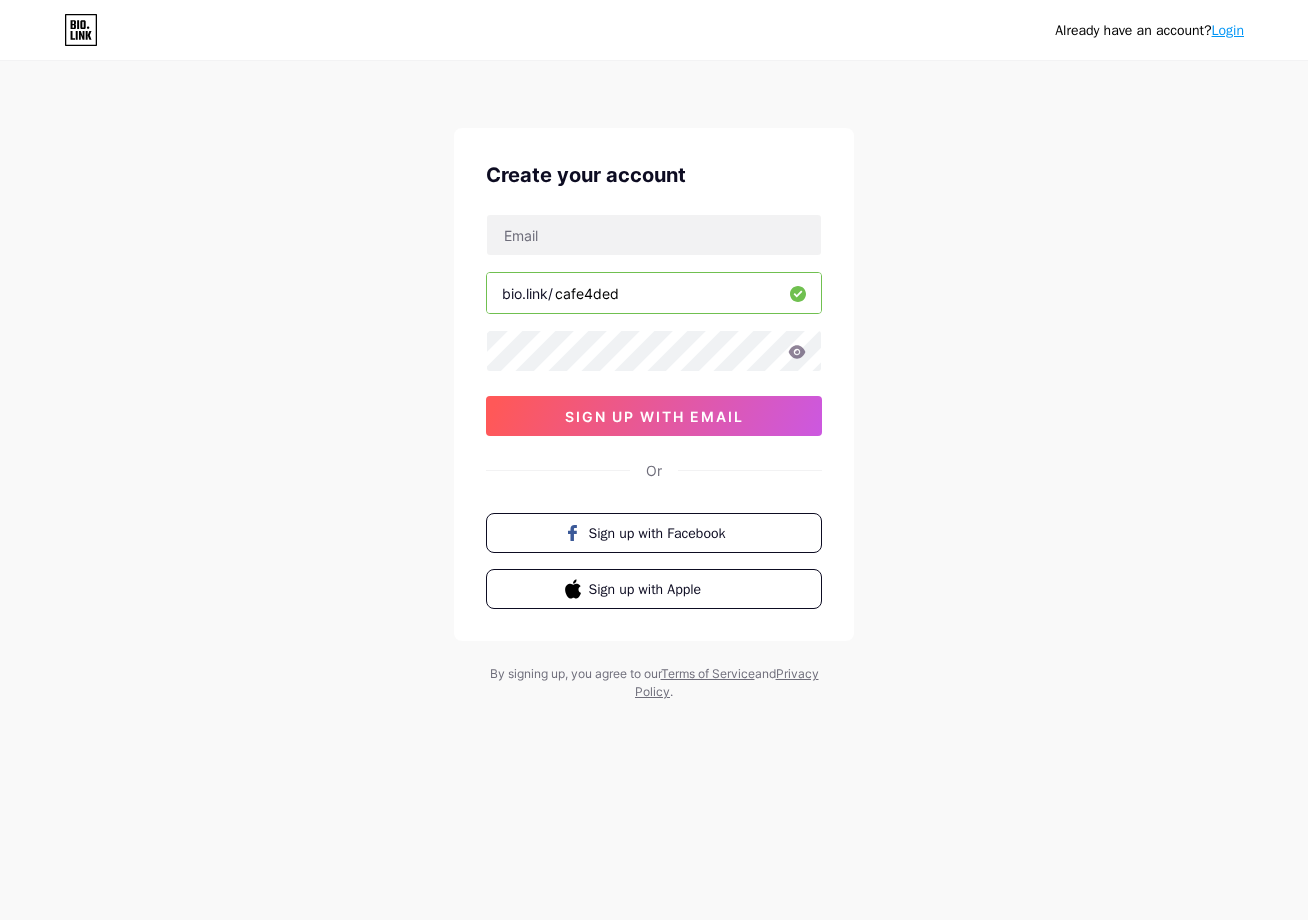 type on "cafe4dedy" 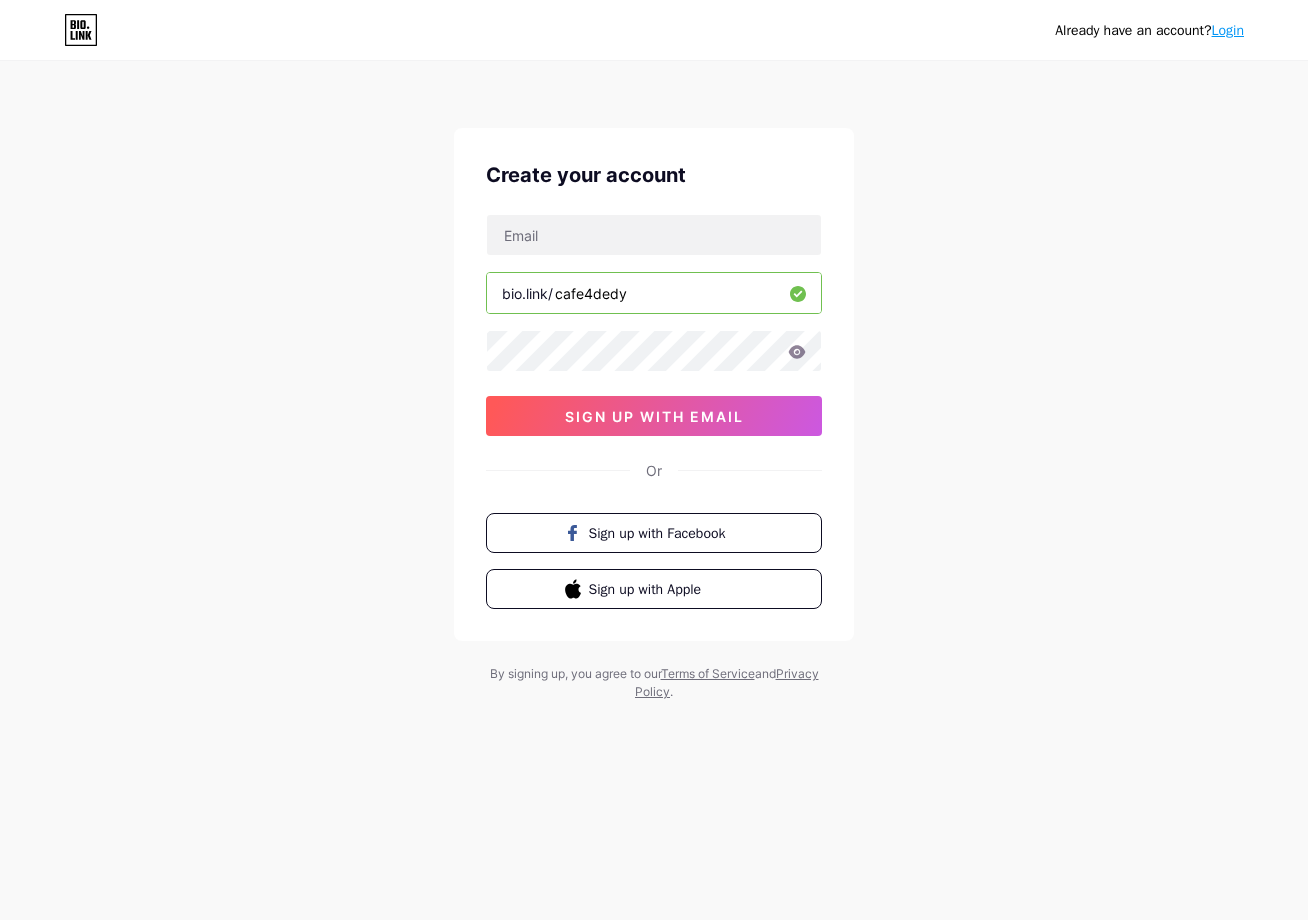 click 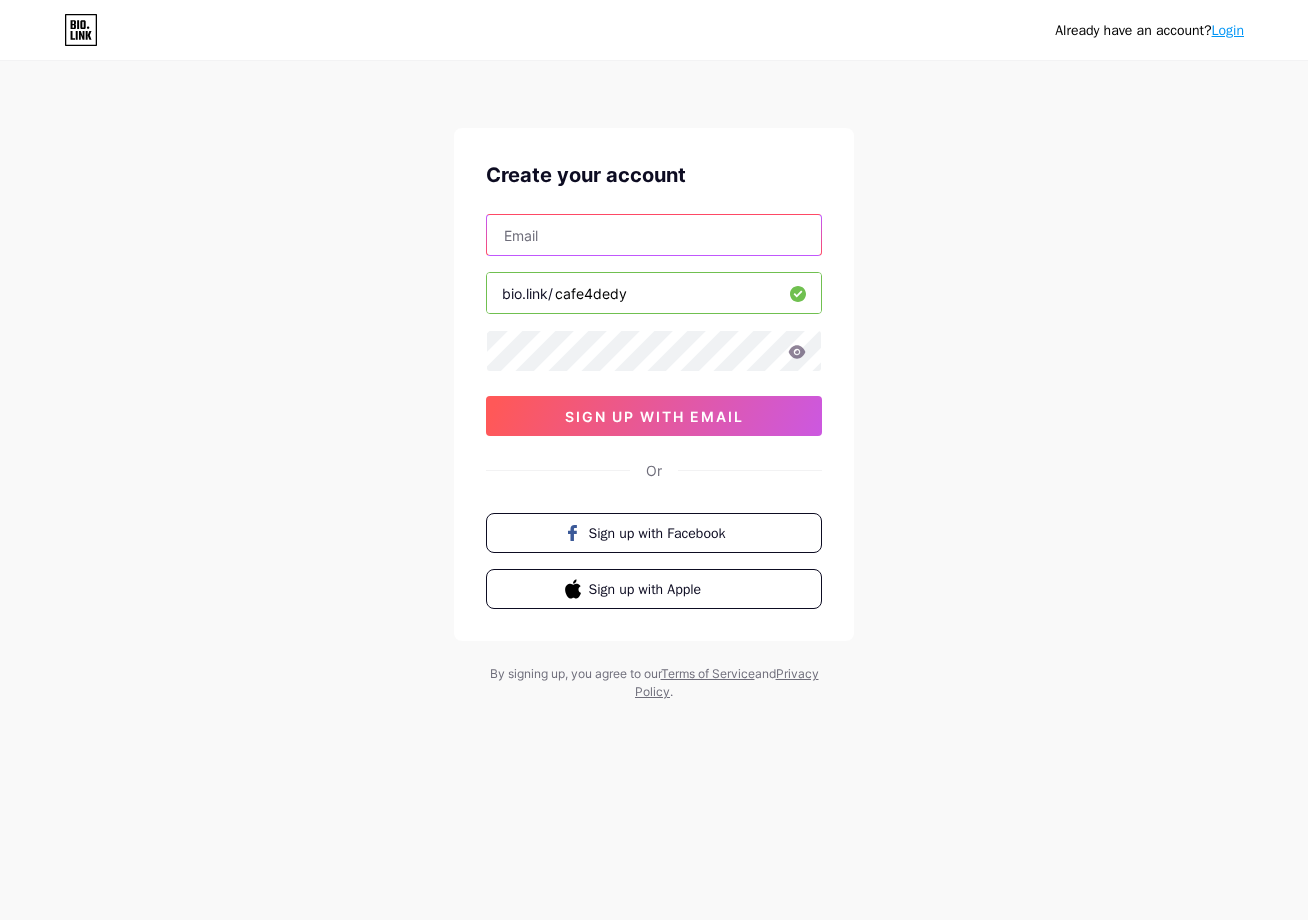 click at bounding box center (654, 235) 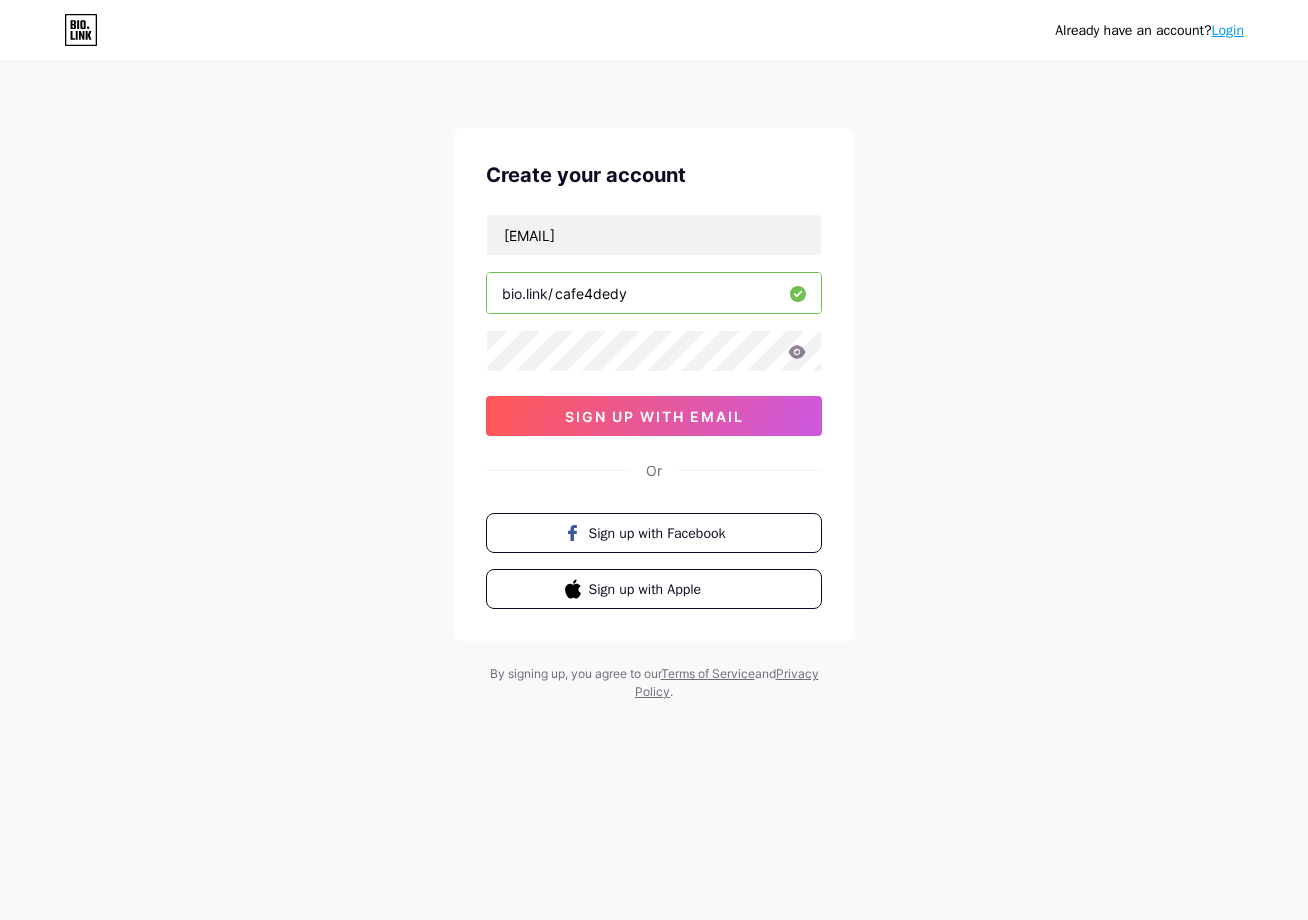 click at bounding box center [654, 351] 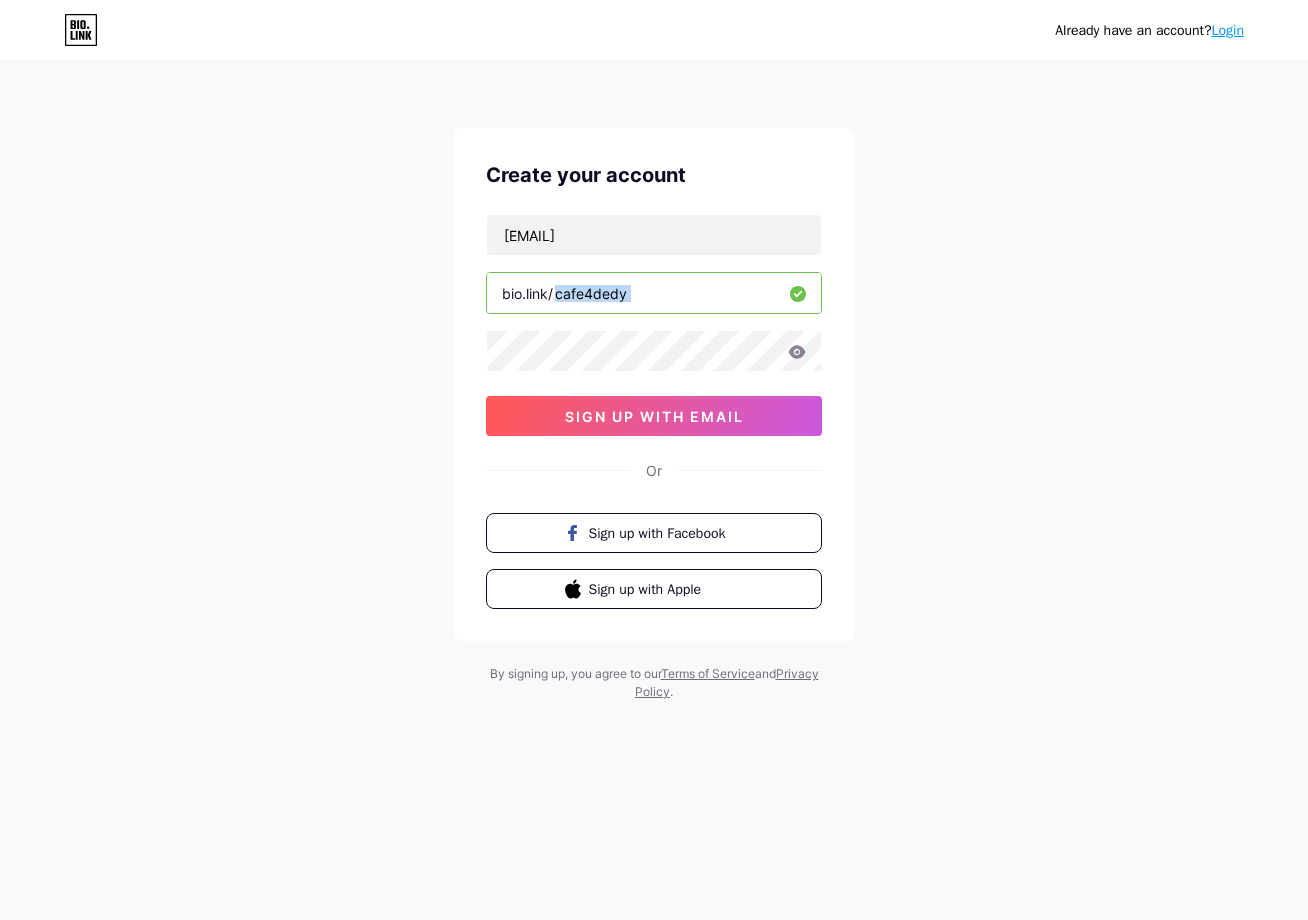 click at bounding box center [654, 351] 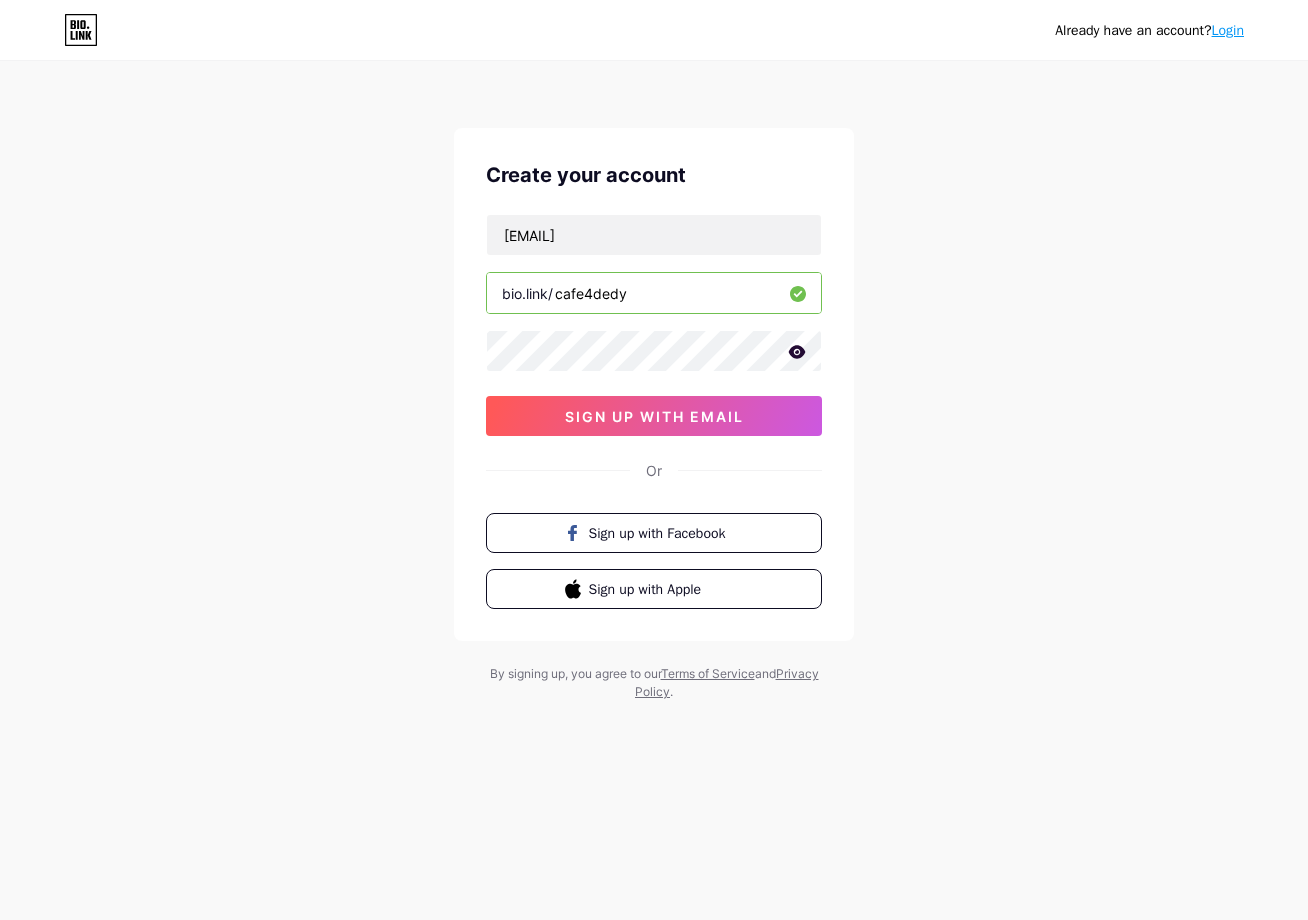 click 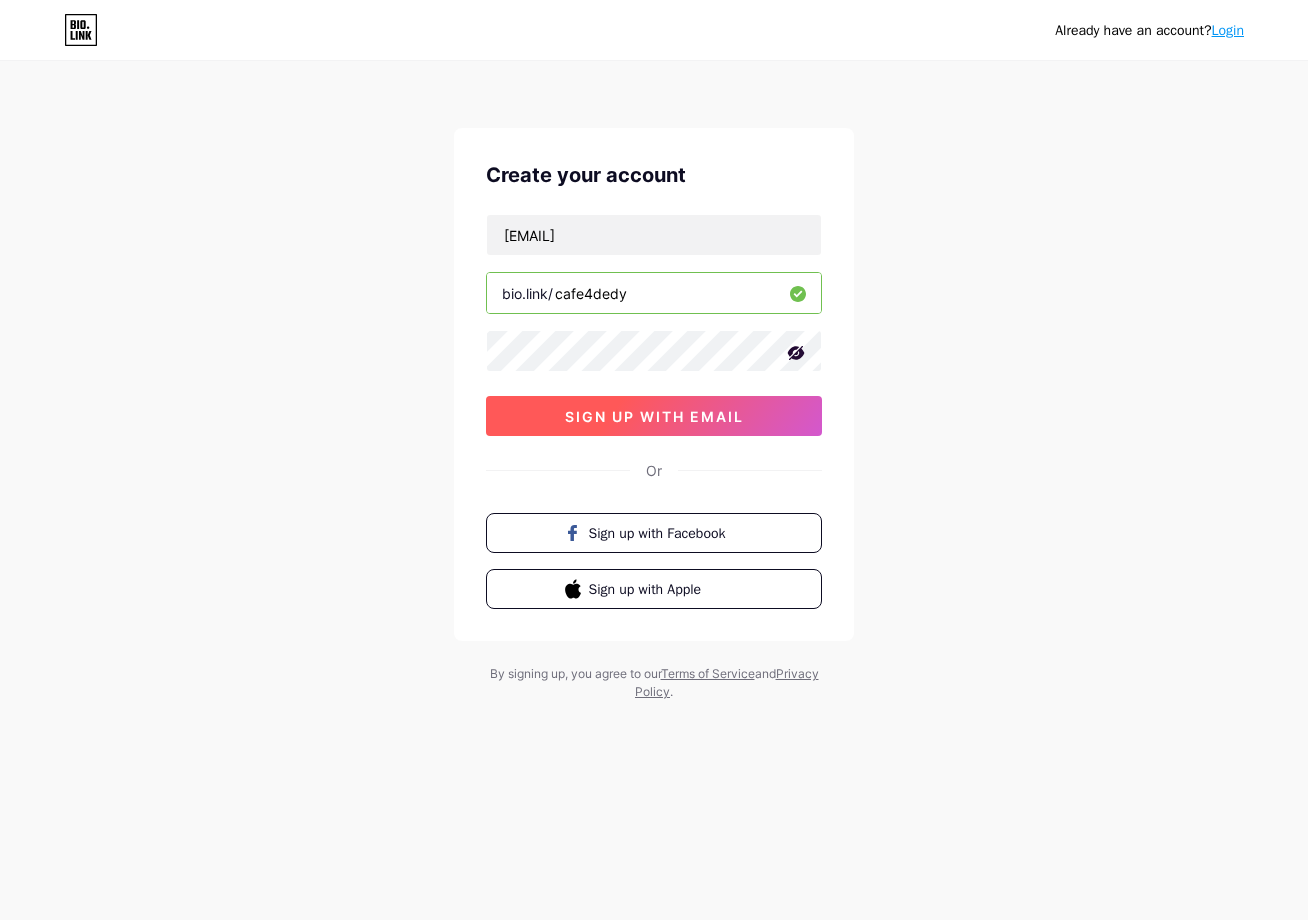 click on "sign up with email" at bounding box center (654, 416) 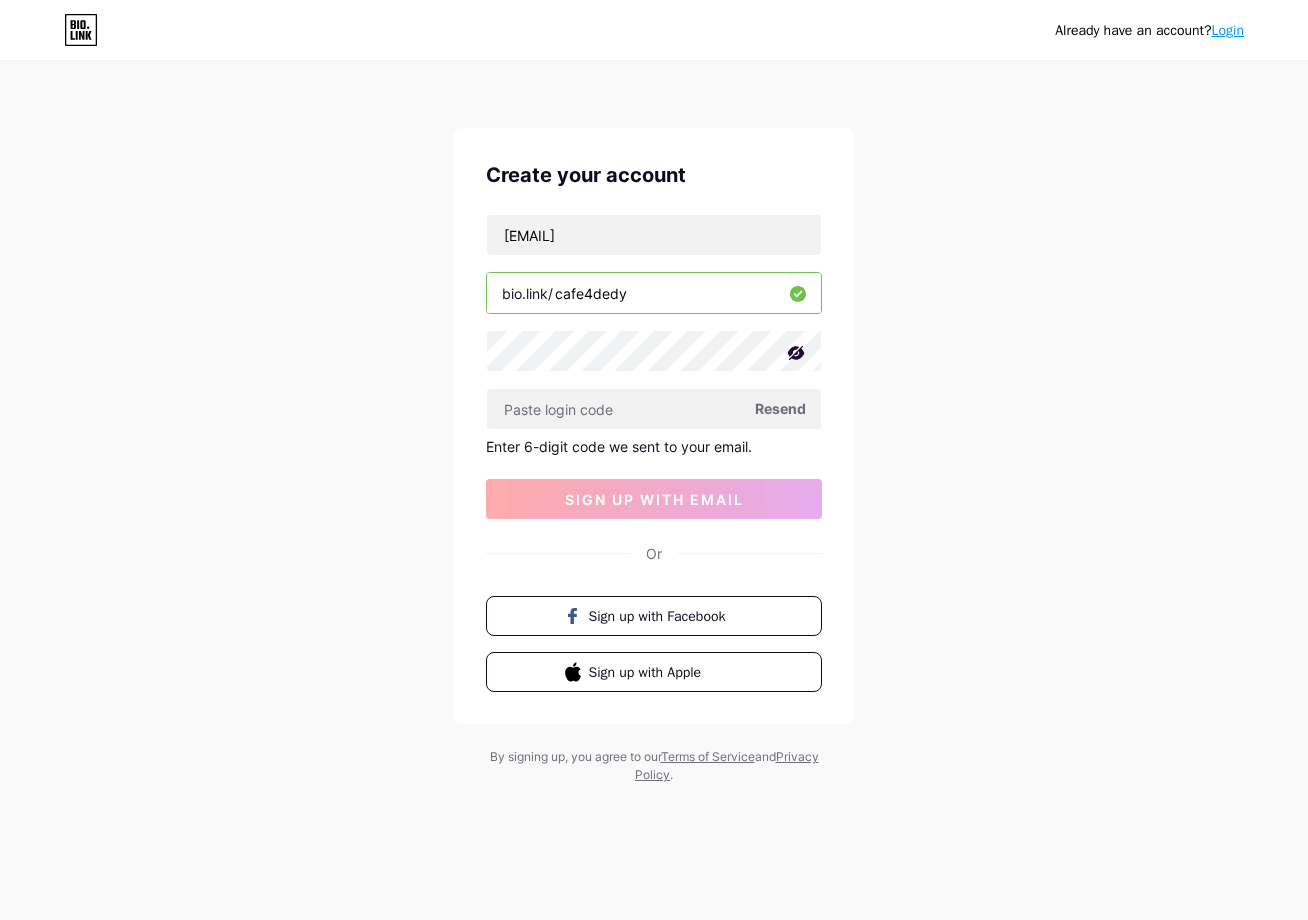 click on "Resend" at bounding box center (780, 408) 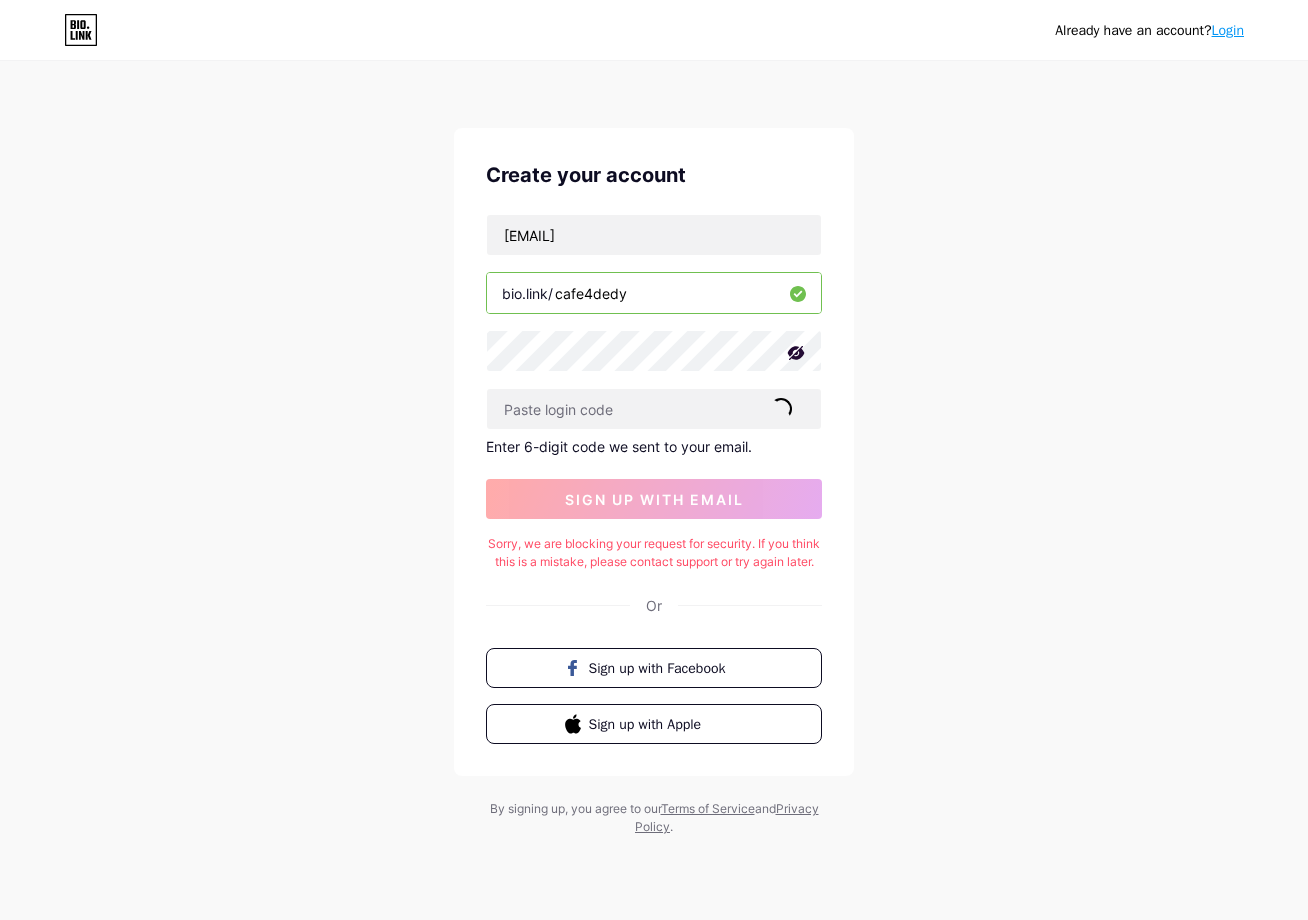 click on "Sorry, we are blocking your request for security. If you think this is a mistake, please contact support or try again later." at bounding box center (654, 553) 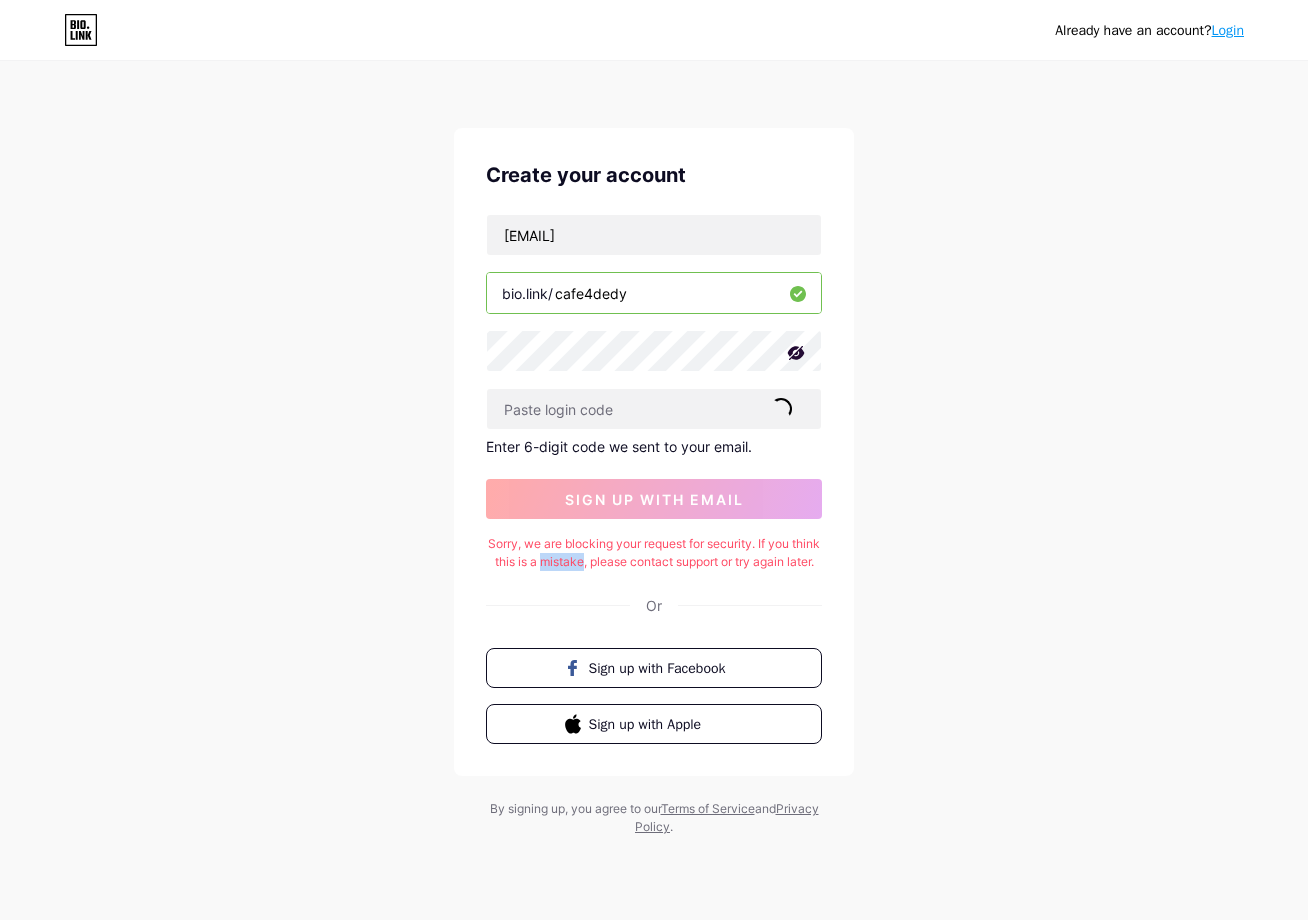 click on "Sorry, we are blocking your request for security. If you think this is a mistake, please contact support or try again later." at bounding box center (654, 553) 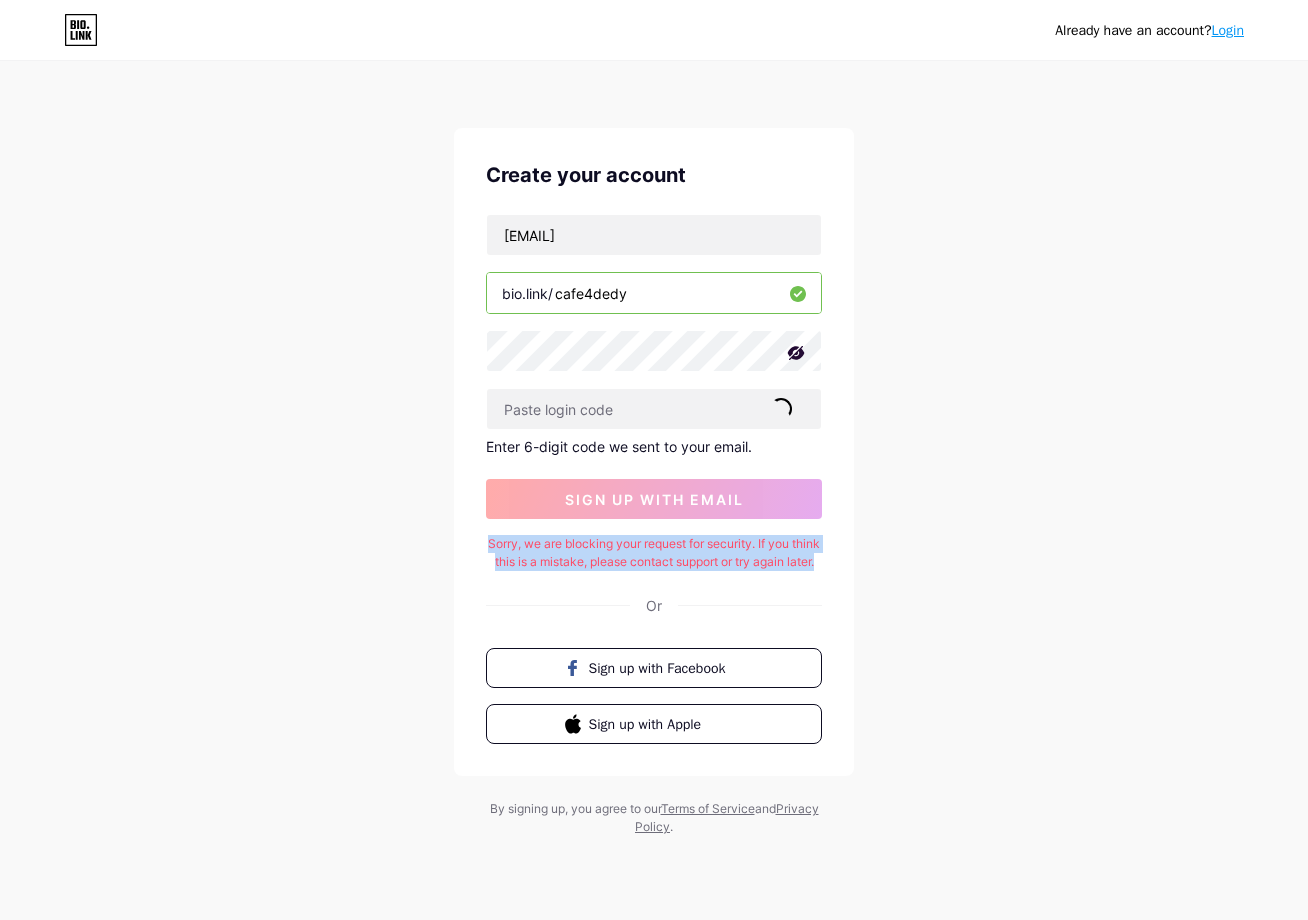 click on "Sorry, we are blocking your request for security. If you think this is a mistake, please contact support or try again later." at bounding box center (654, 553) 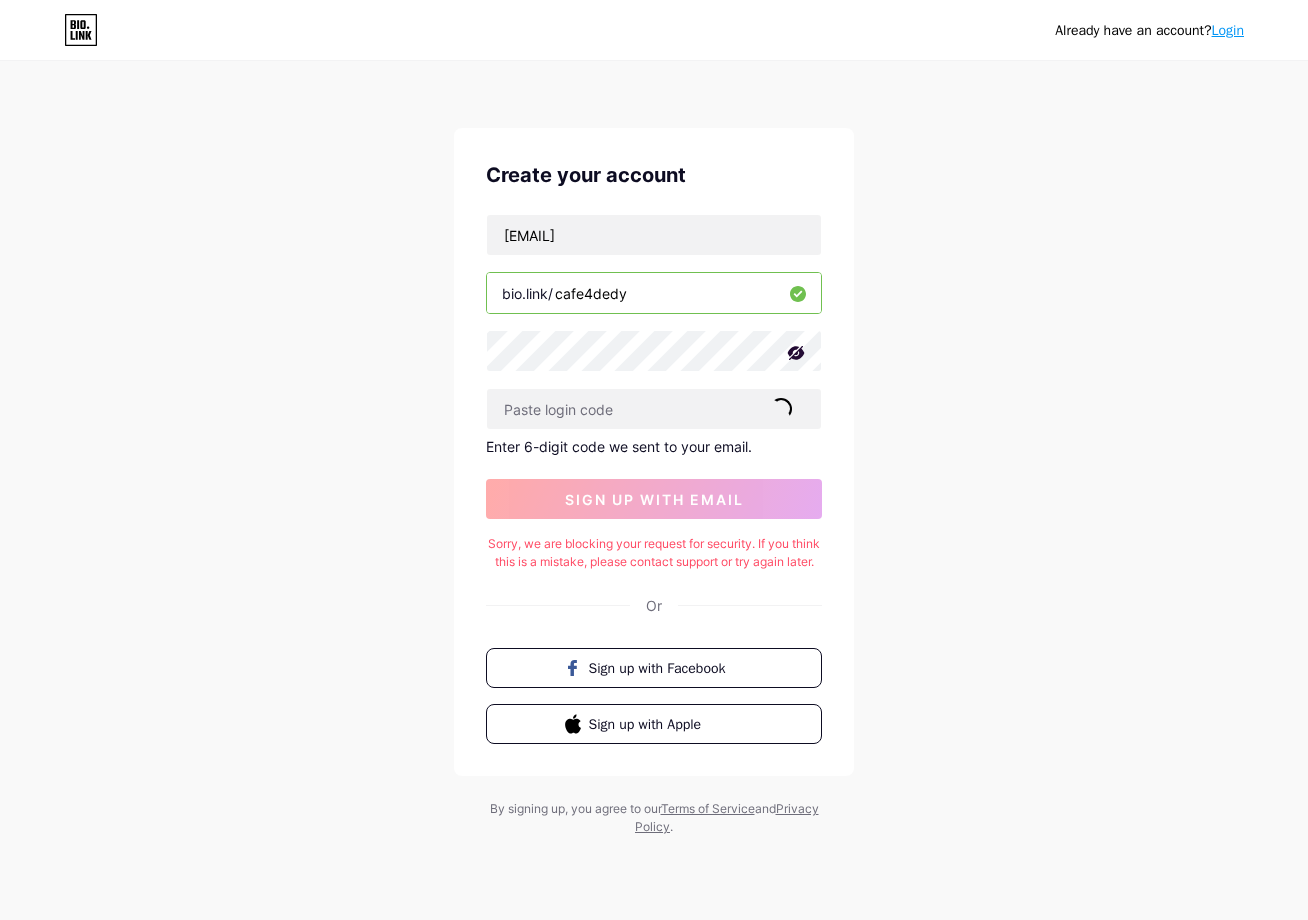 drag, startPoint x: 1259, startPoint y: 40, endPoint x: 1237, endPoint y: 37, distance: 22.203604 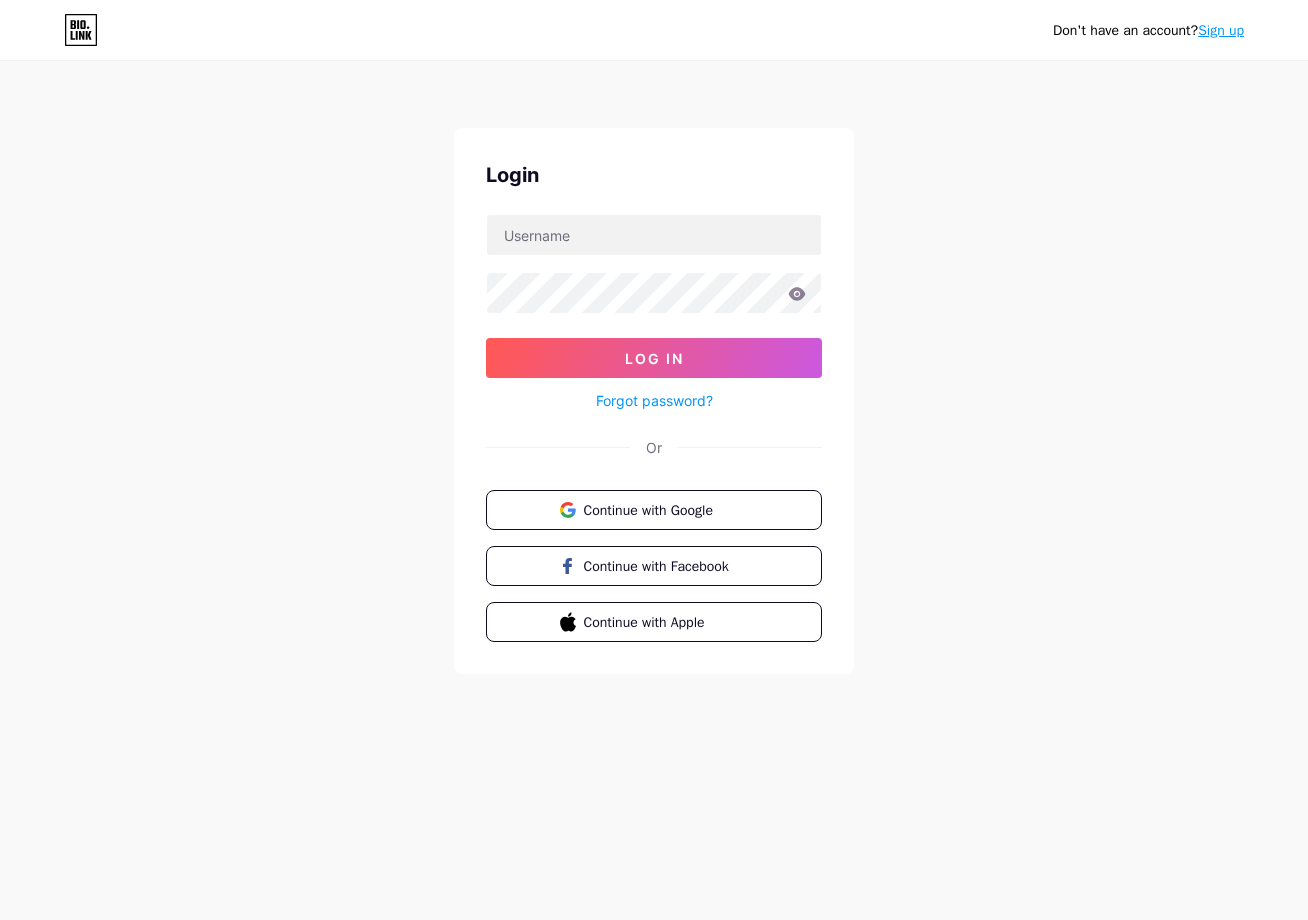 type on "[EMAIL]" 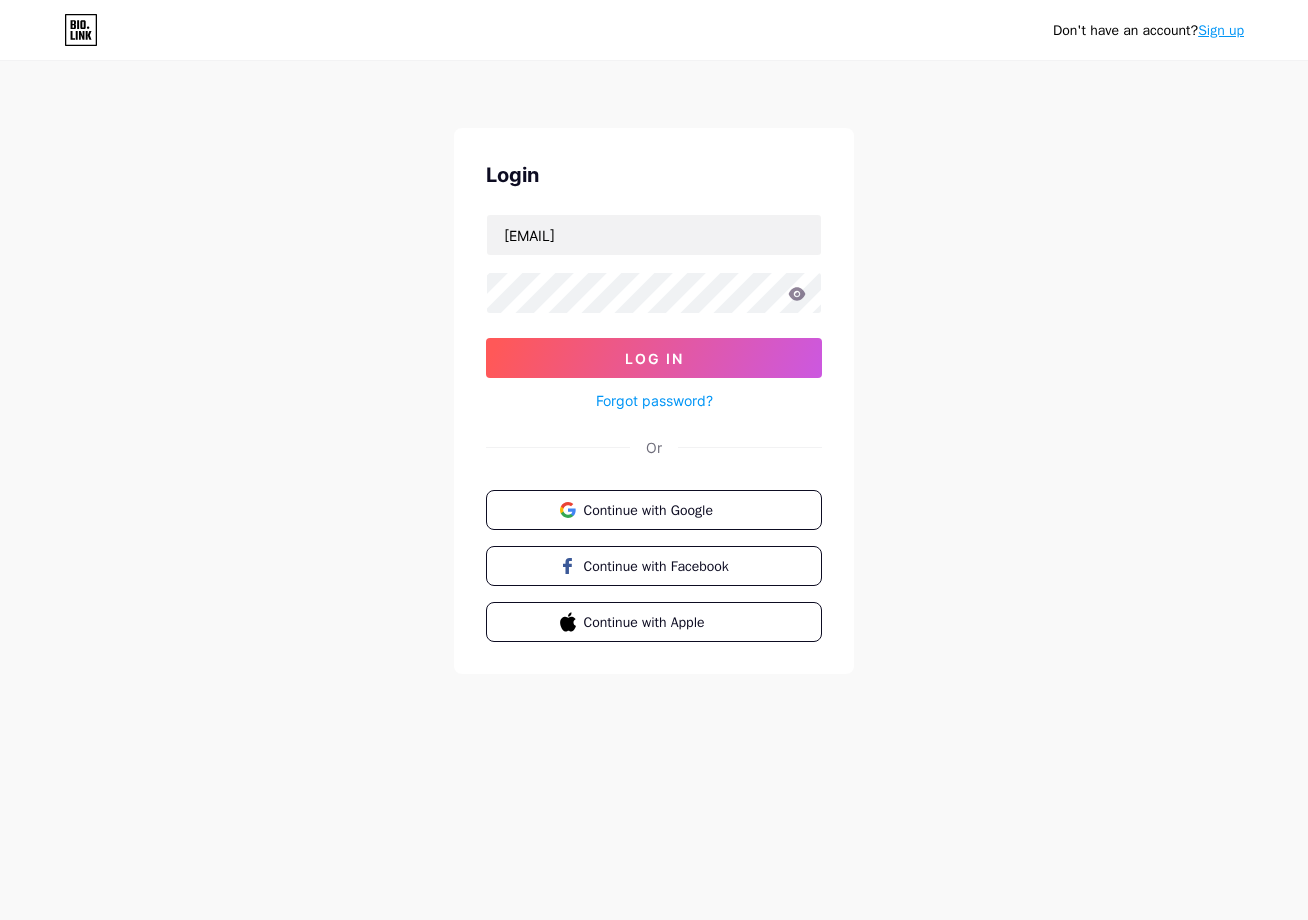 click 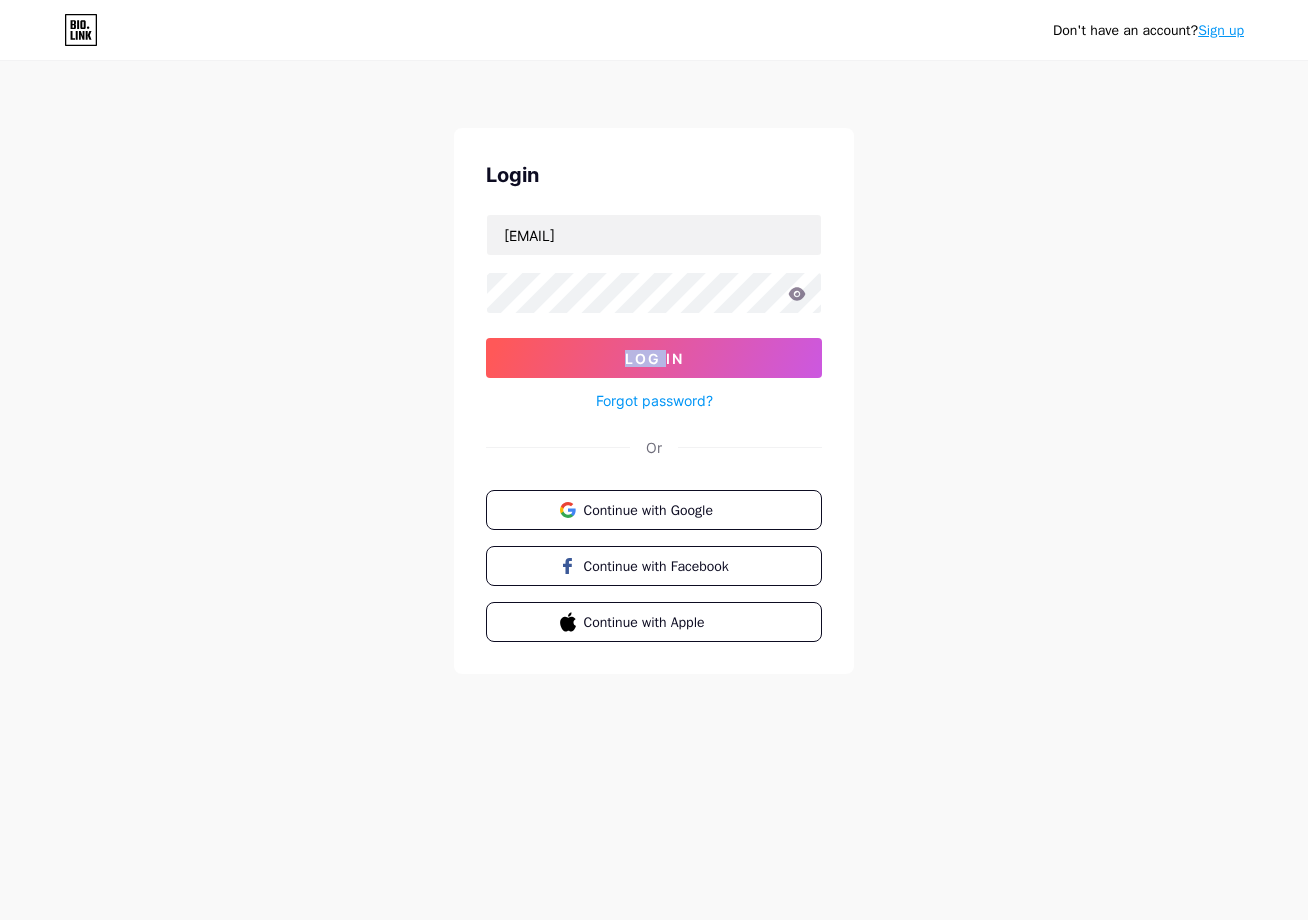 click 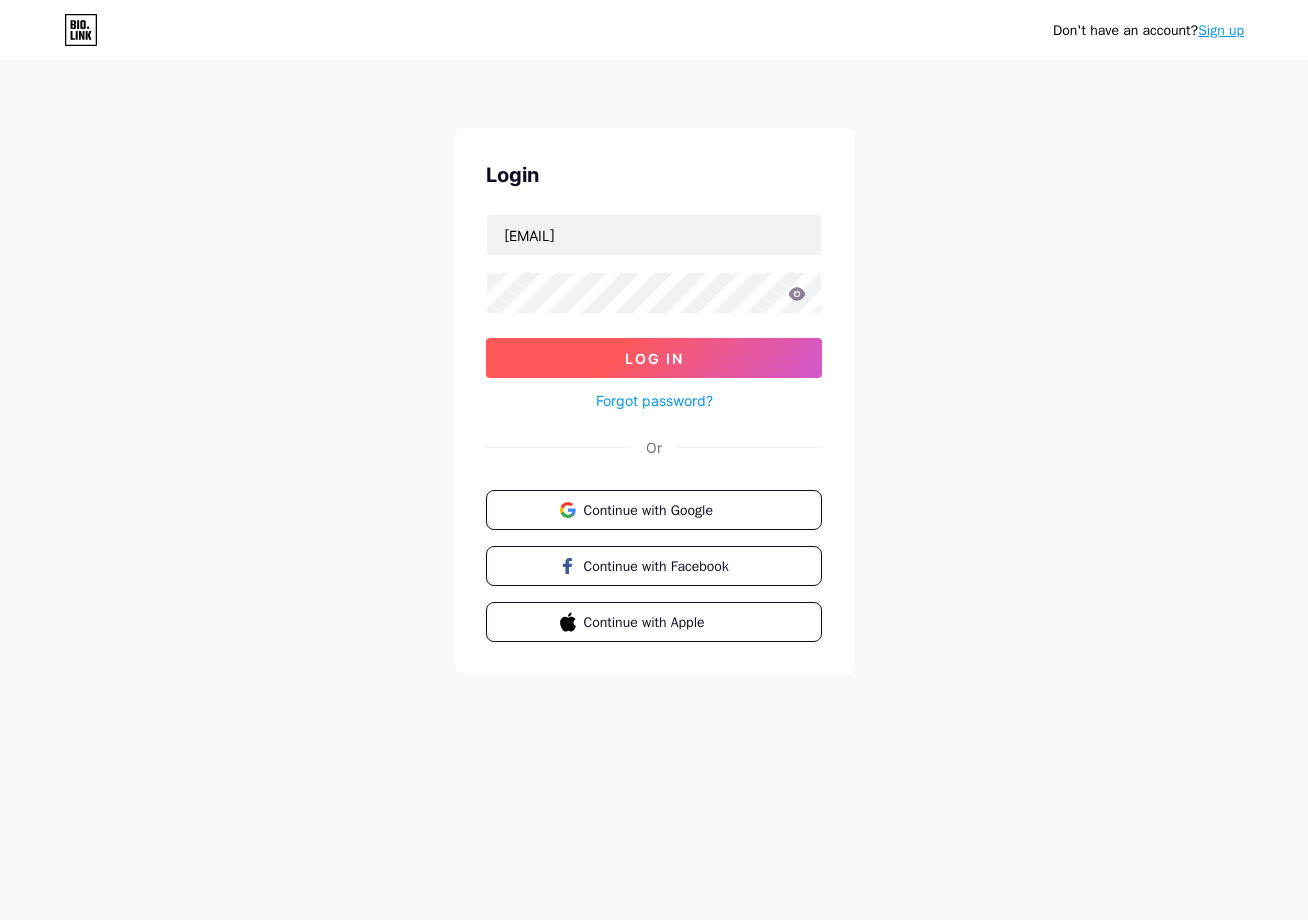 click on "madafakahyyz@gmail.com               Log In
Forgot password?" at bounding box center [654, 313] 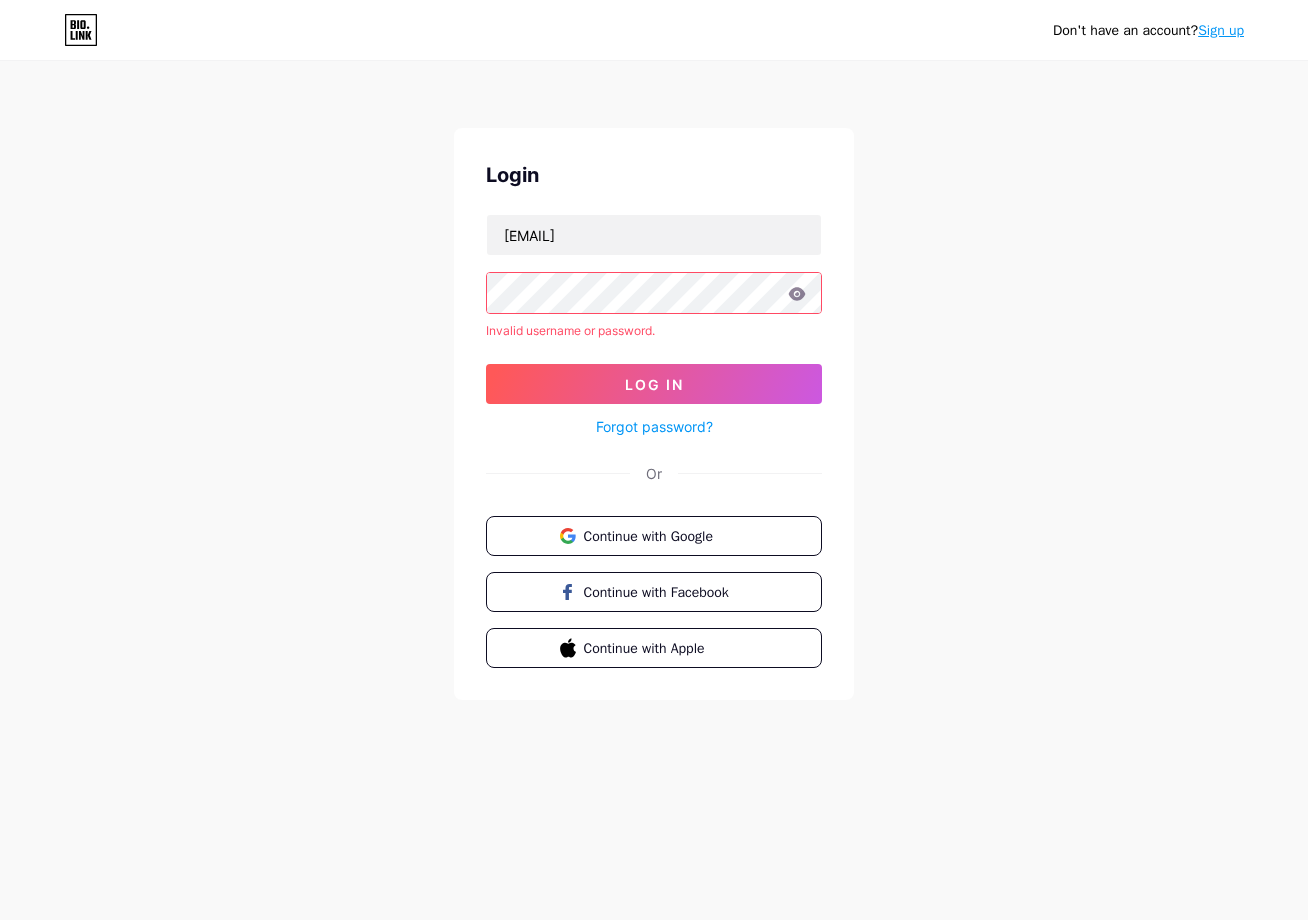 drag, startPoint x: 792, startPoint y: 296, endPoint x: 729, endPoint y: 346, distance: 80.43009 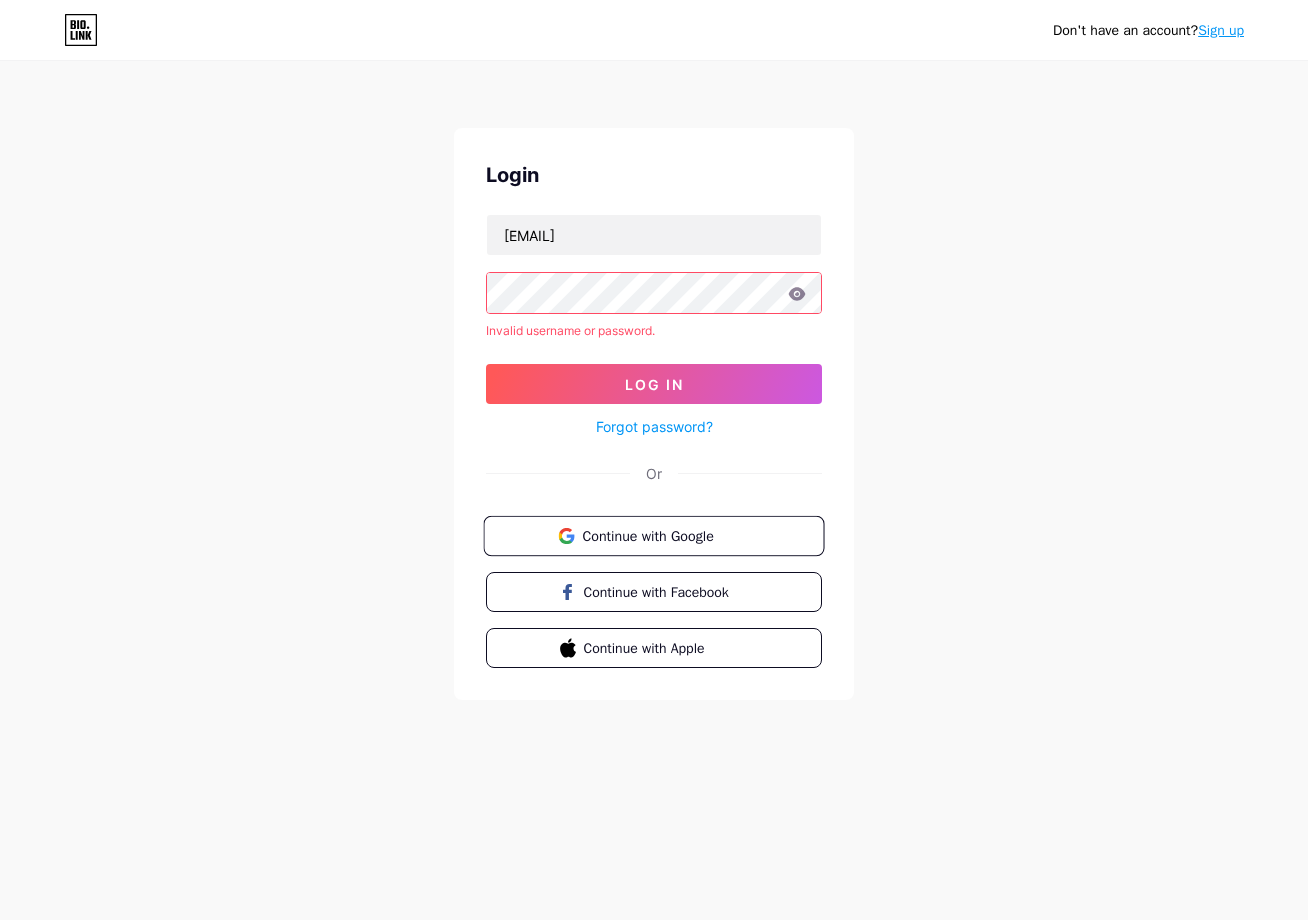 drag, startPoint x: 657, startPoint y: 526, endPoint x: 668, endPoint y: 503, distance: 25.495098 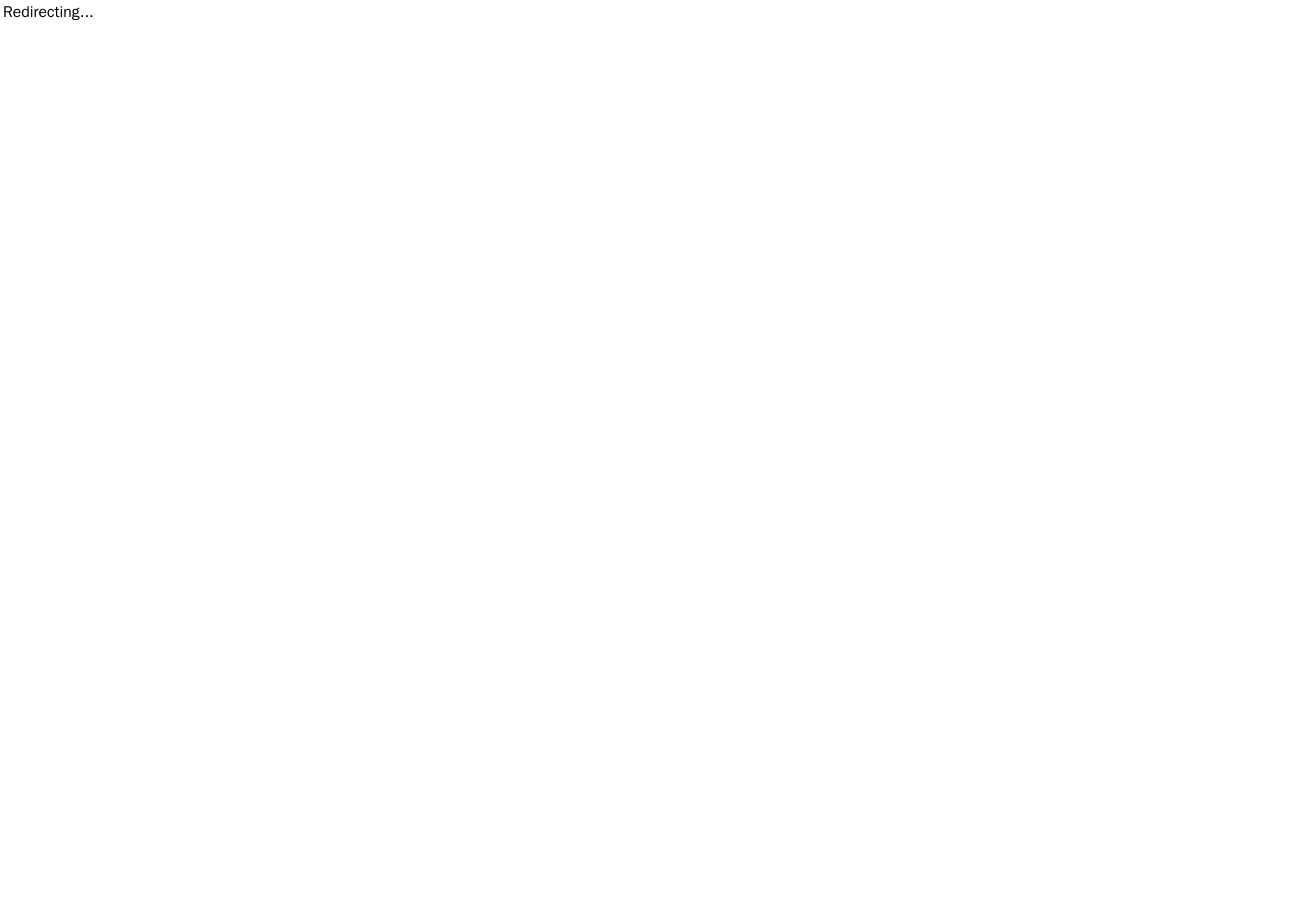 scroll, scrollTop: 0, scrollLeft: 0, axis: both 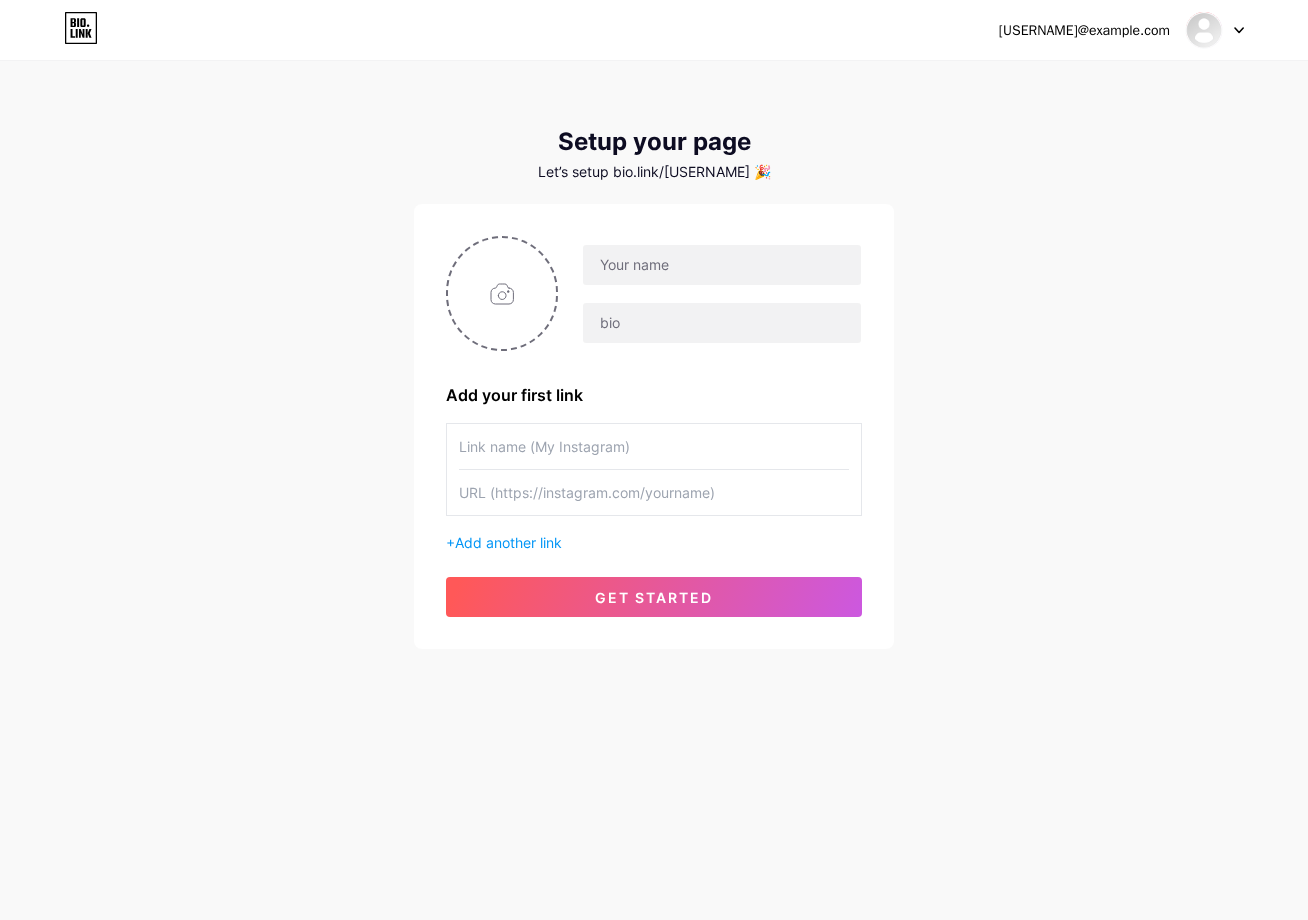 click at bounding box center [654, 492] 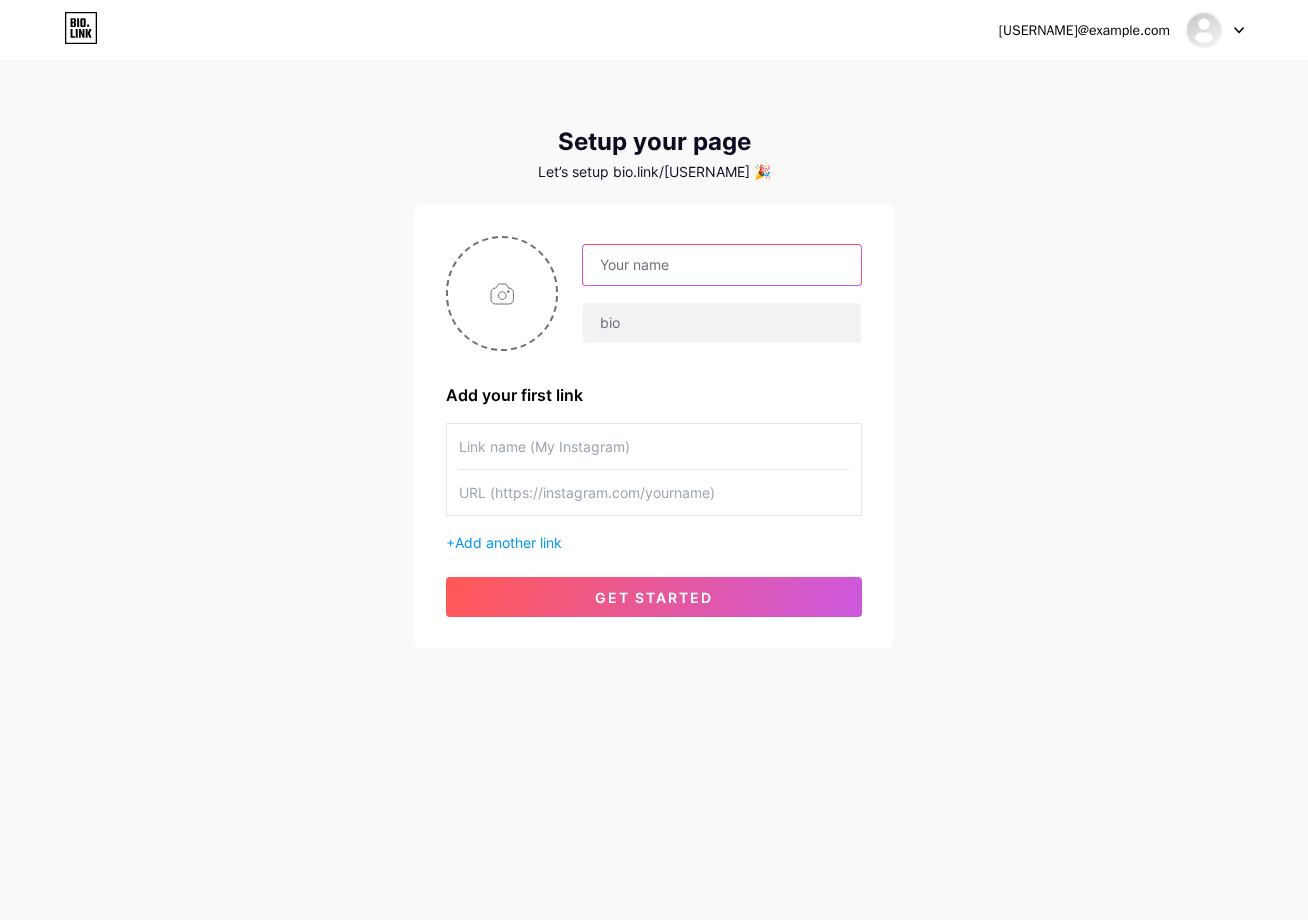 click at bounding box center [722, 265] 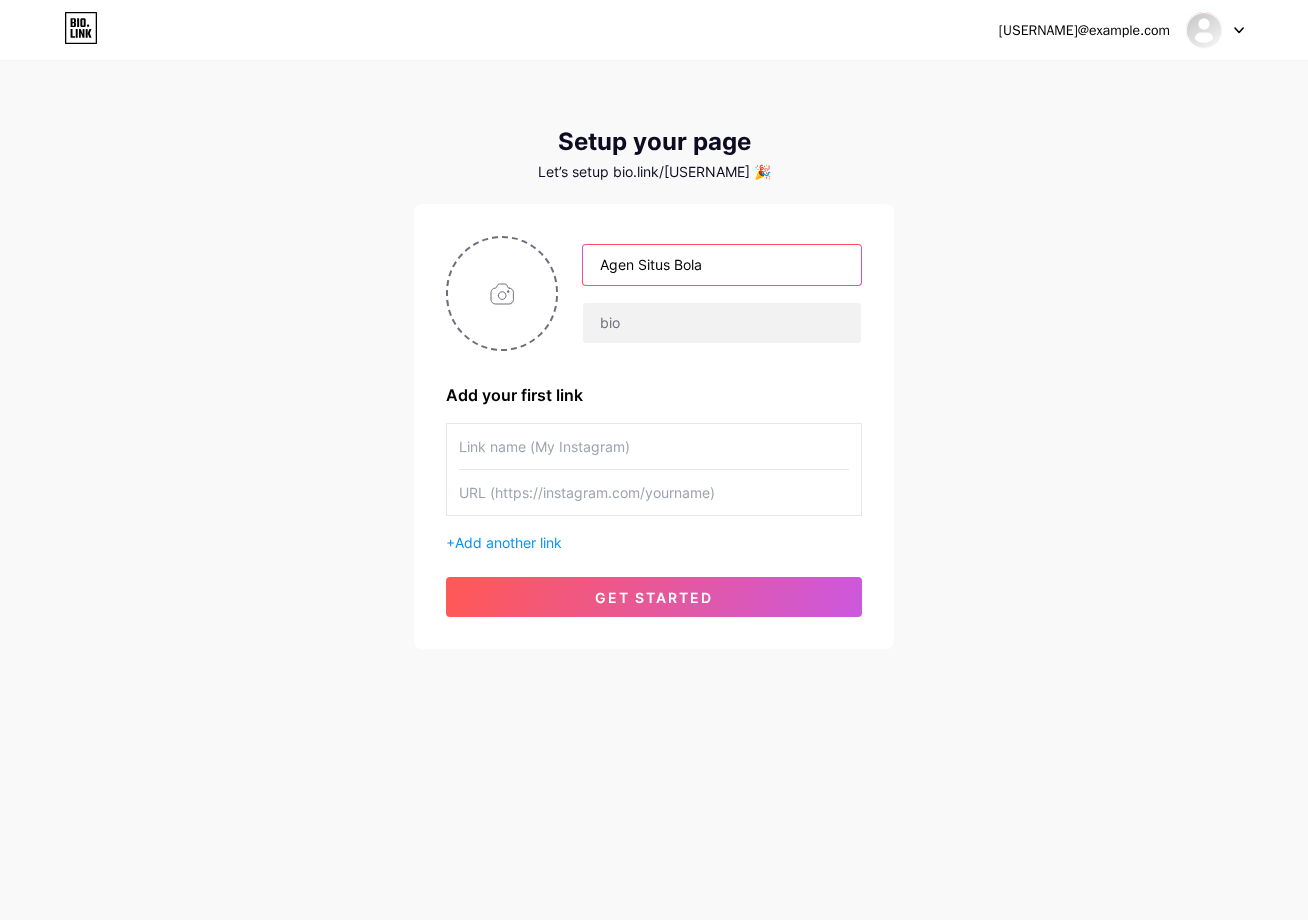 type on "Agen Situs Bola" 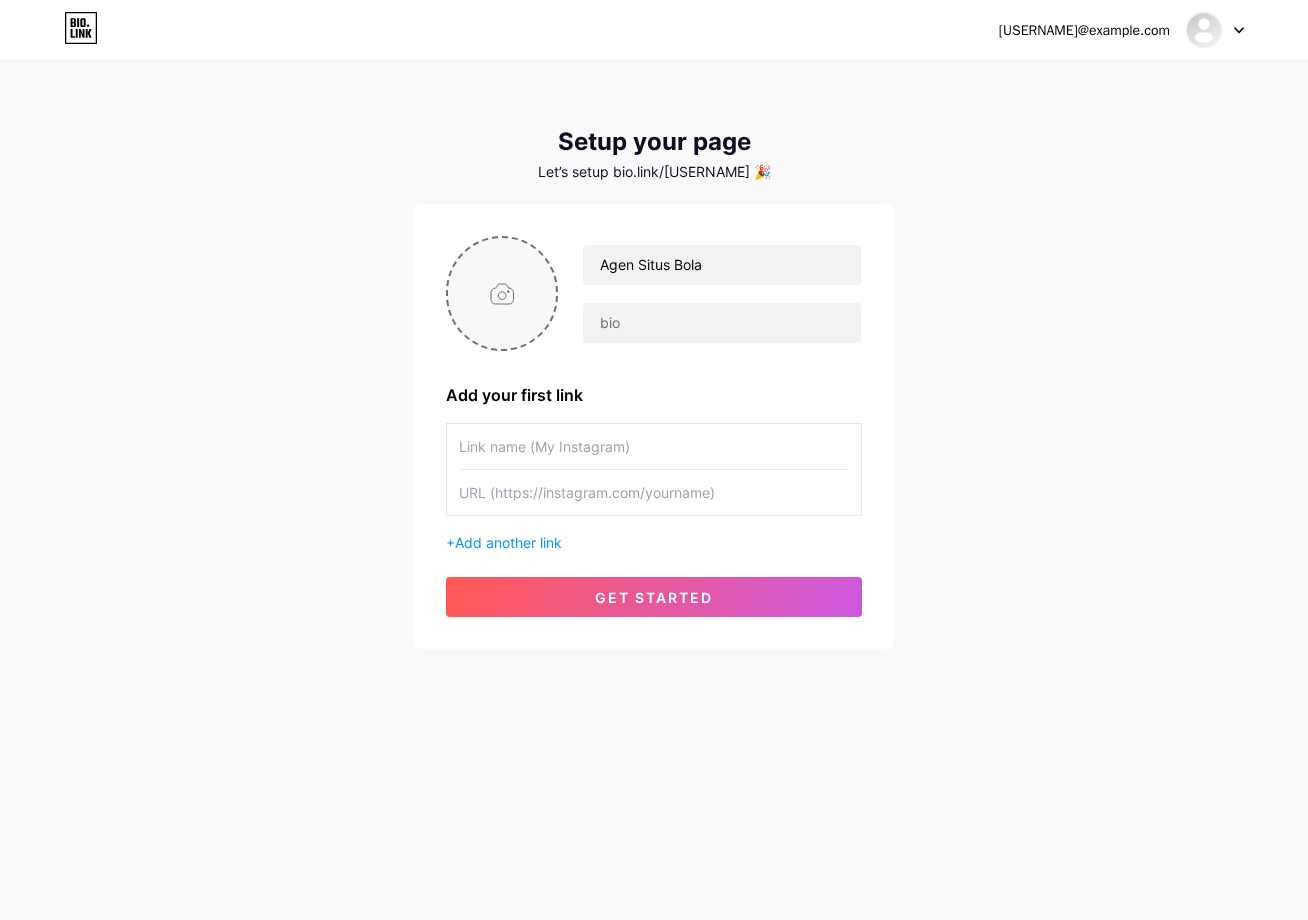 click at bounding box center (502, 293) 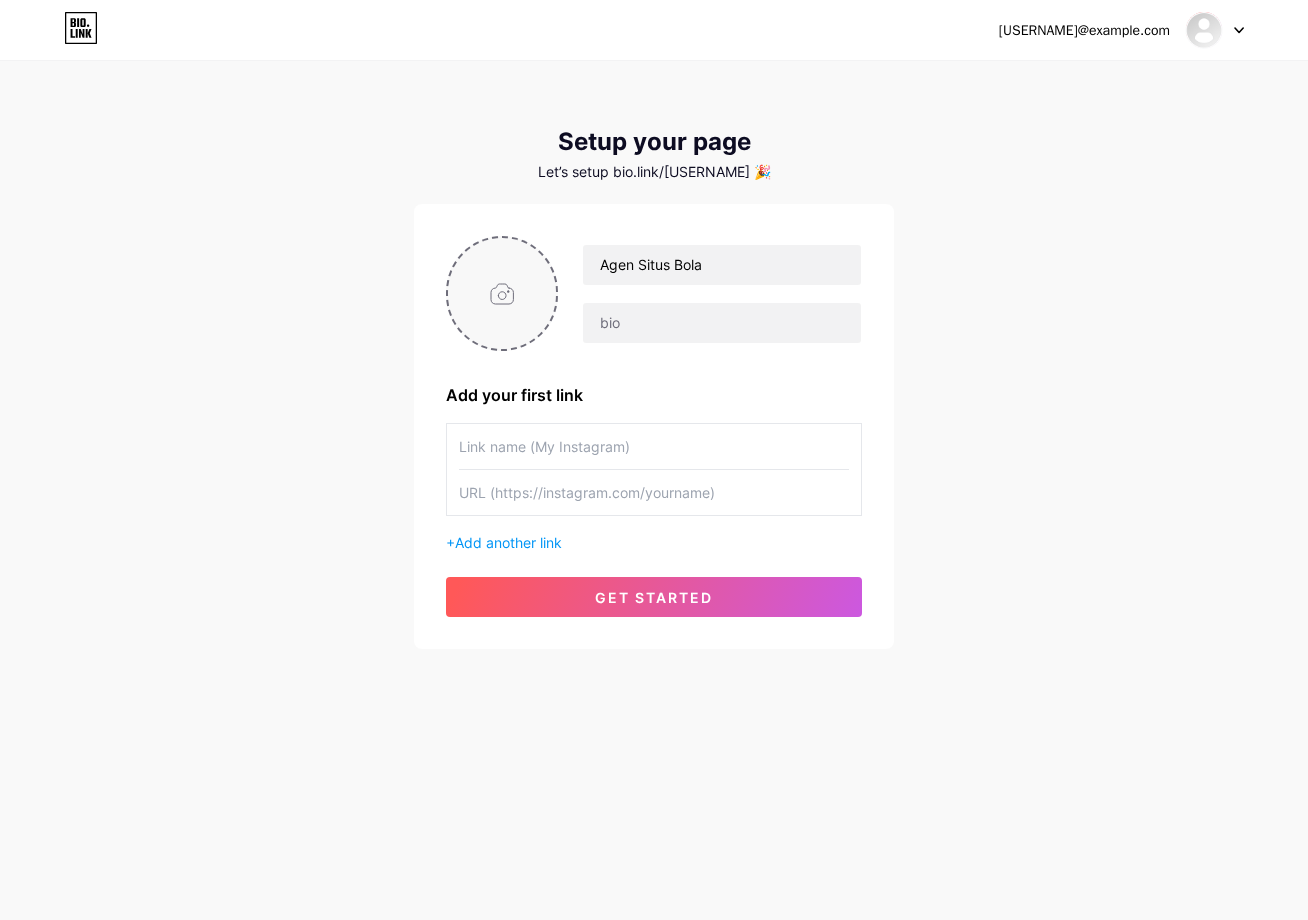 type on "C:\fakepath\gqqgq.jpg" 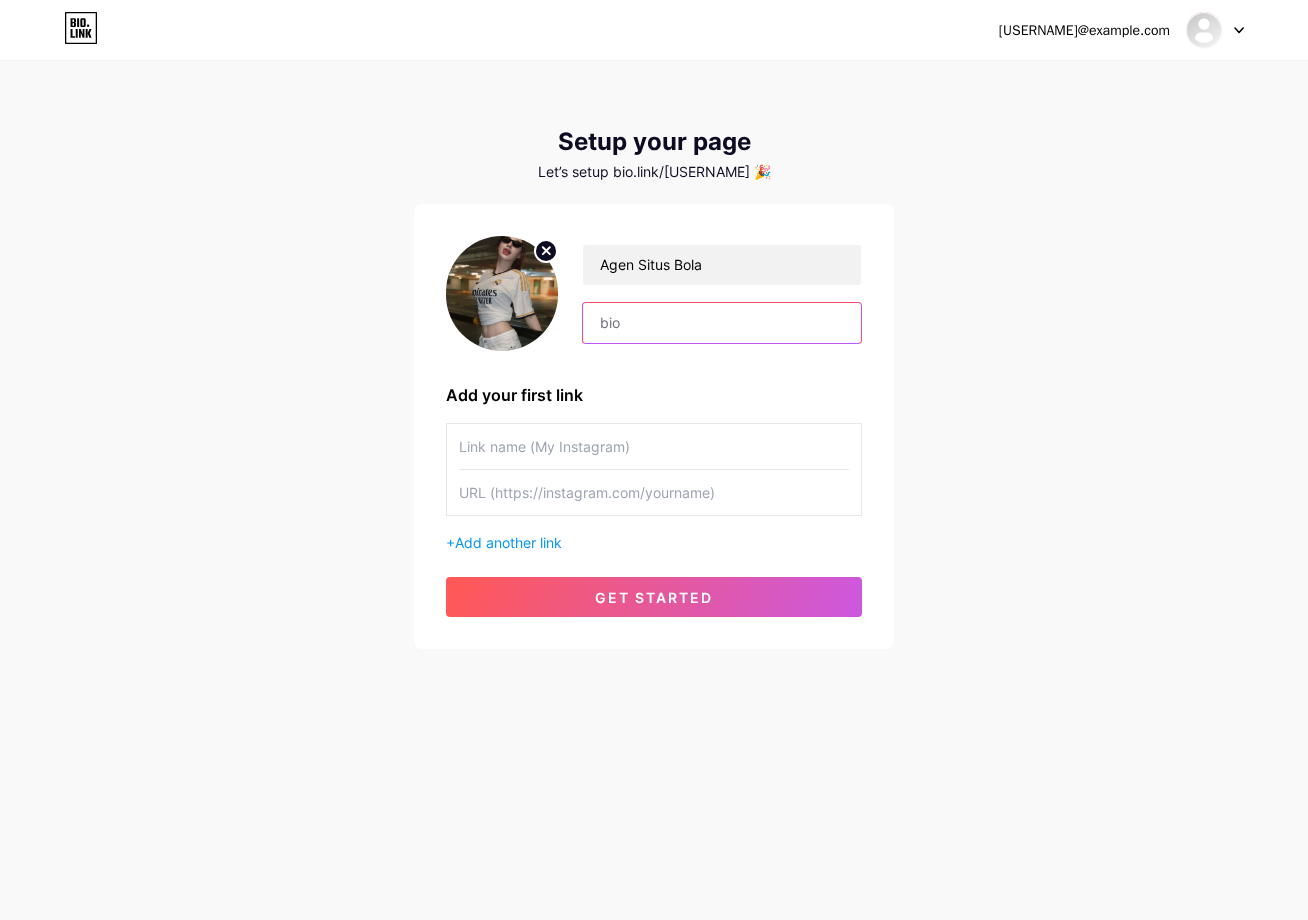click at bounding box center (722, 323) 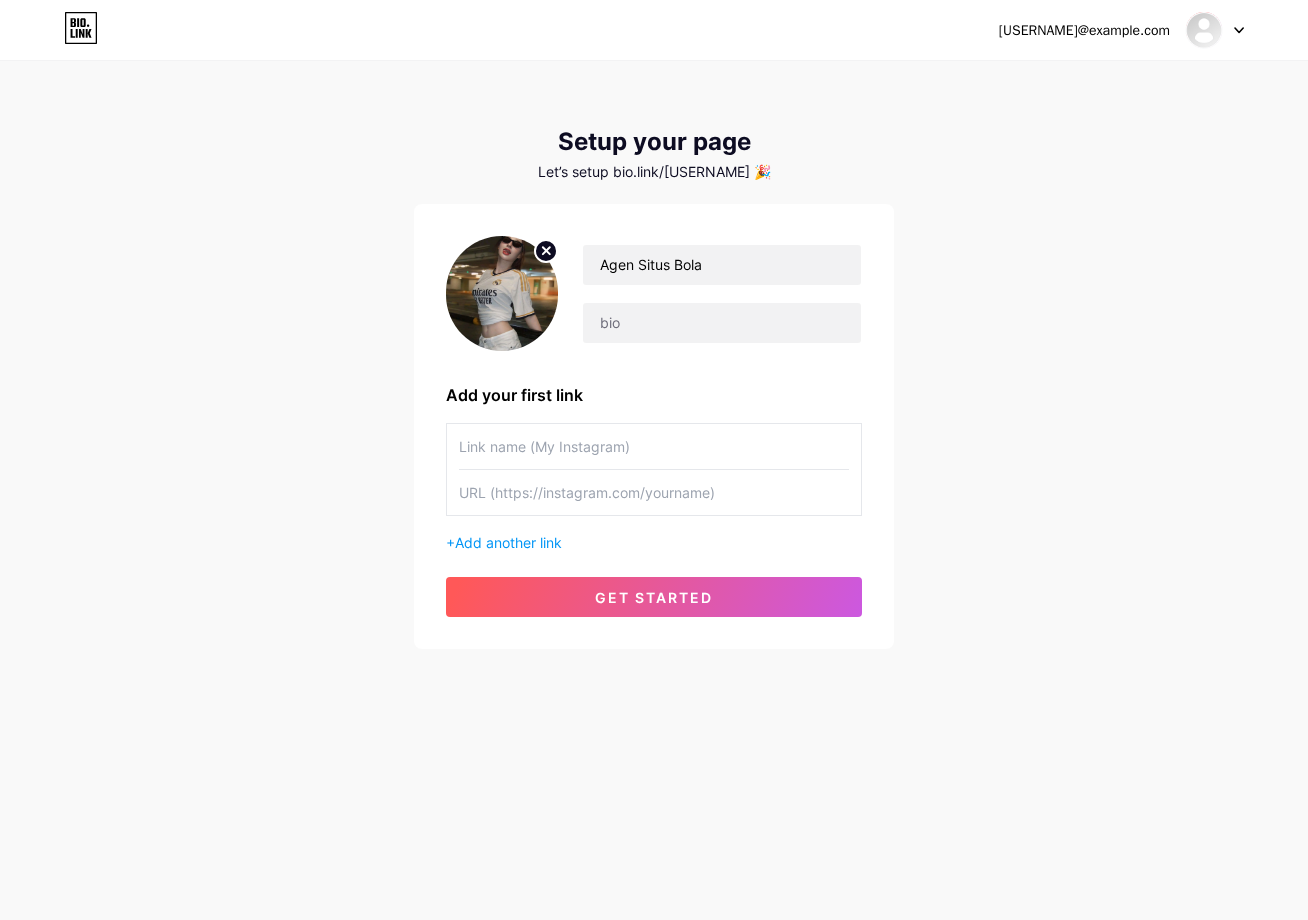 click at bounding box center (654, 446) 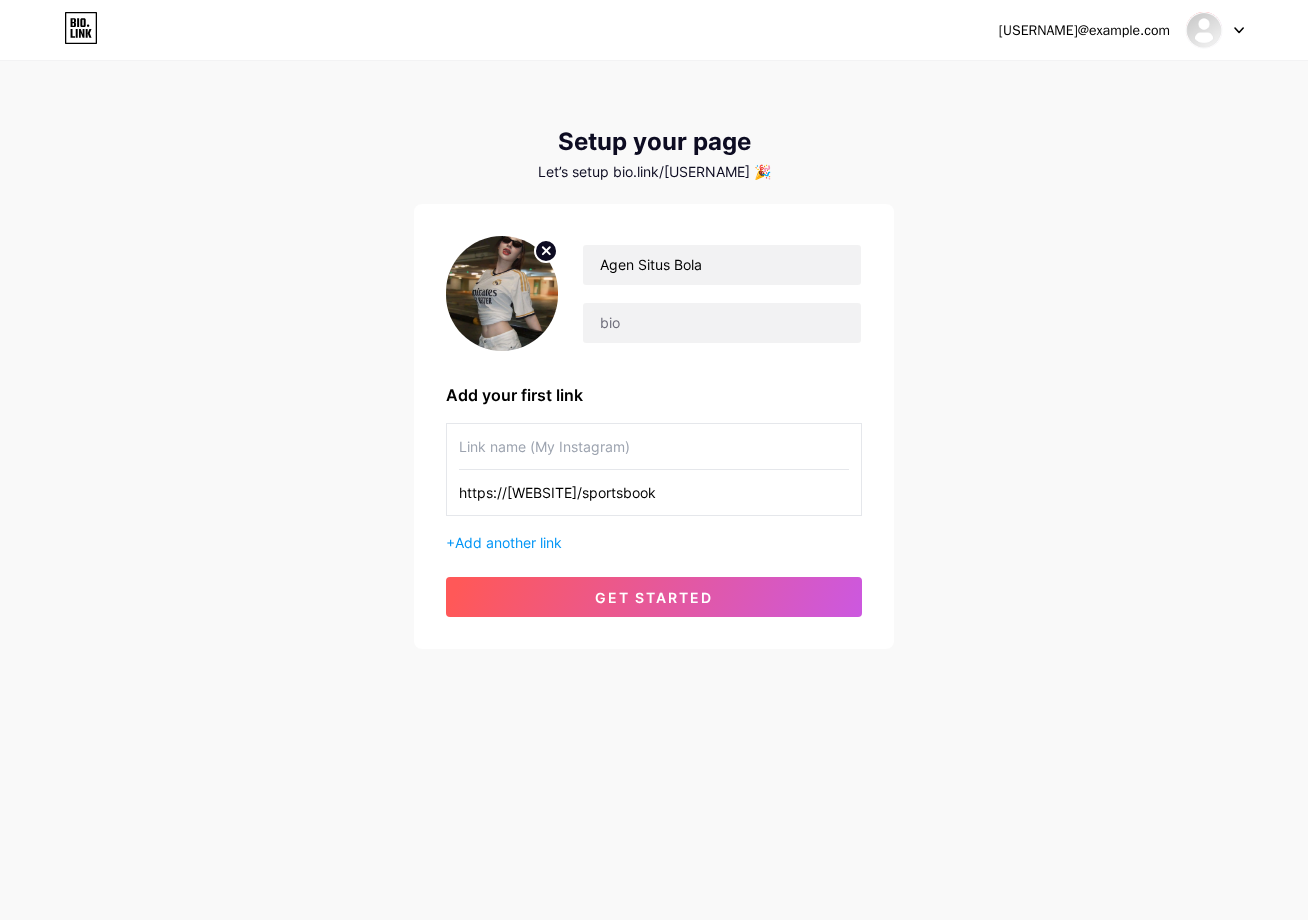 type on "https://cafe4dragon.shop/sportsbook" 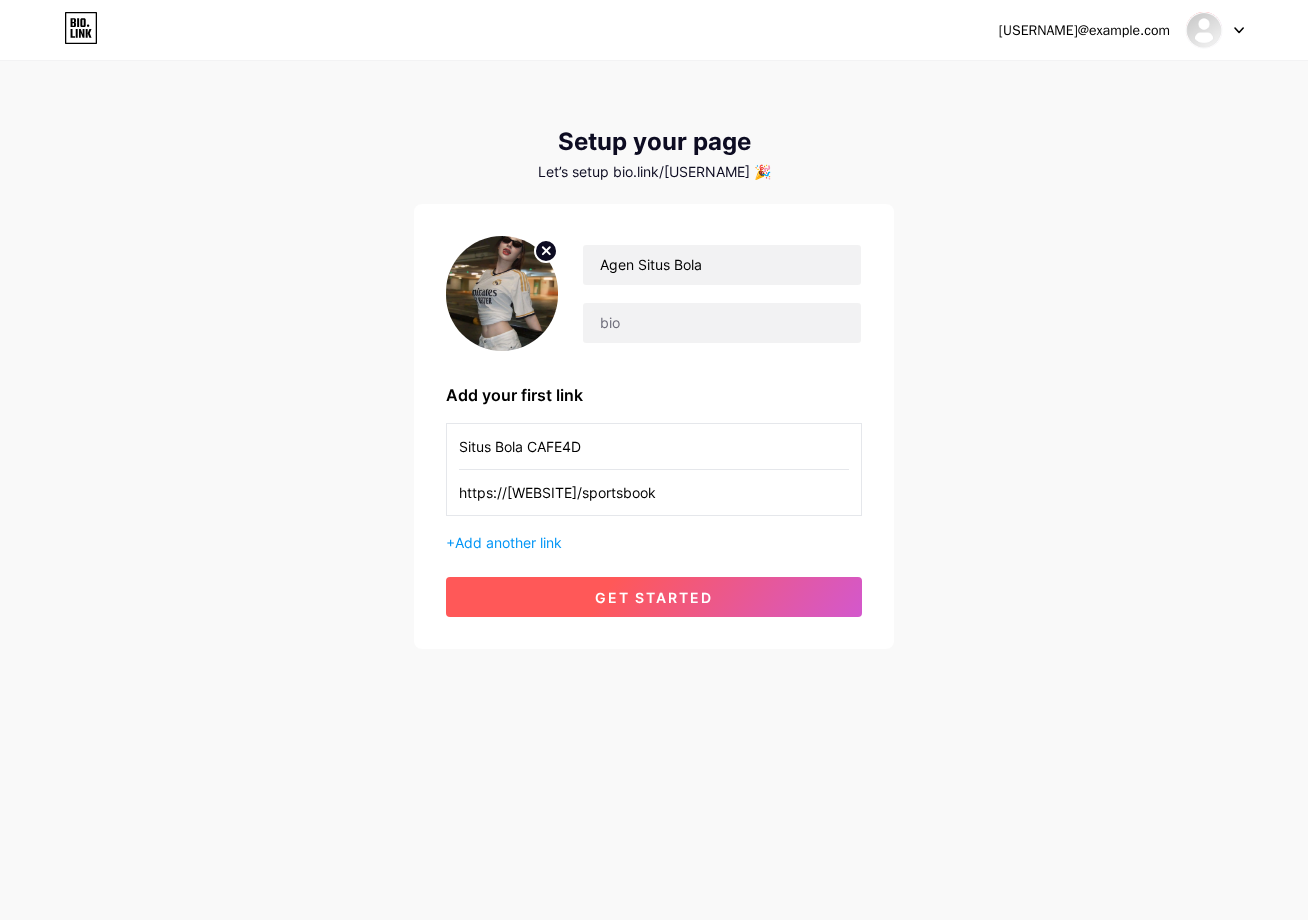 type on "Situs Bola CAFE4D" 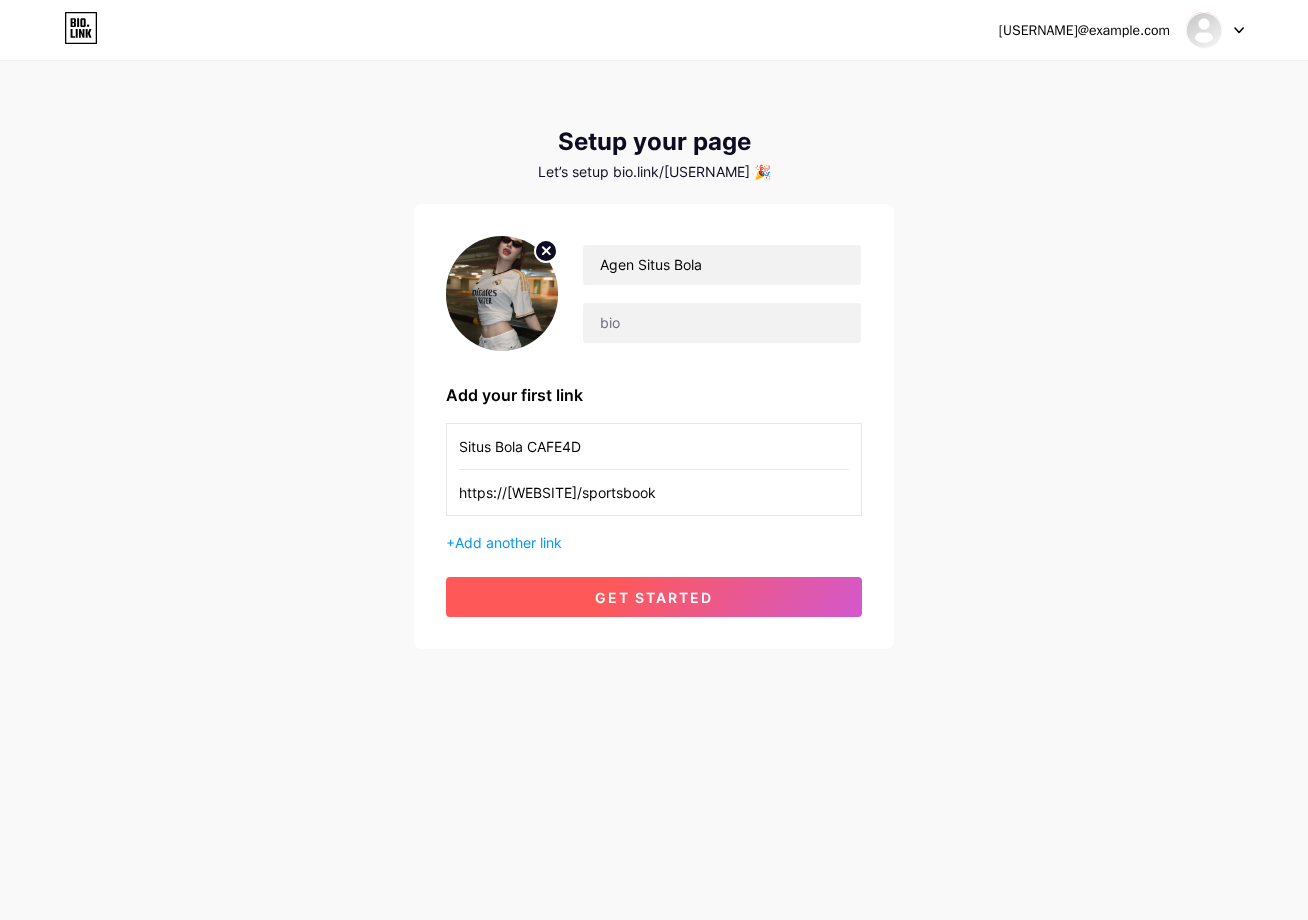 click on "get started" at bounding box center [654, 597] 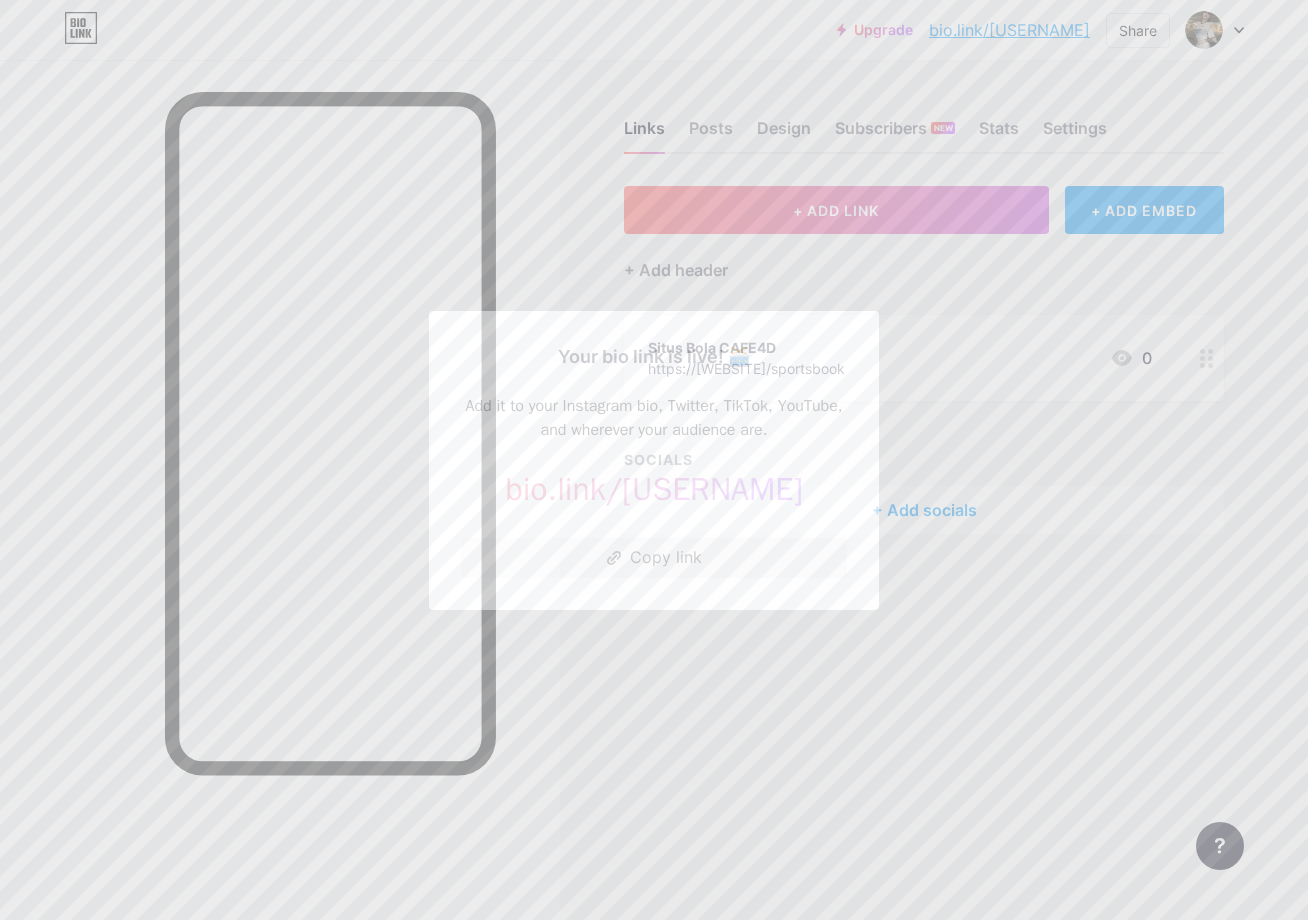 click at bounding box center [654, 460] 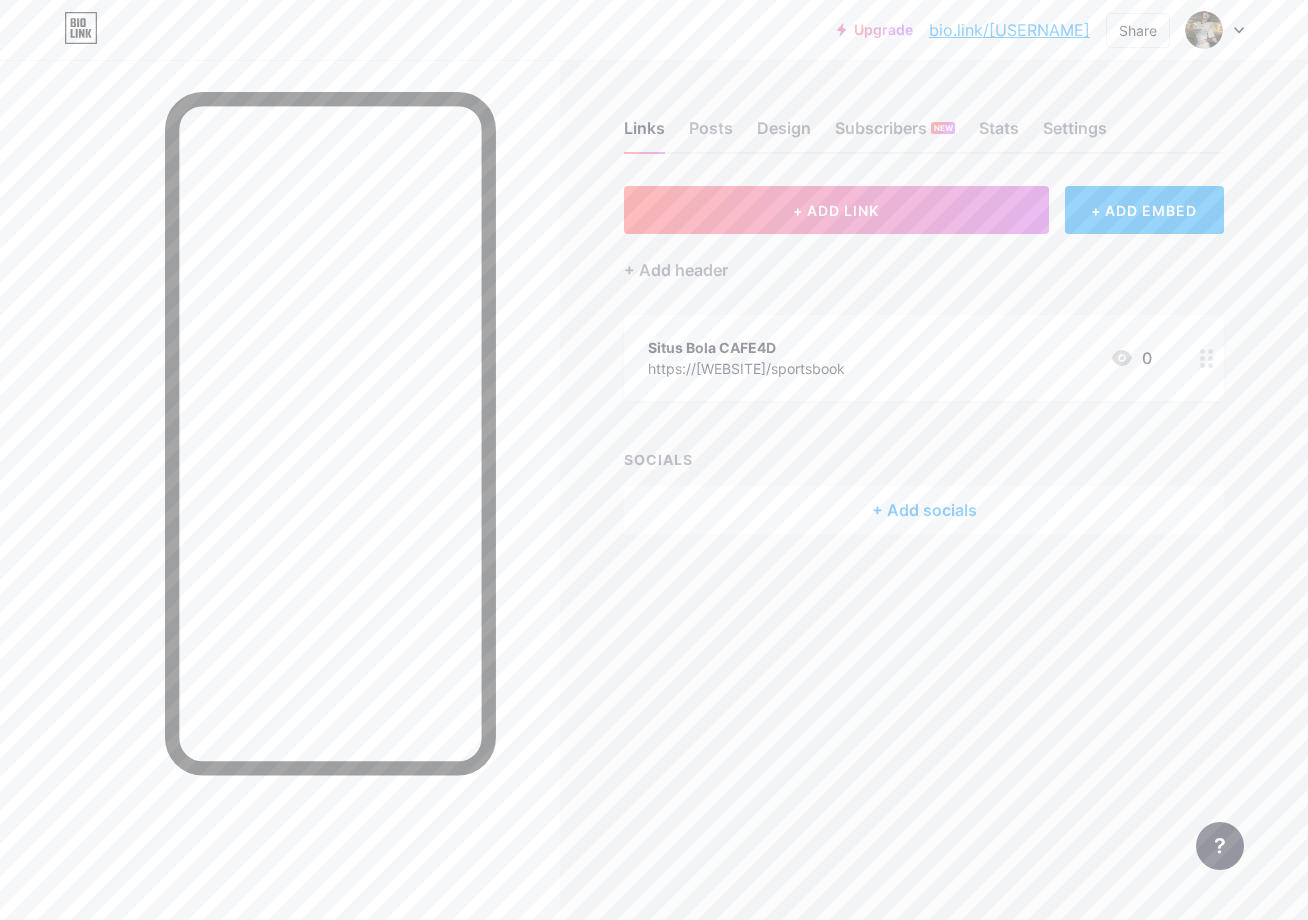 click on "+ ADD LINK     + ADD EMBED
+ Add header
Situs Bola CAFE4D
https://cafe4dragon.shop/sportsbook
0
SOCIALS     + Add socials" at bounding box center (924, 360) 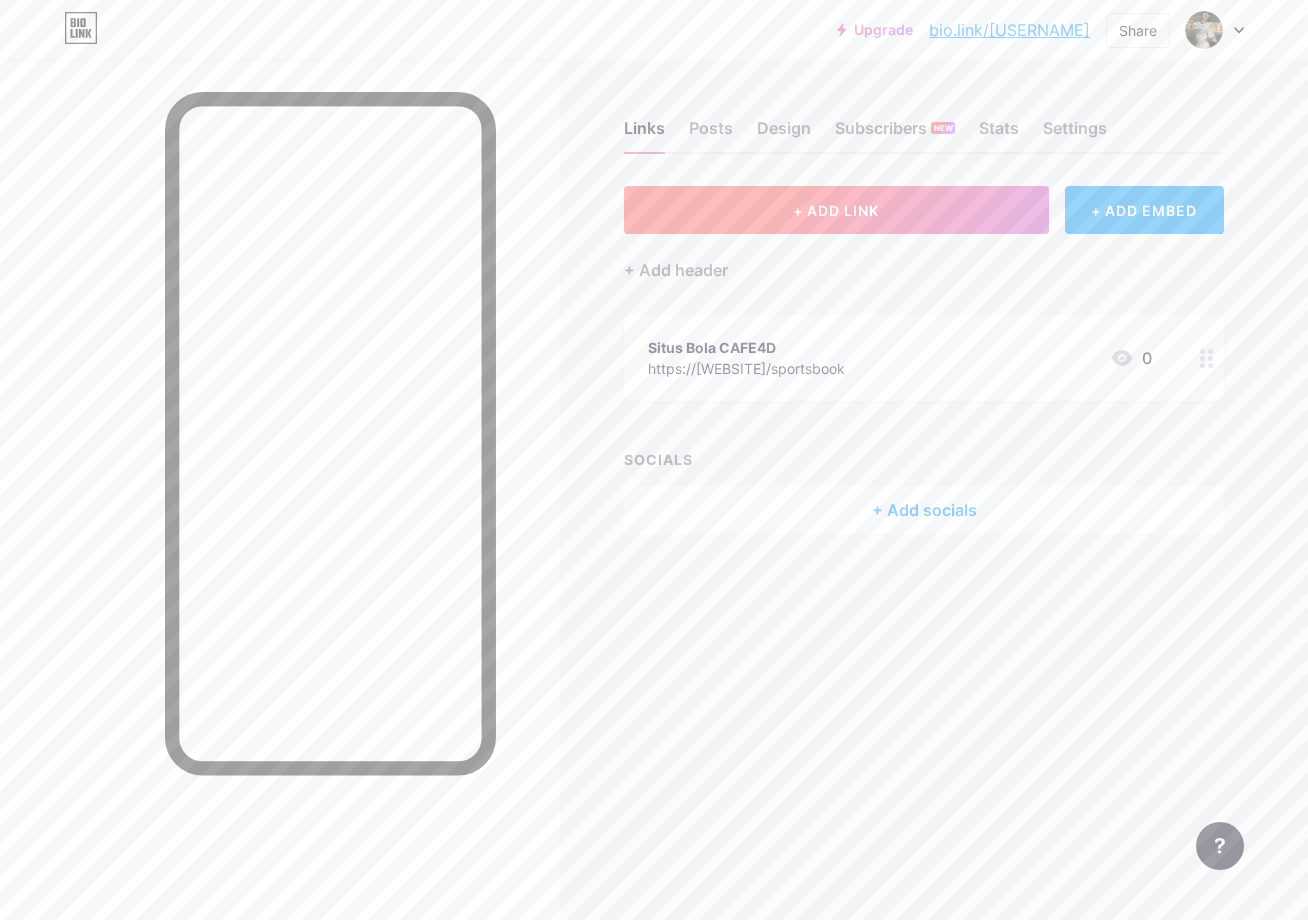 click on "+ ADD LINK" at bounding box center [836, 210] 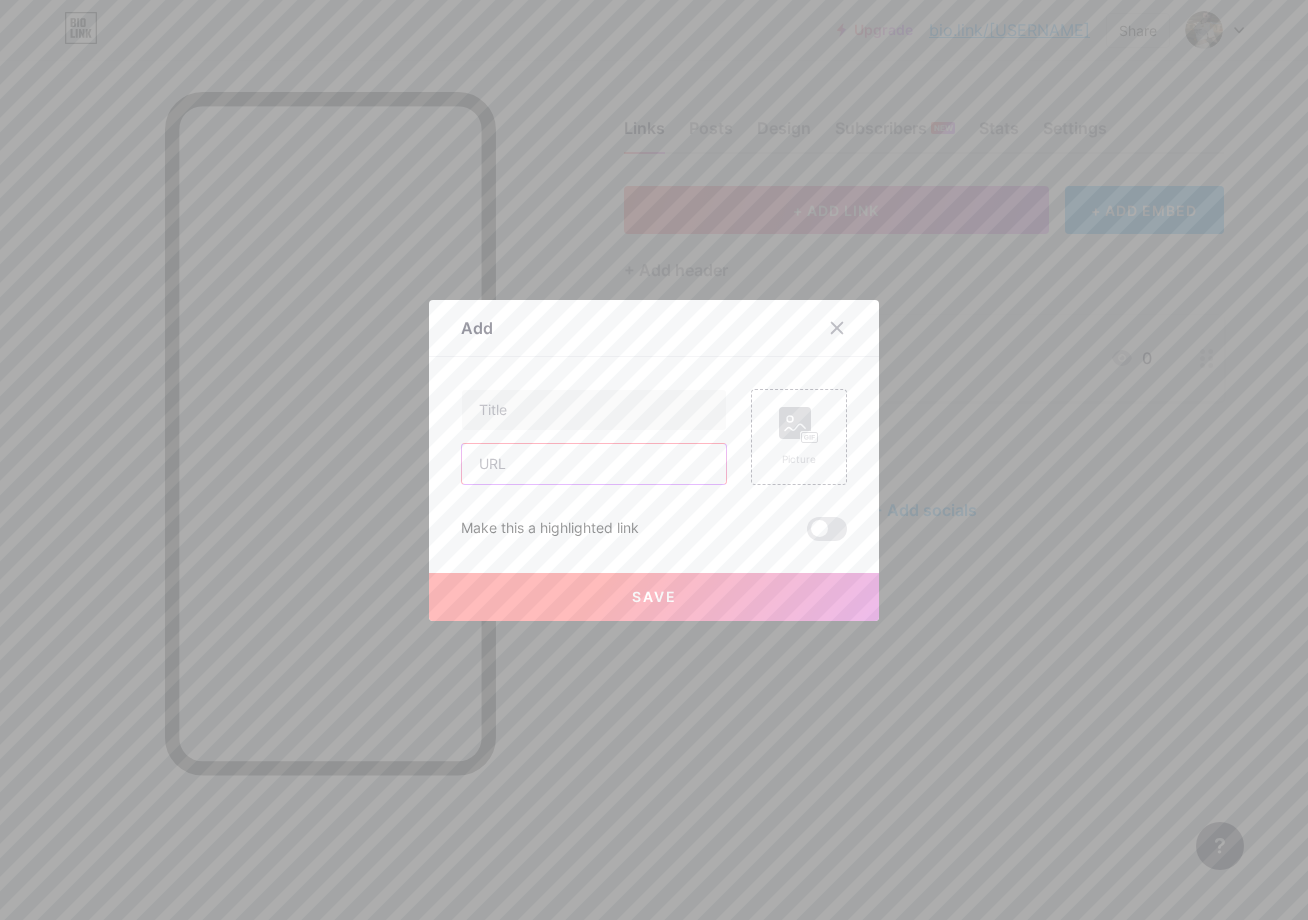 click at bounding box center [594, 464] 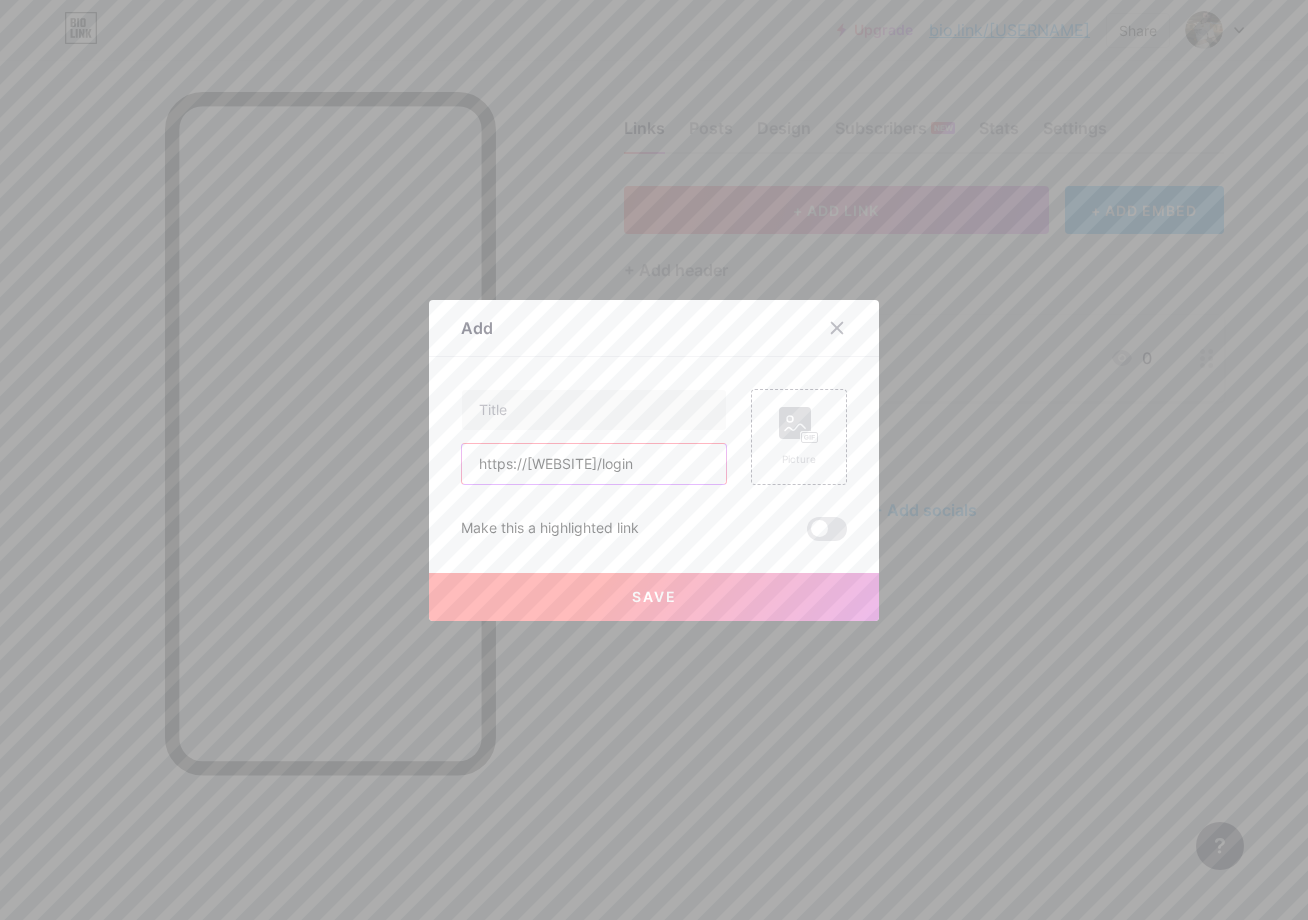 type on "https://cafe4dragon.shop/login" 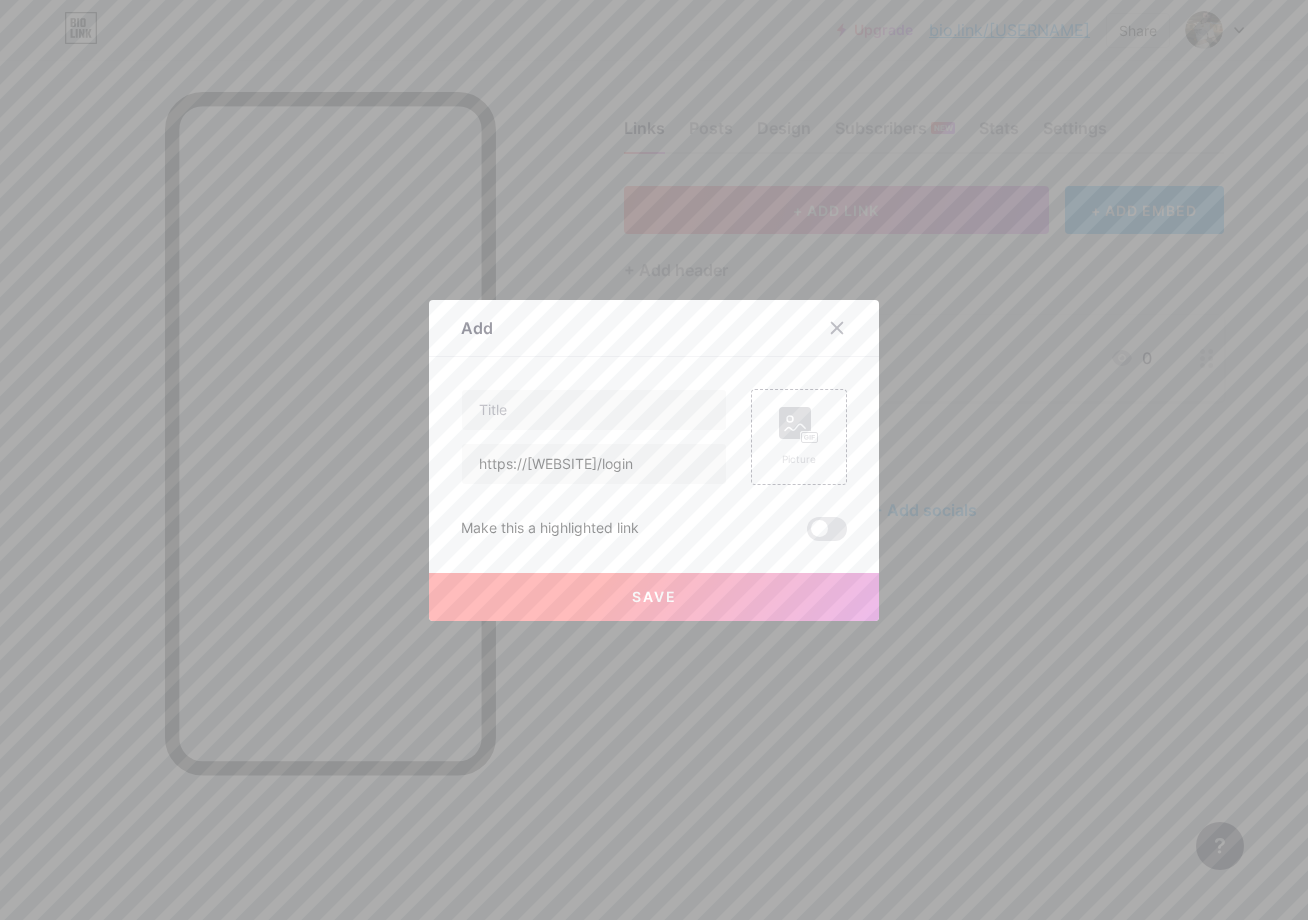 click on "https://cafe4dragon.shop/login" at bounding box center (594, 437) 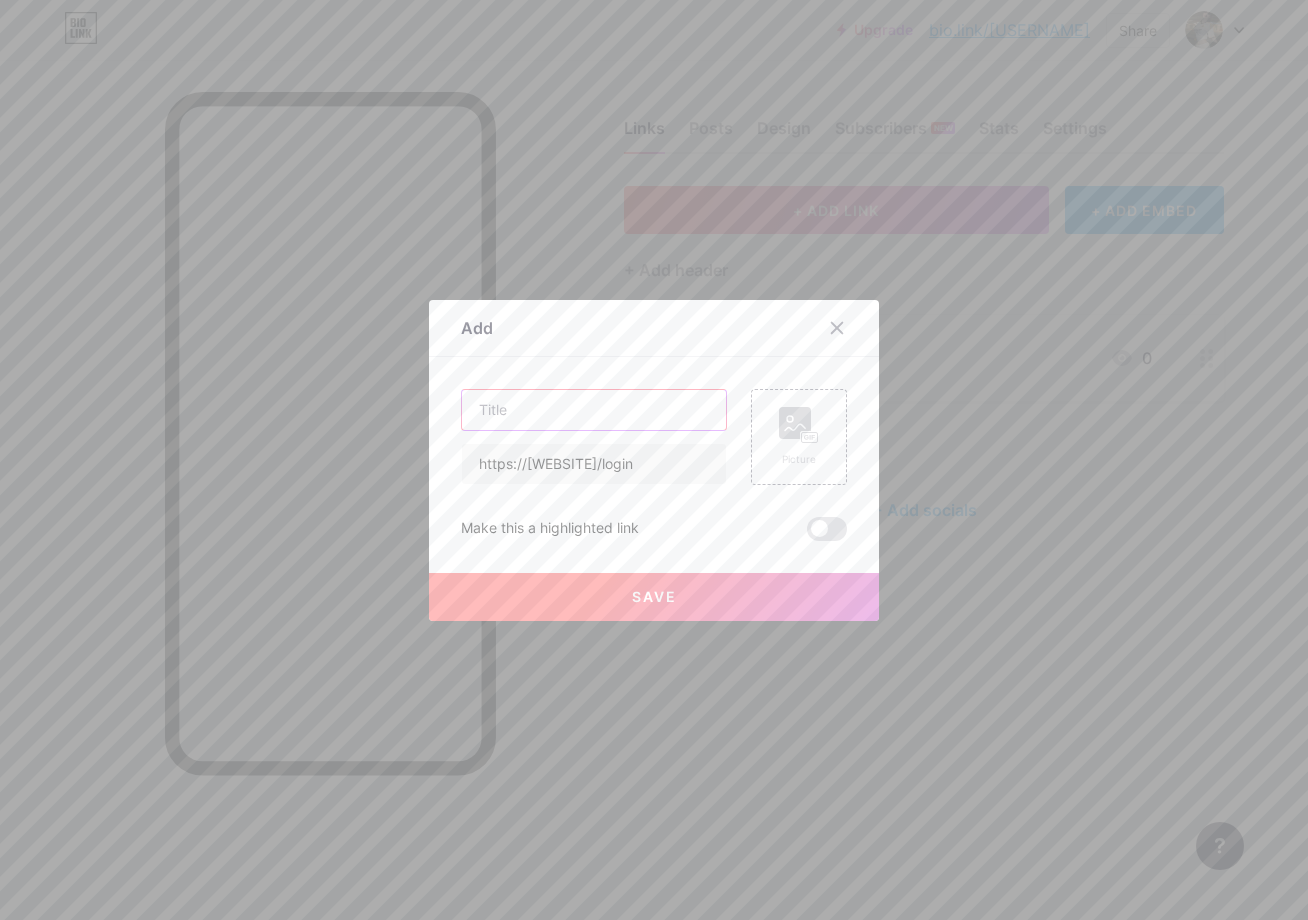 click at bounding box center [594, 410] 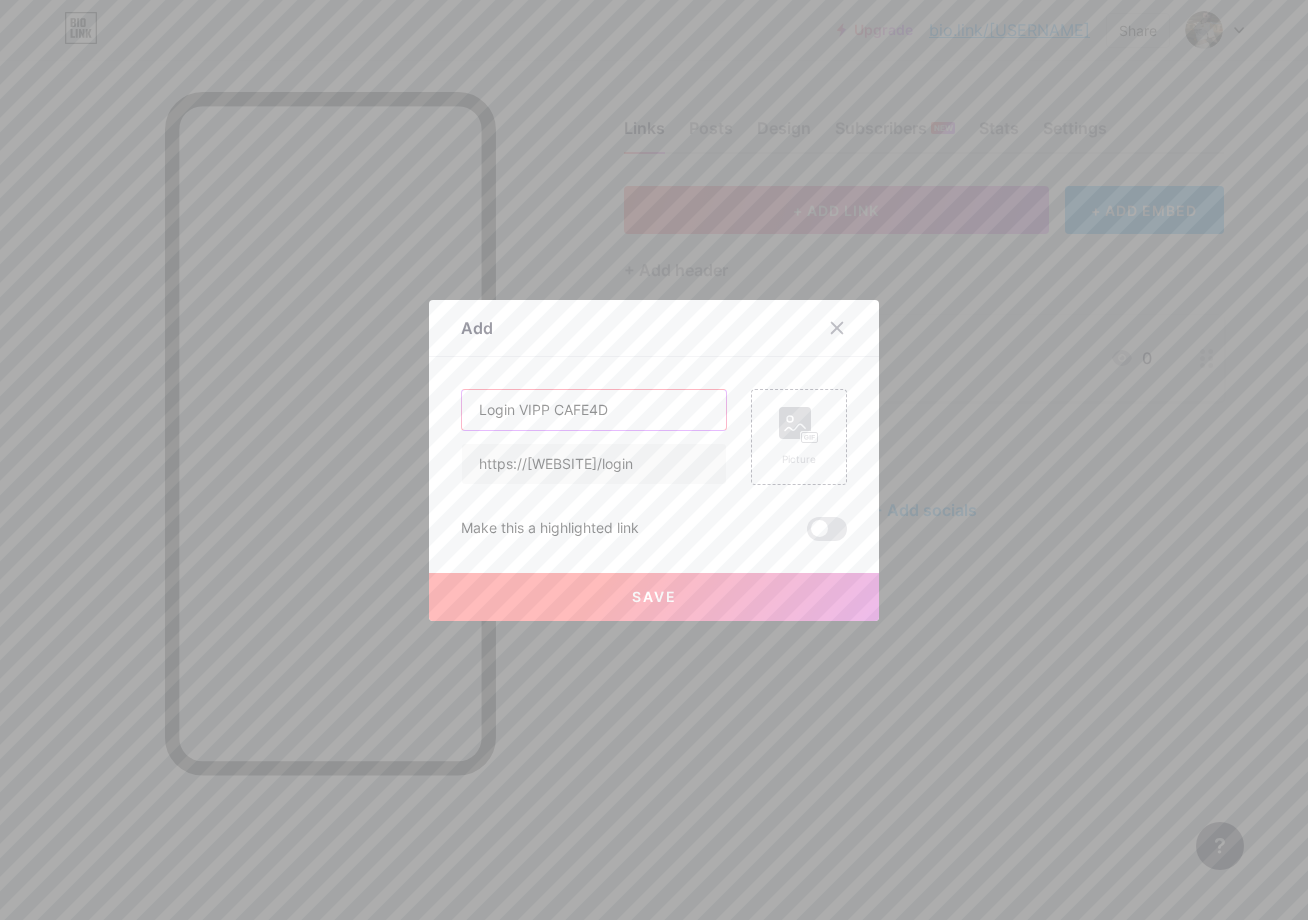 type on "Login VIPP CAFE4D" 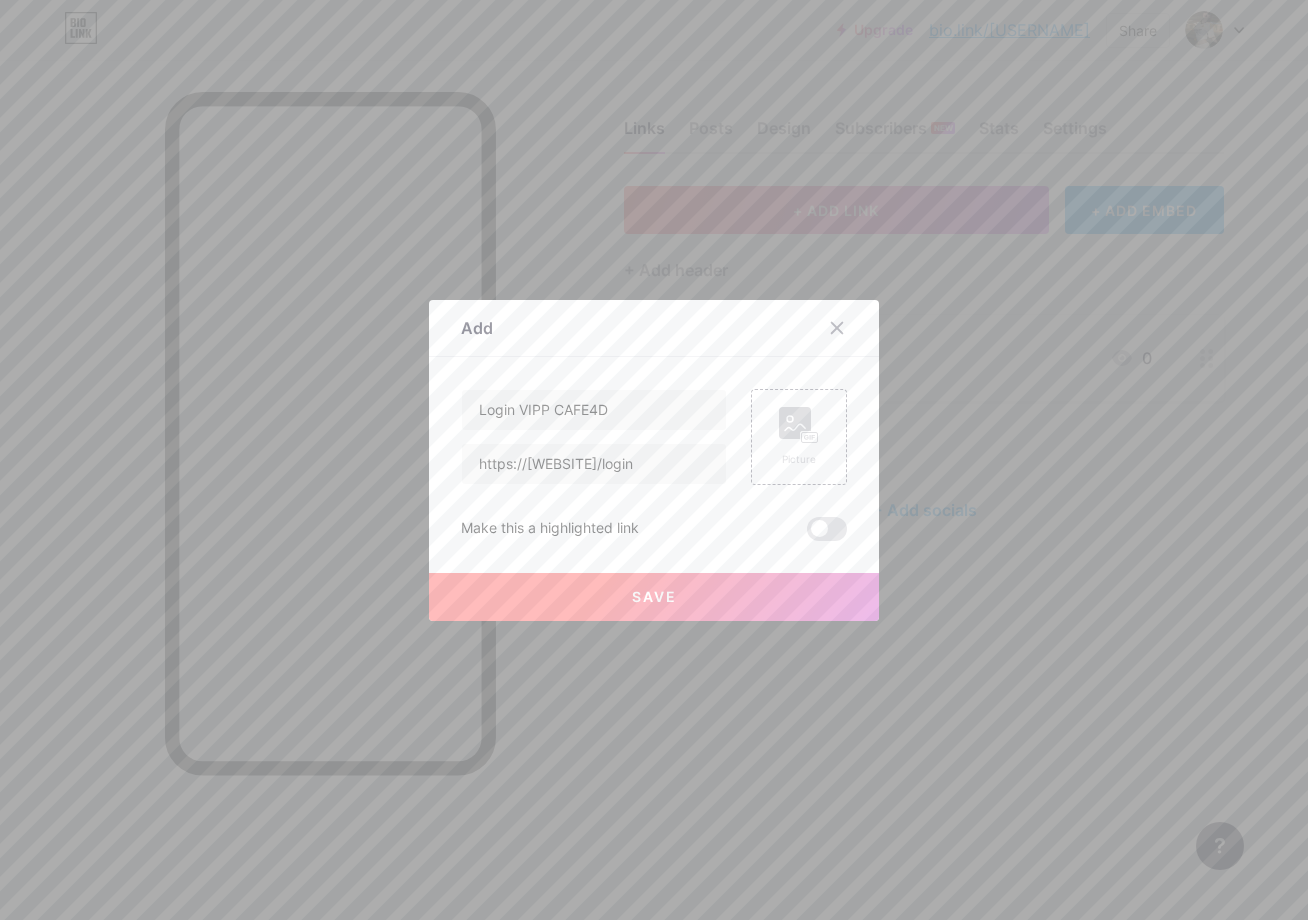click on "Save" at bounding box center [654, 597] 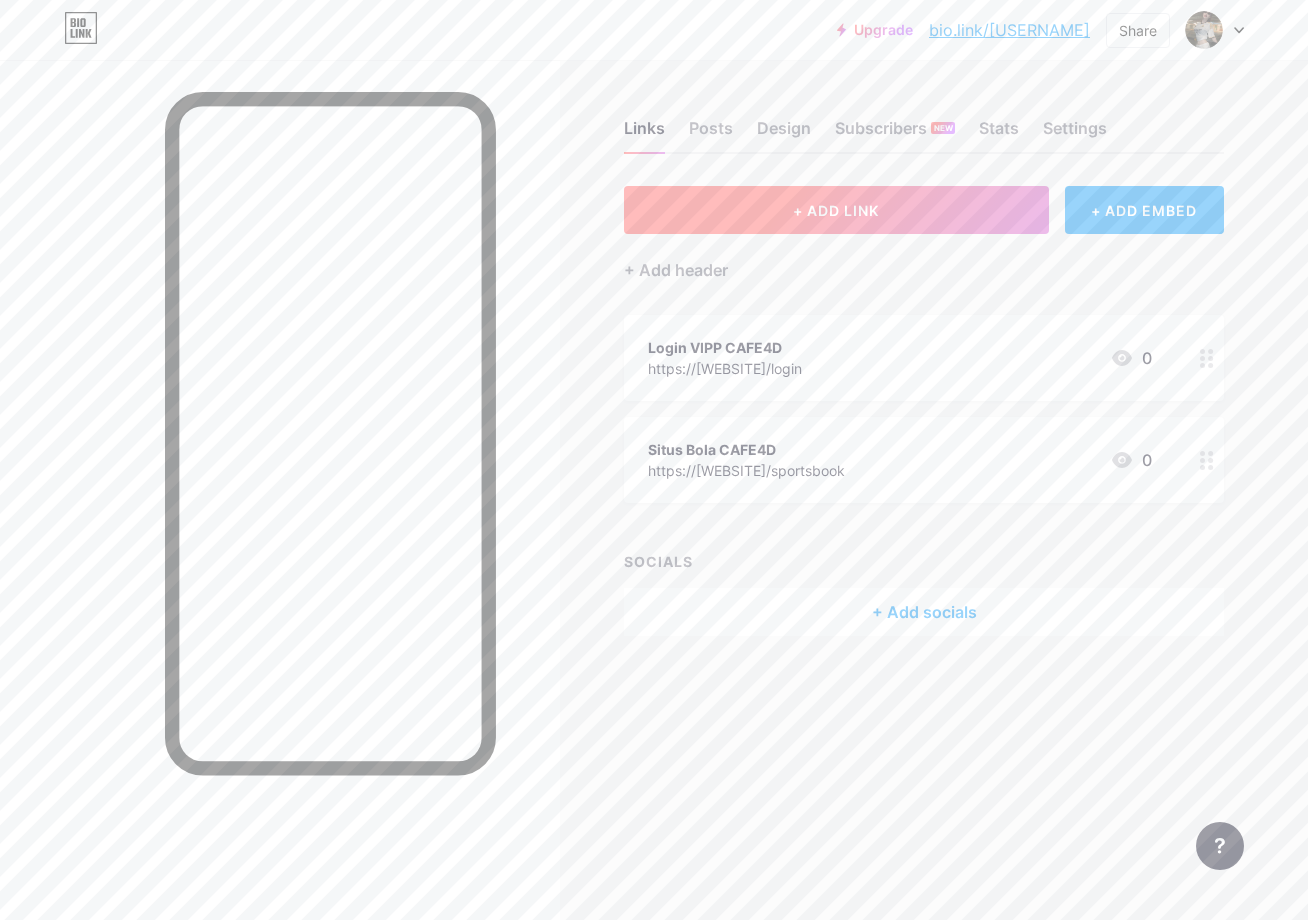 click on "+ ADD LINK" at bounding box center [836, 210] 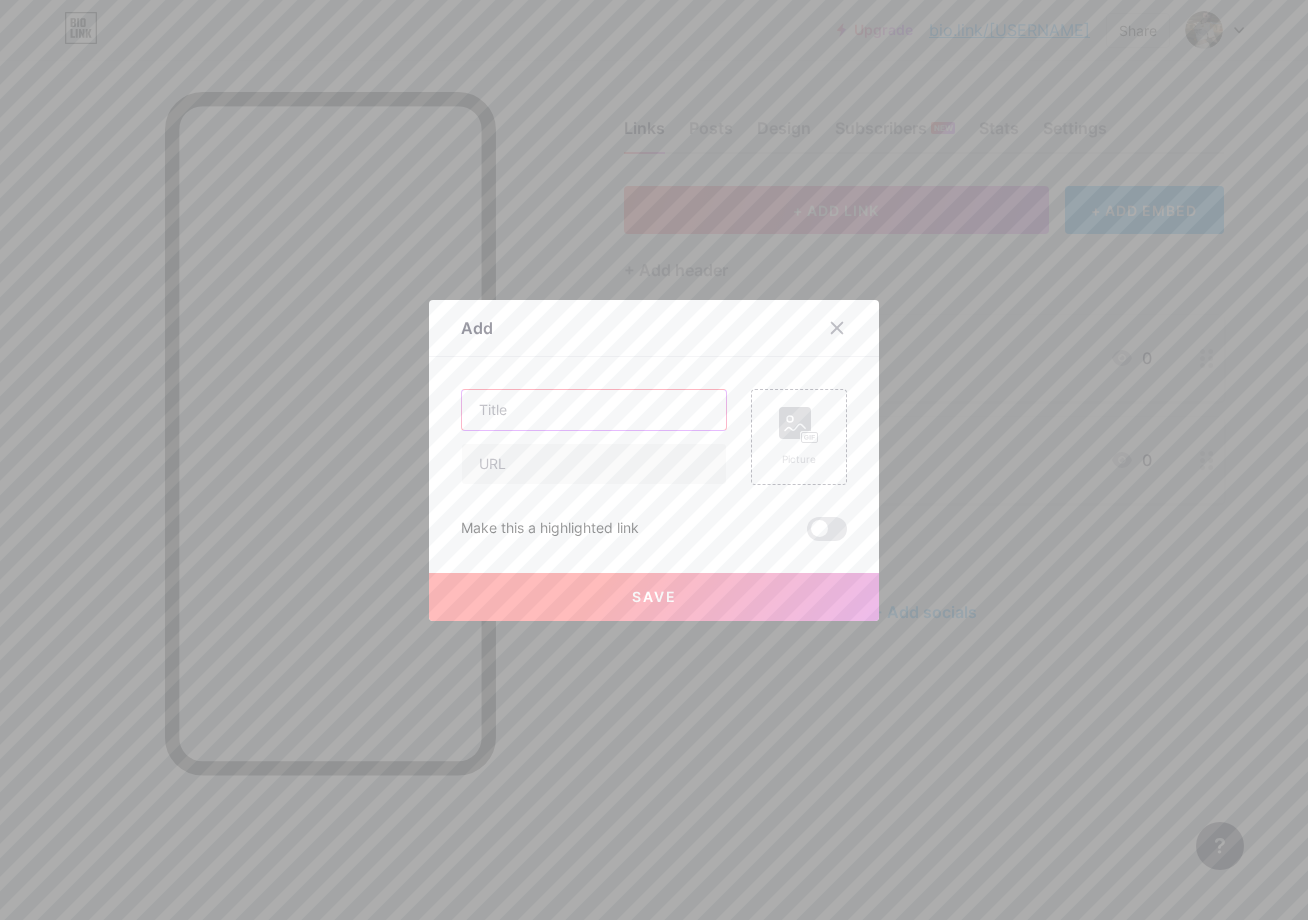 click at bounding box center [594, 410] 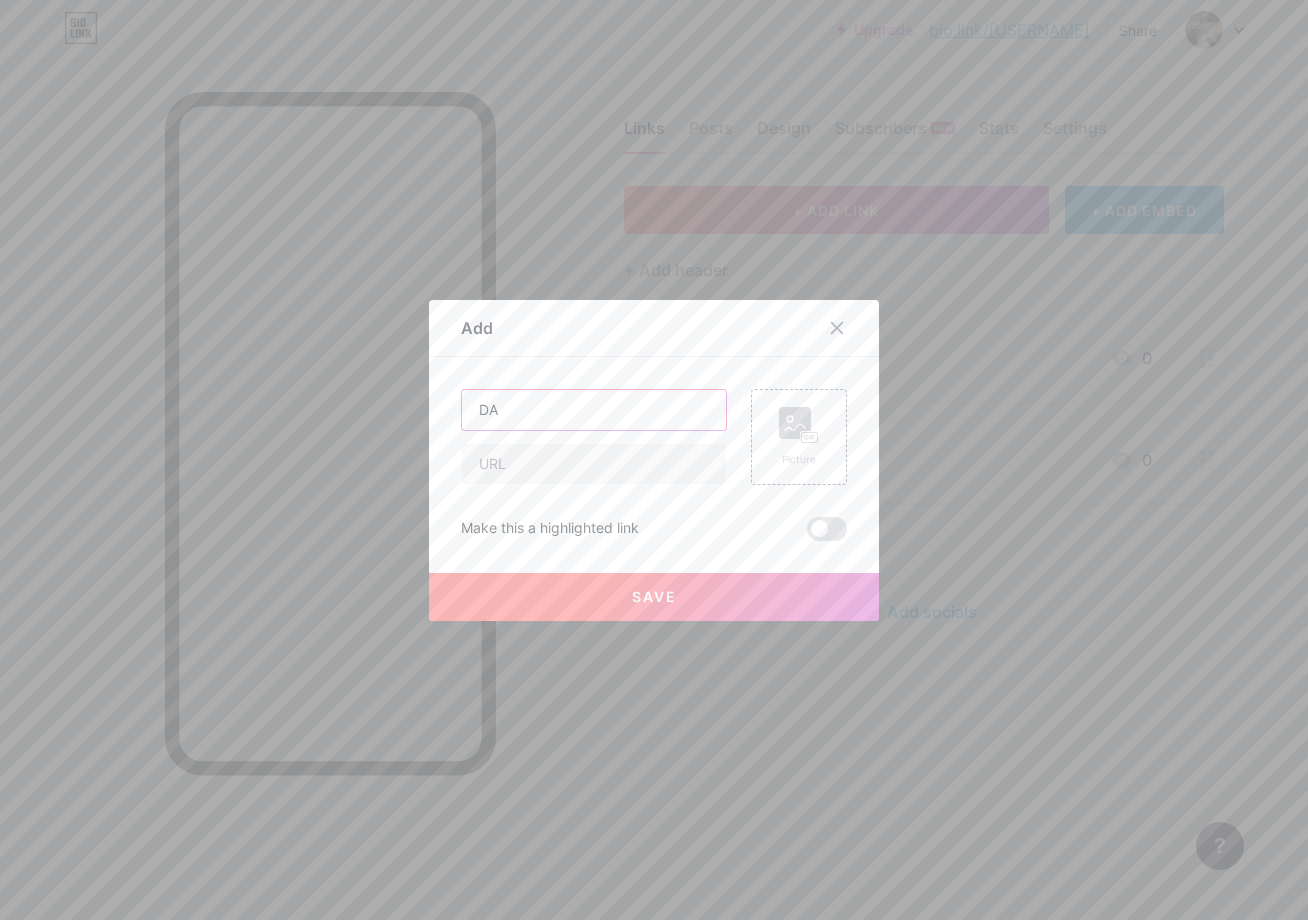 type on "D" 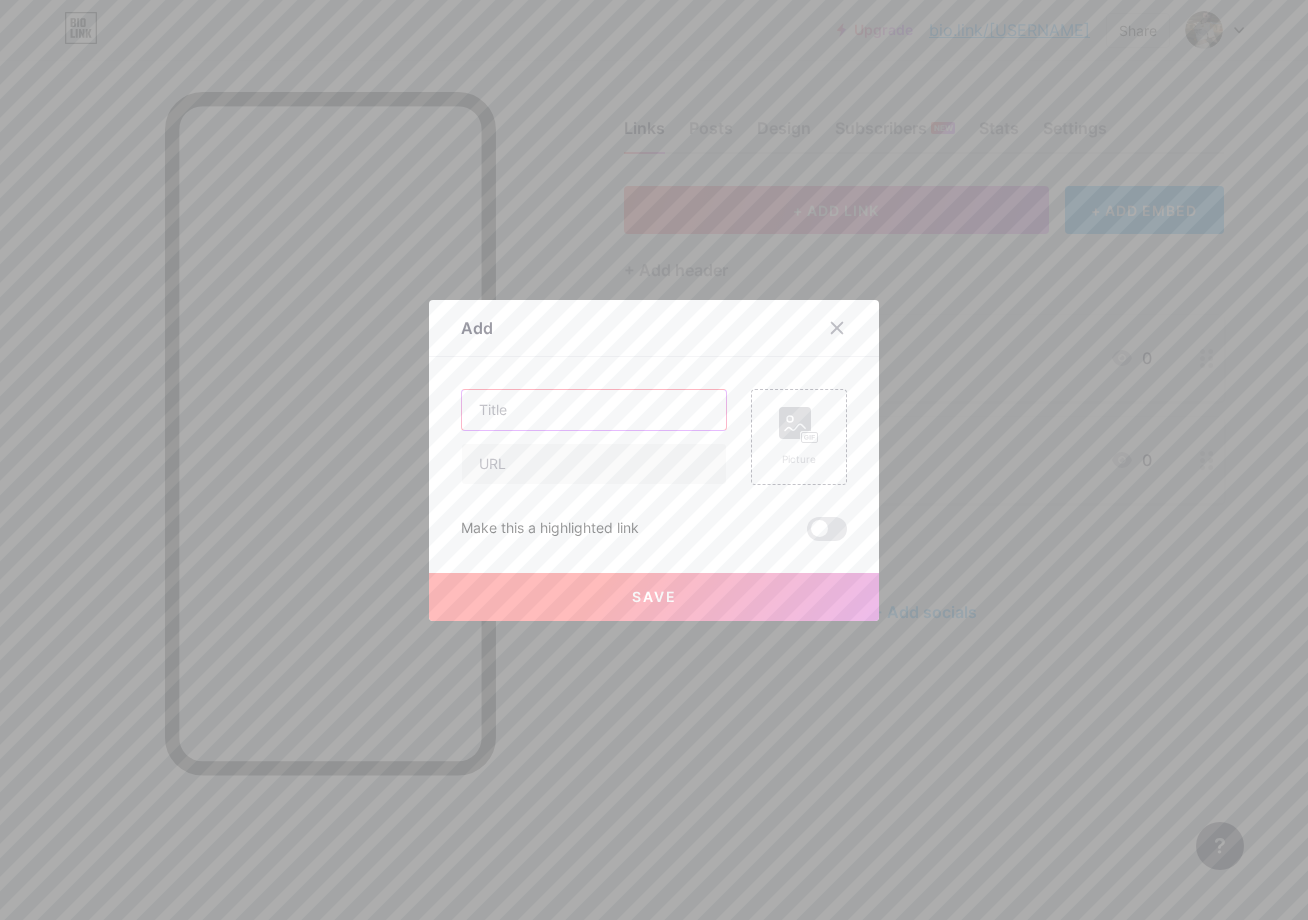 type on "a" 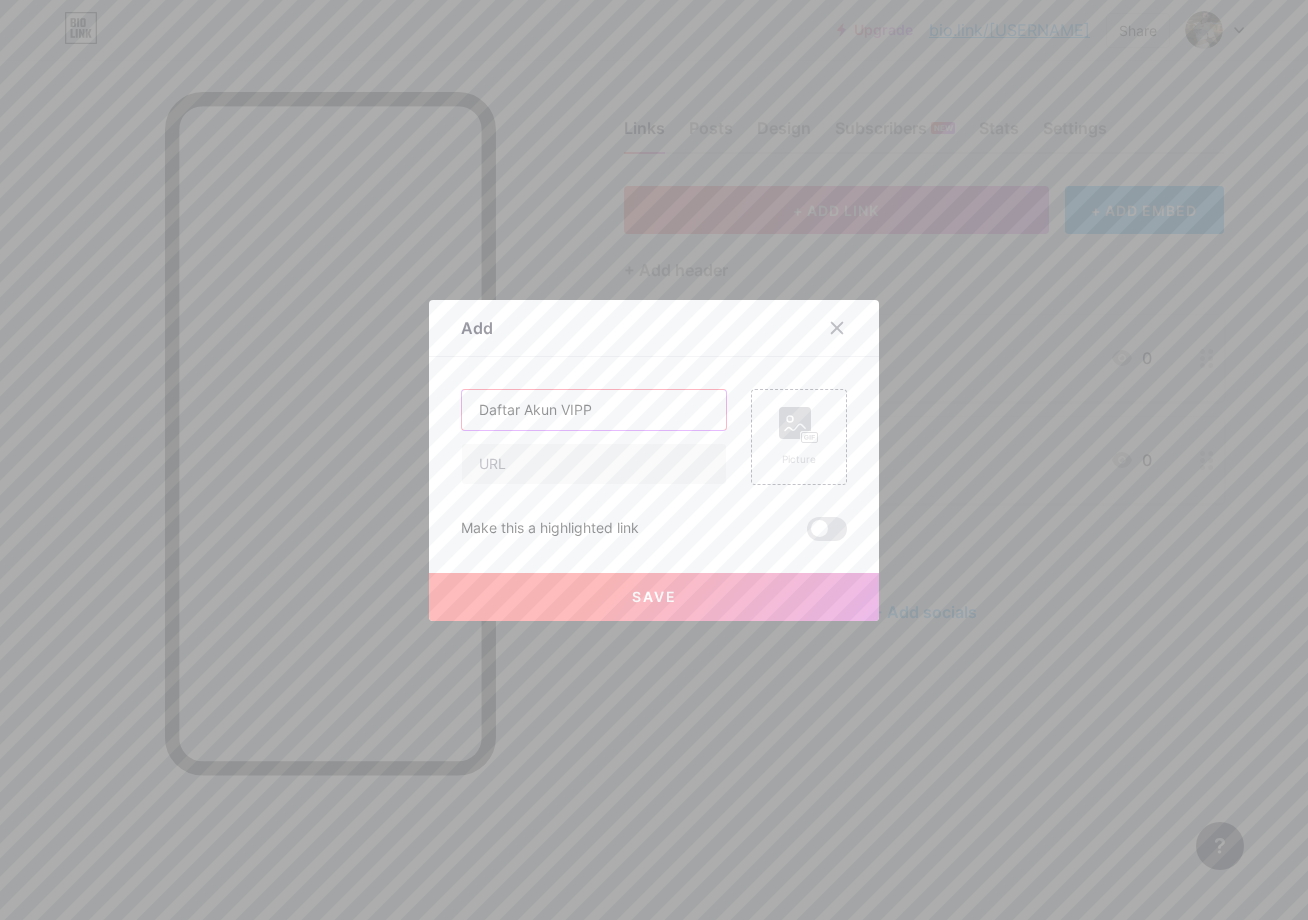 type on "Daftar Akun VIPP" 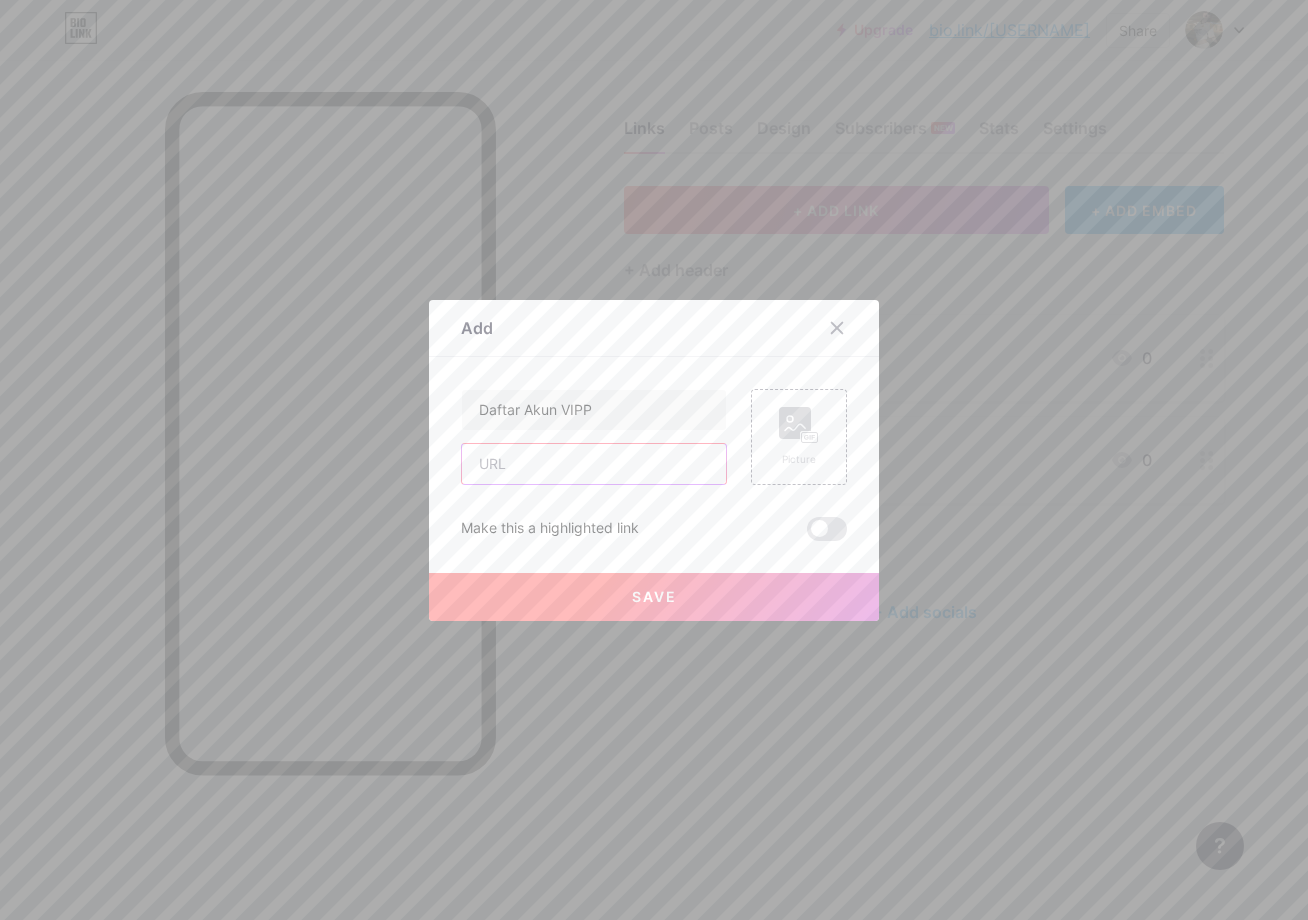 click at bounding box center [594, 464] 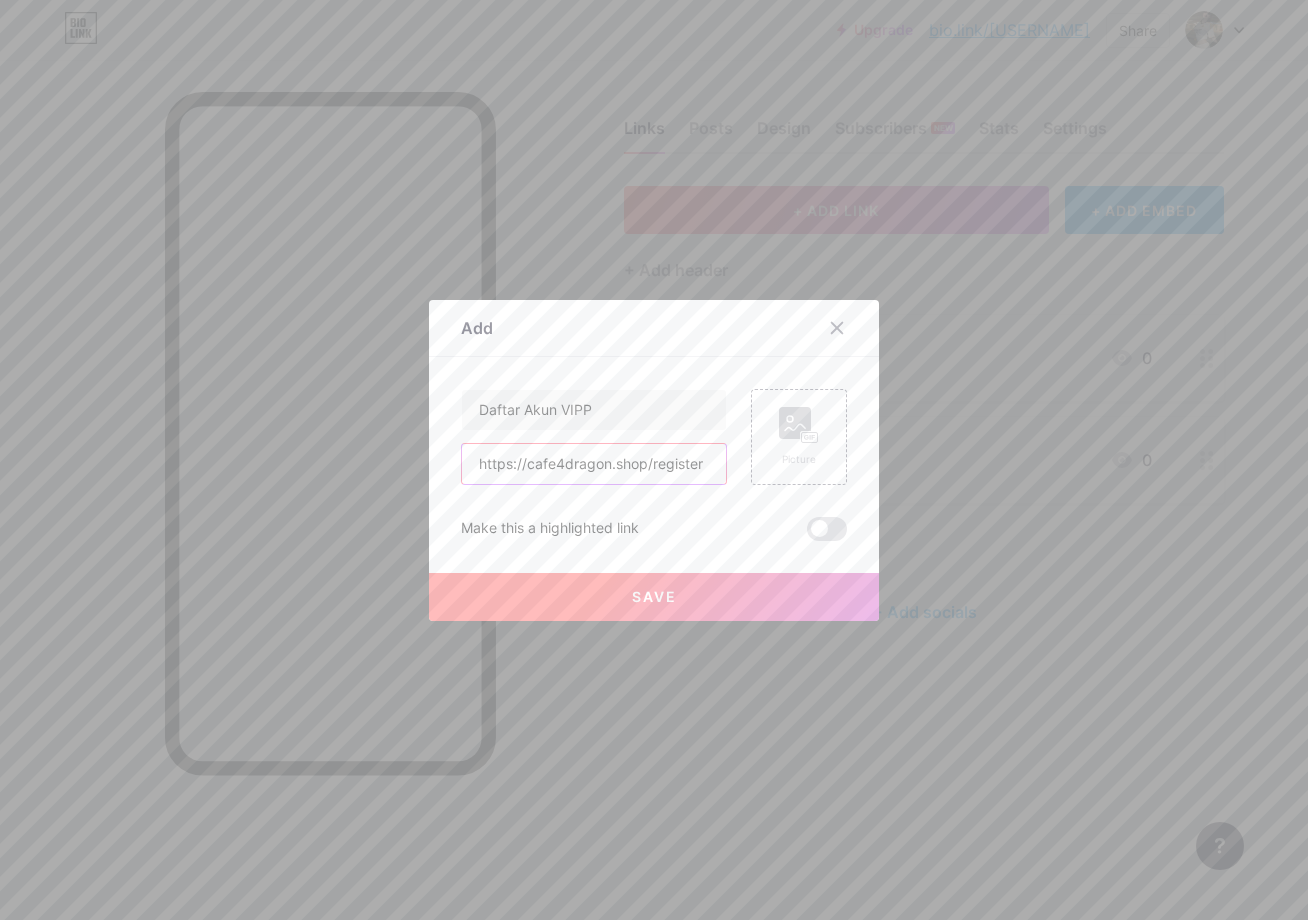type on "https://cafe4dragon.shop/register" 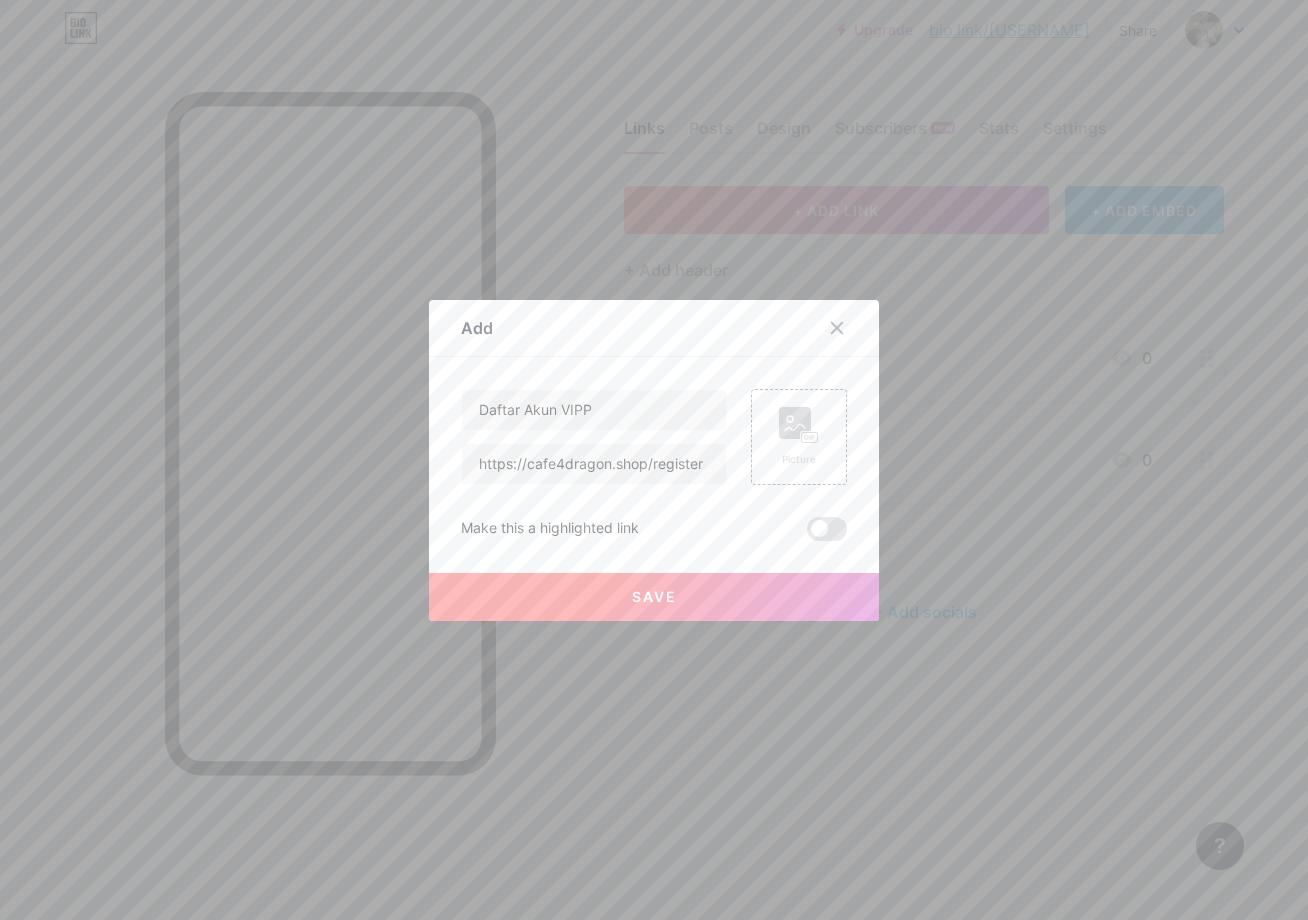 type 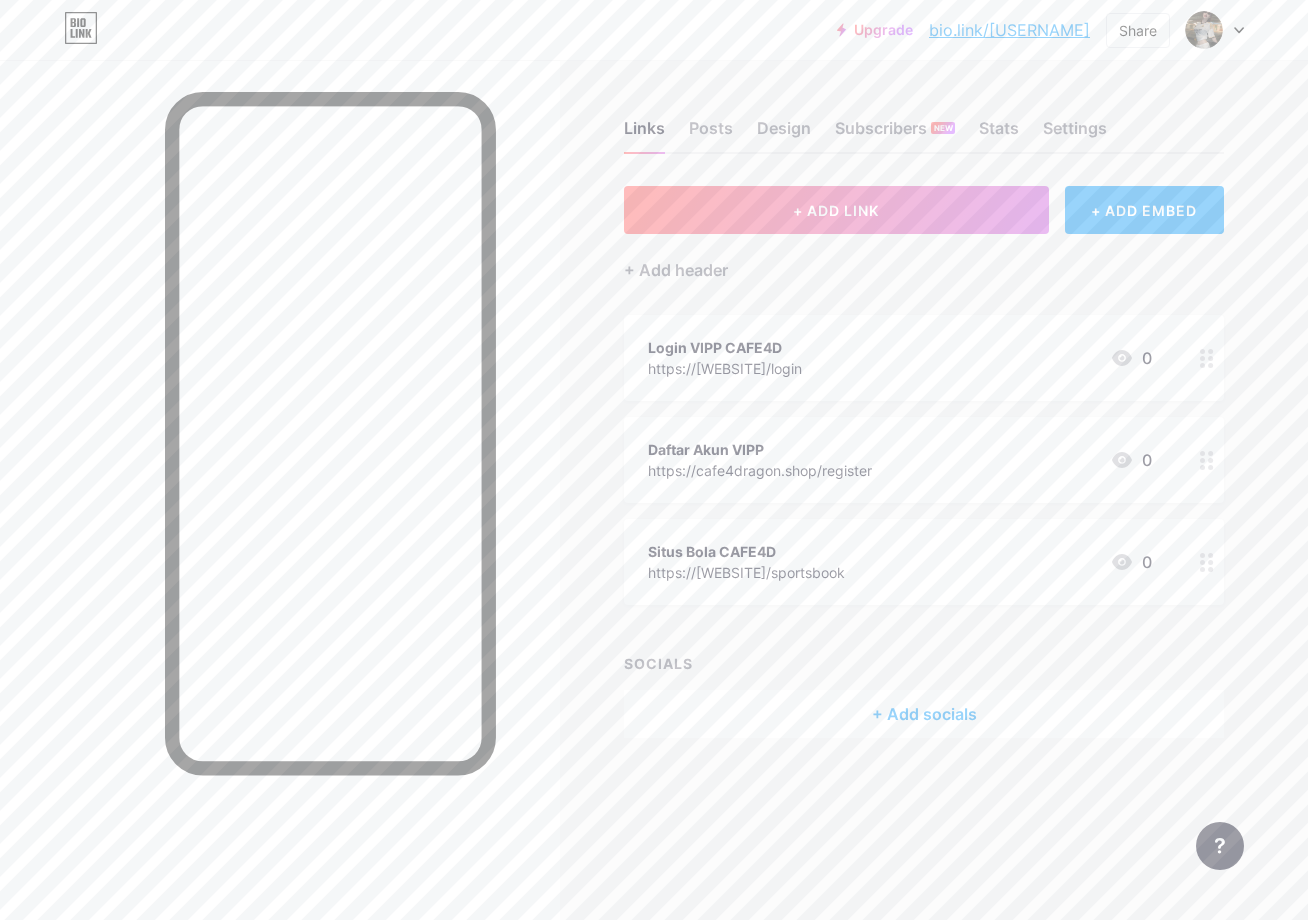 click 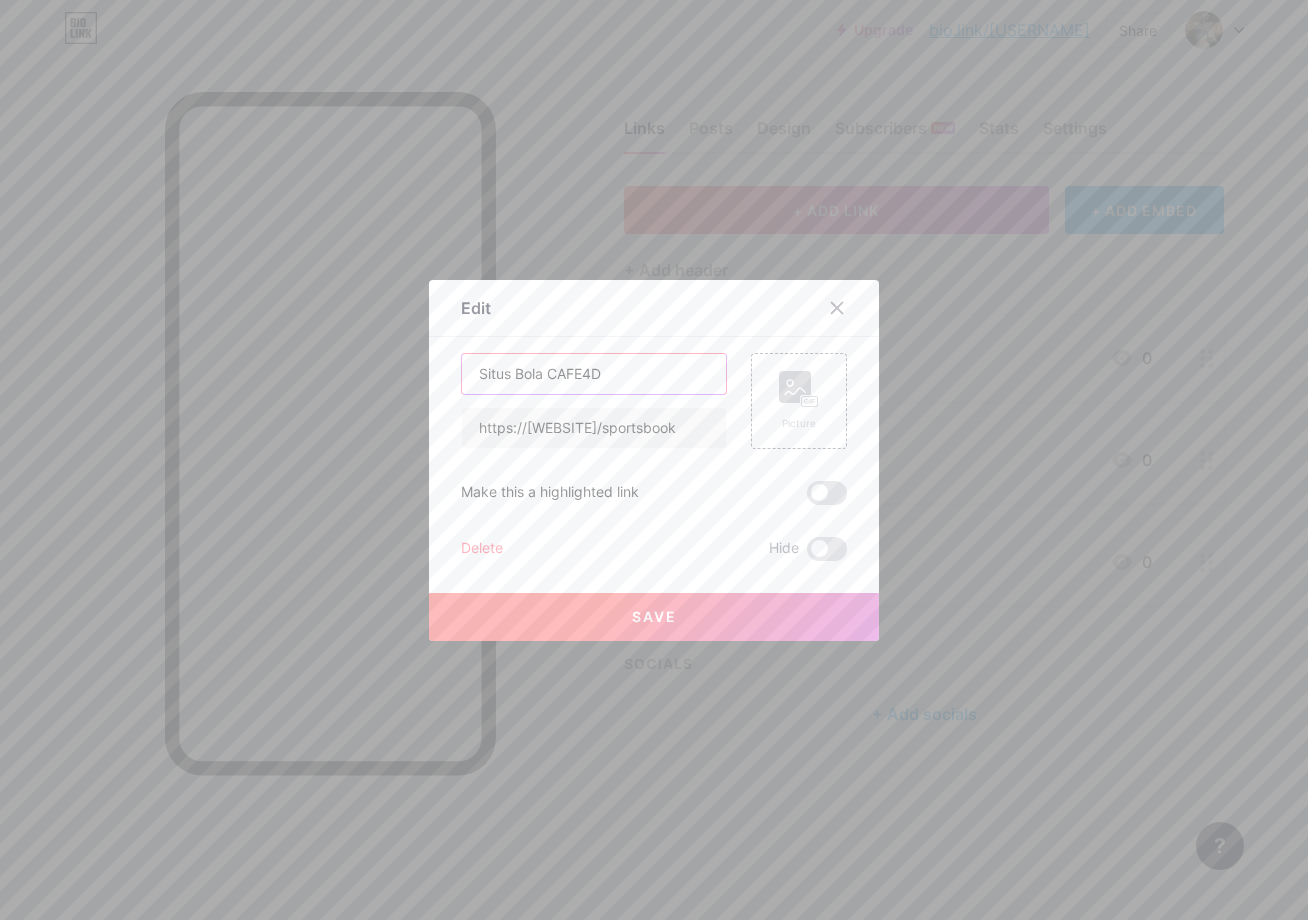 click on "Situs Bola CAFE4D" at bounding box center (594, 374) 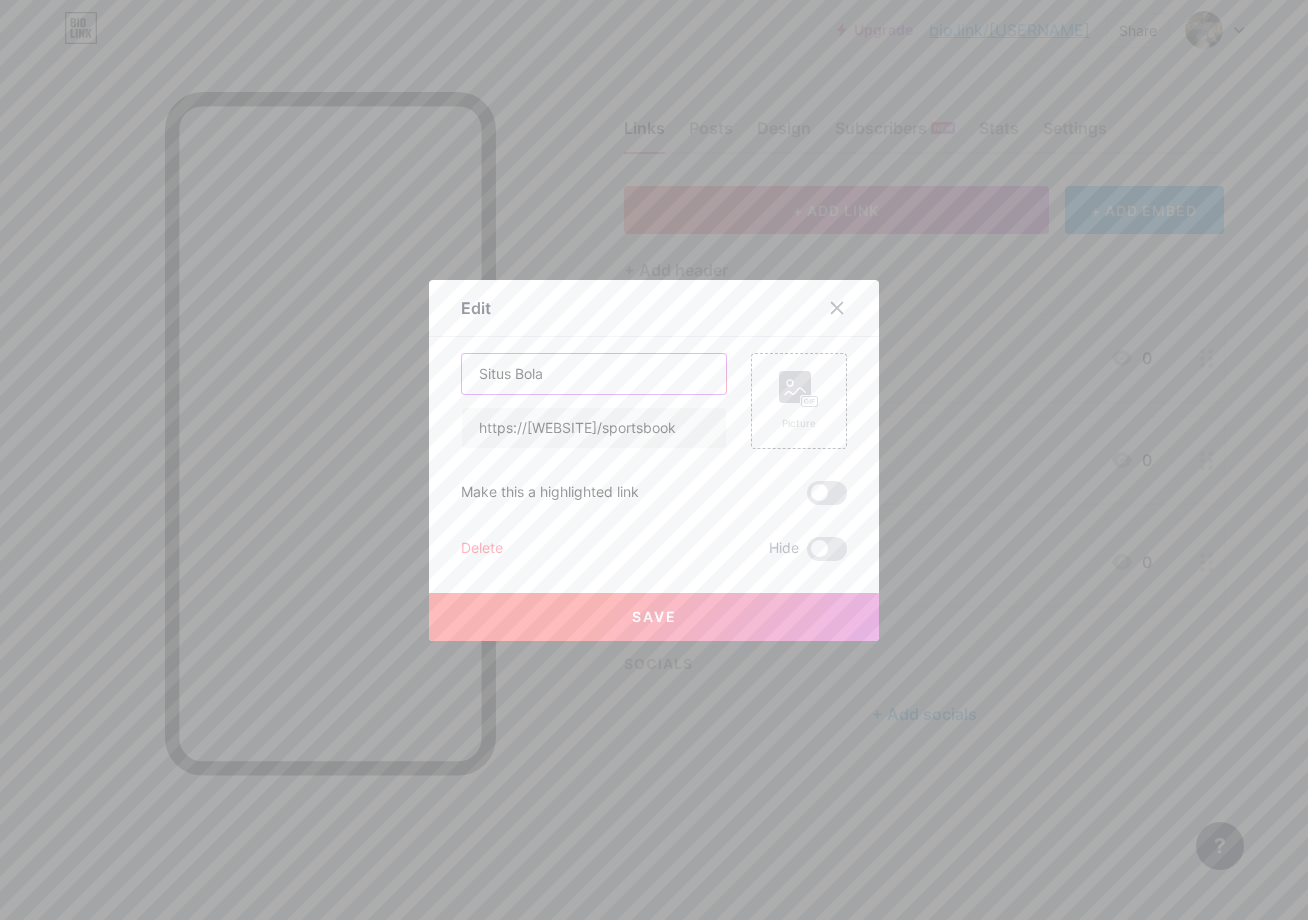 type on "Situs Bola" 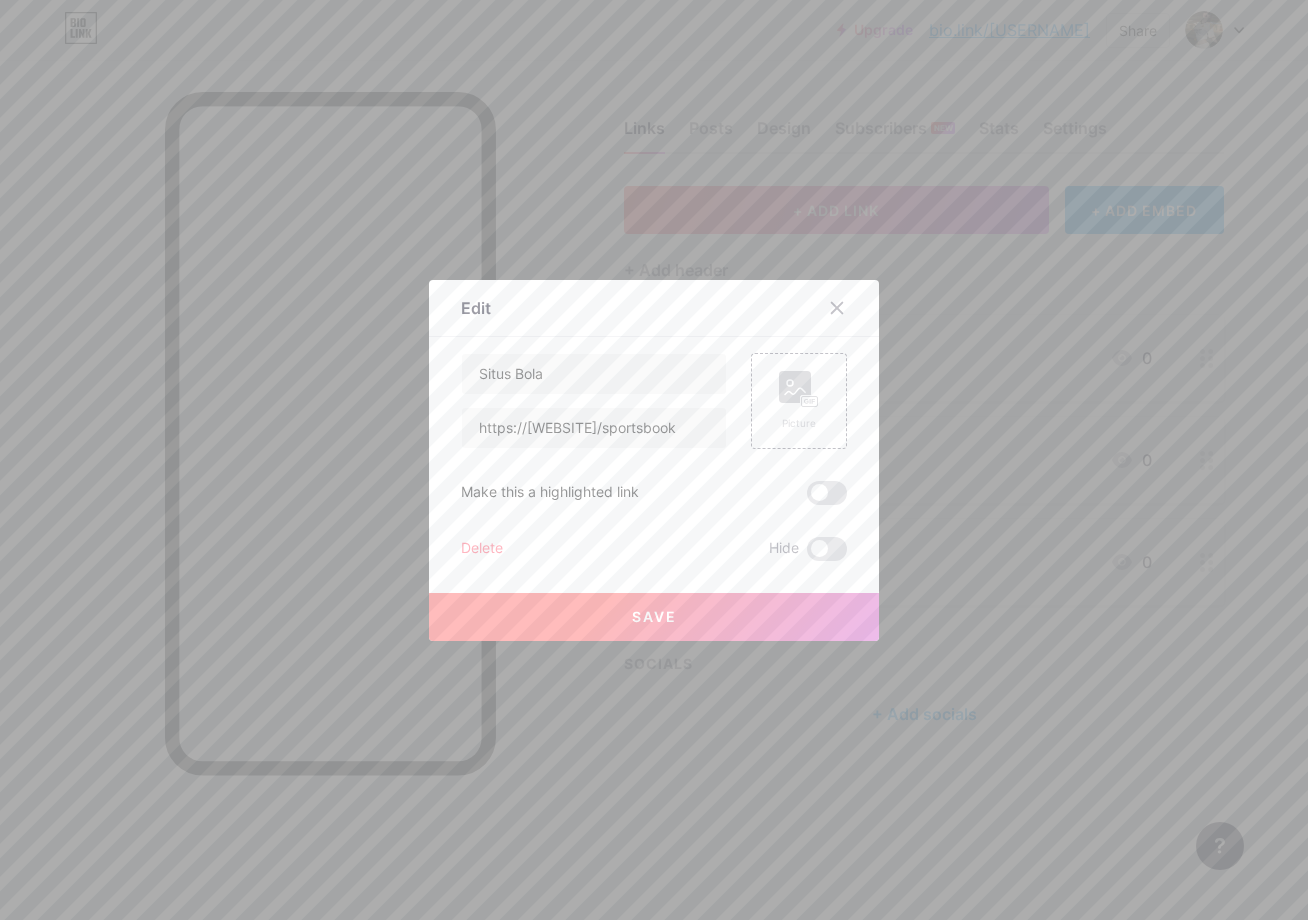 click on "Save" at bounding box center (654, 617) 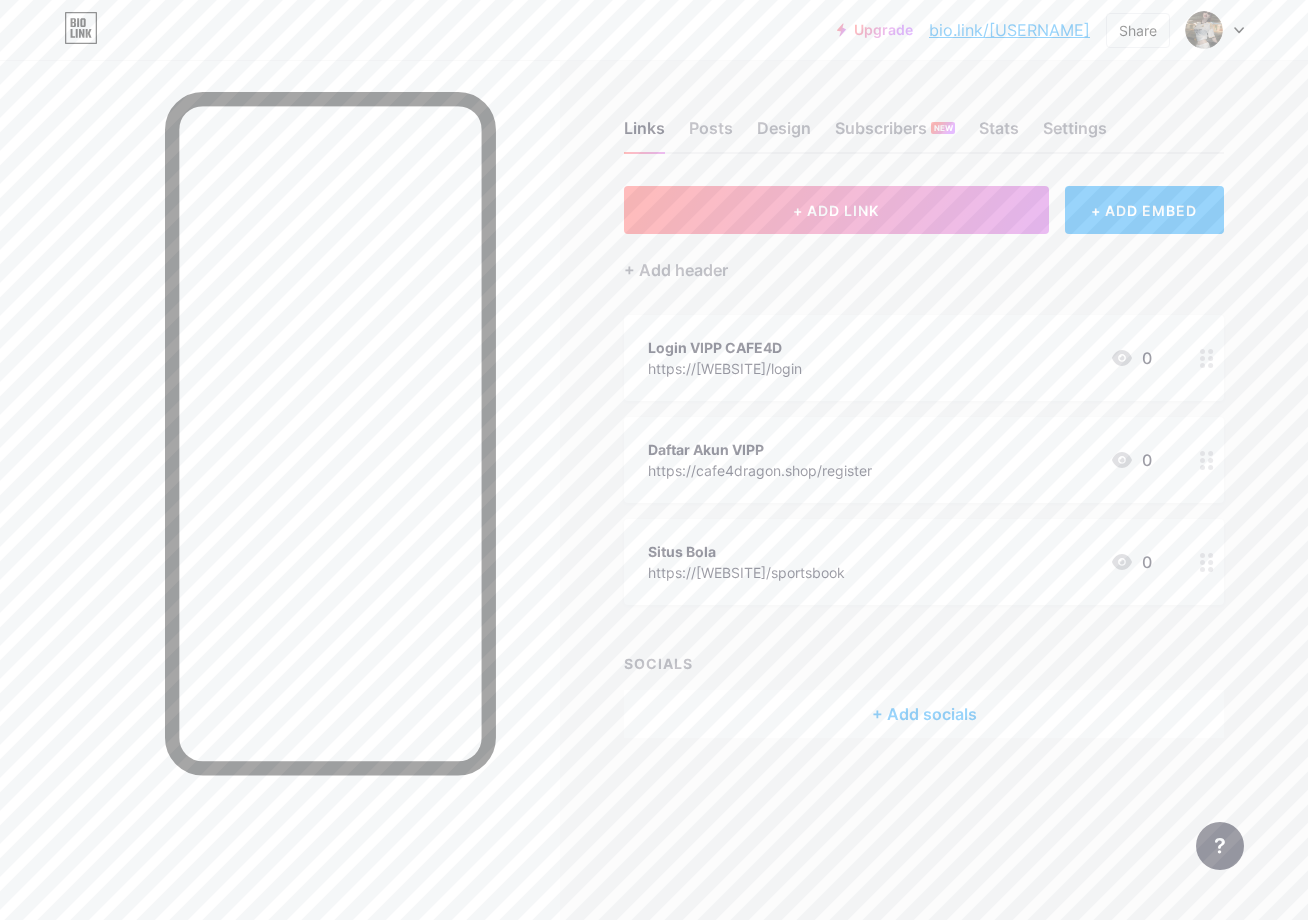 click on "Links
Posts
Design
Subscribers
NEW
Stats
Settings       + ADD LINK     + ADD EMBED
+ Add header
Login VIPP CAFE4D
https://cafe4dragon.shop/login
0
Daftar Akun VIPP
https://cafe4dragon.shop/register
0
Situs Bola
https://cafe4dragon.shop/sportsbook
0
SOCIALS     + Add socials                       Feature requests             Help center         Contact support" at bounding box center [654, 449] 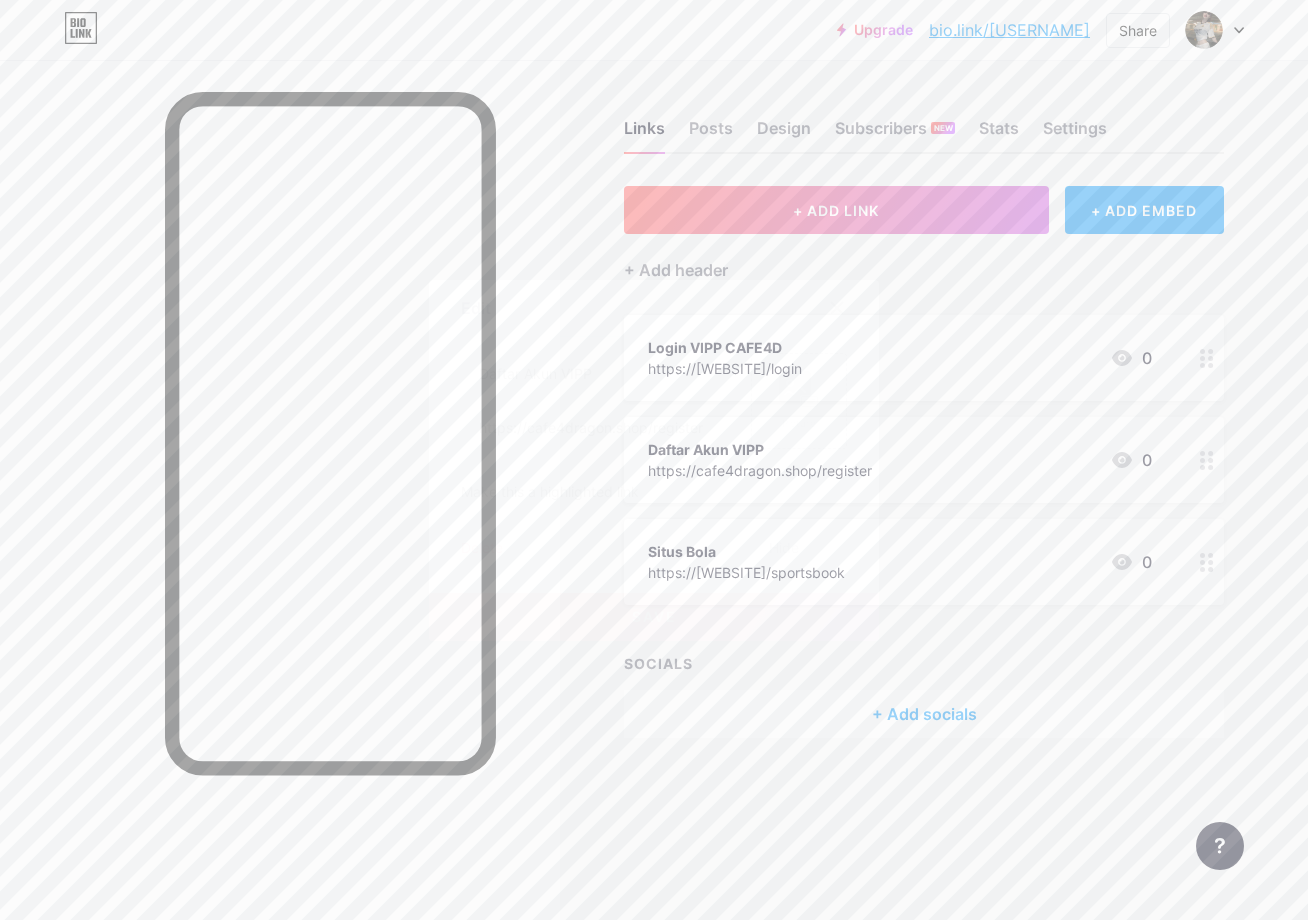 click 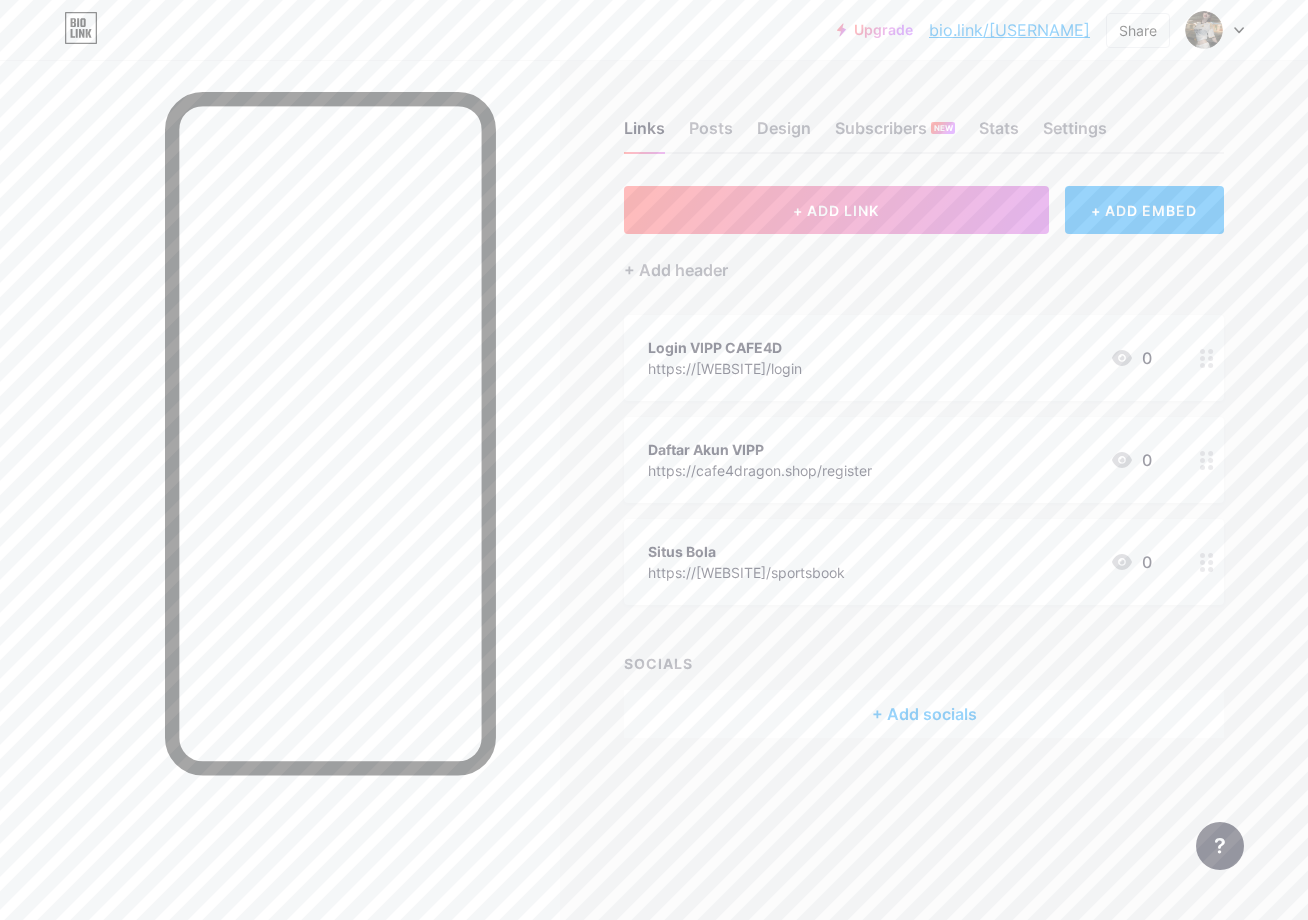 click 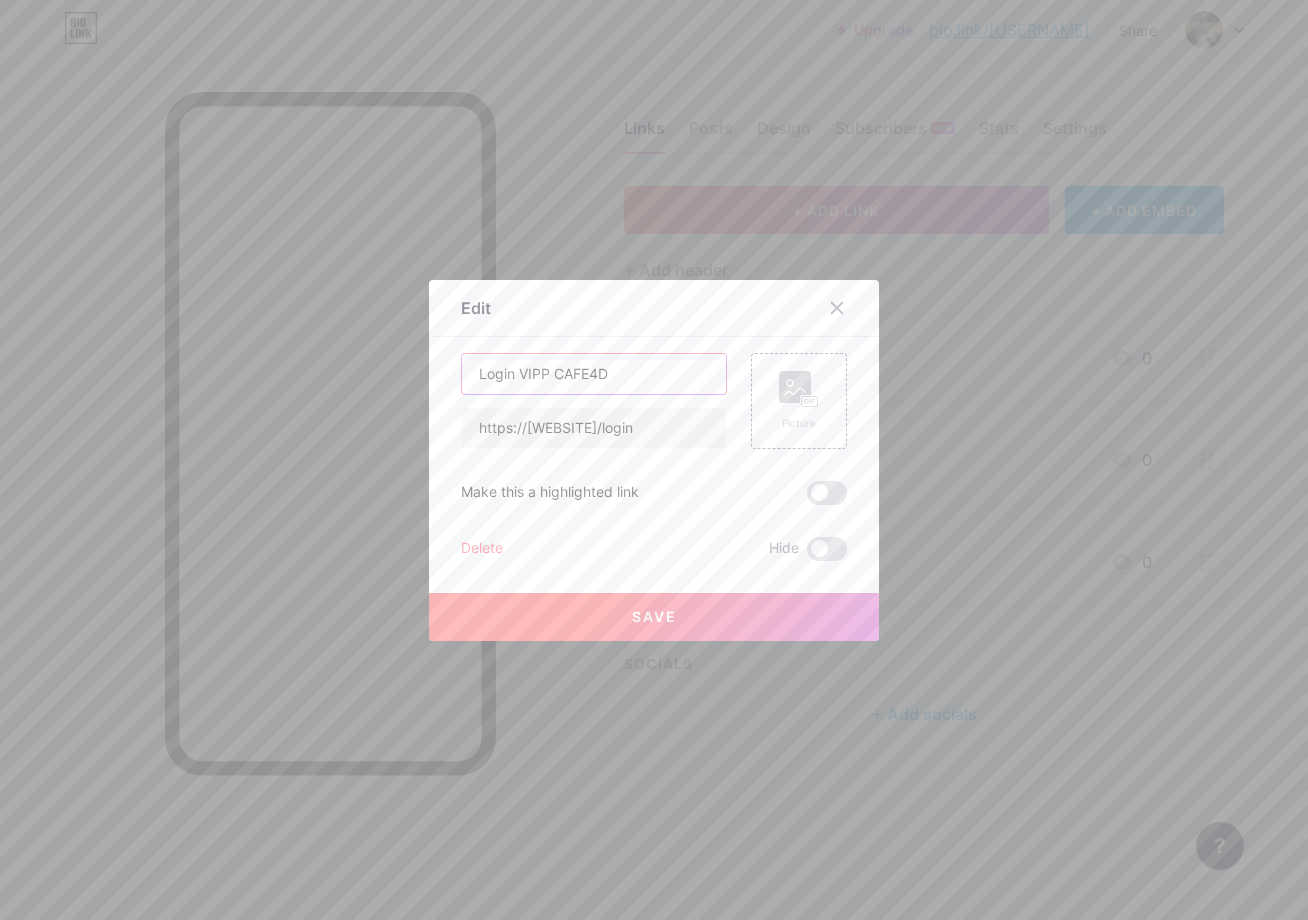 click on "Login VIPP CAFE4D" at bounding box center [594, 374] 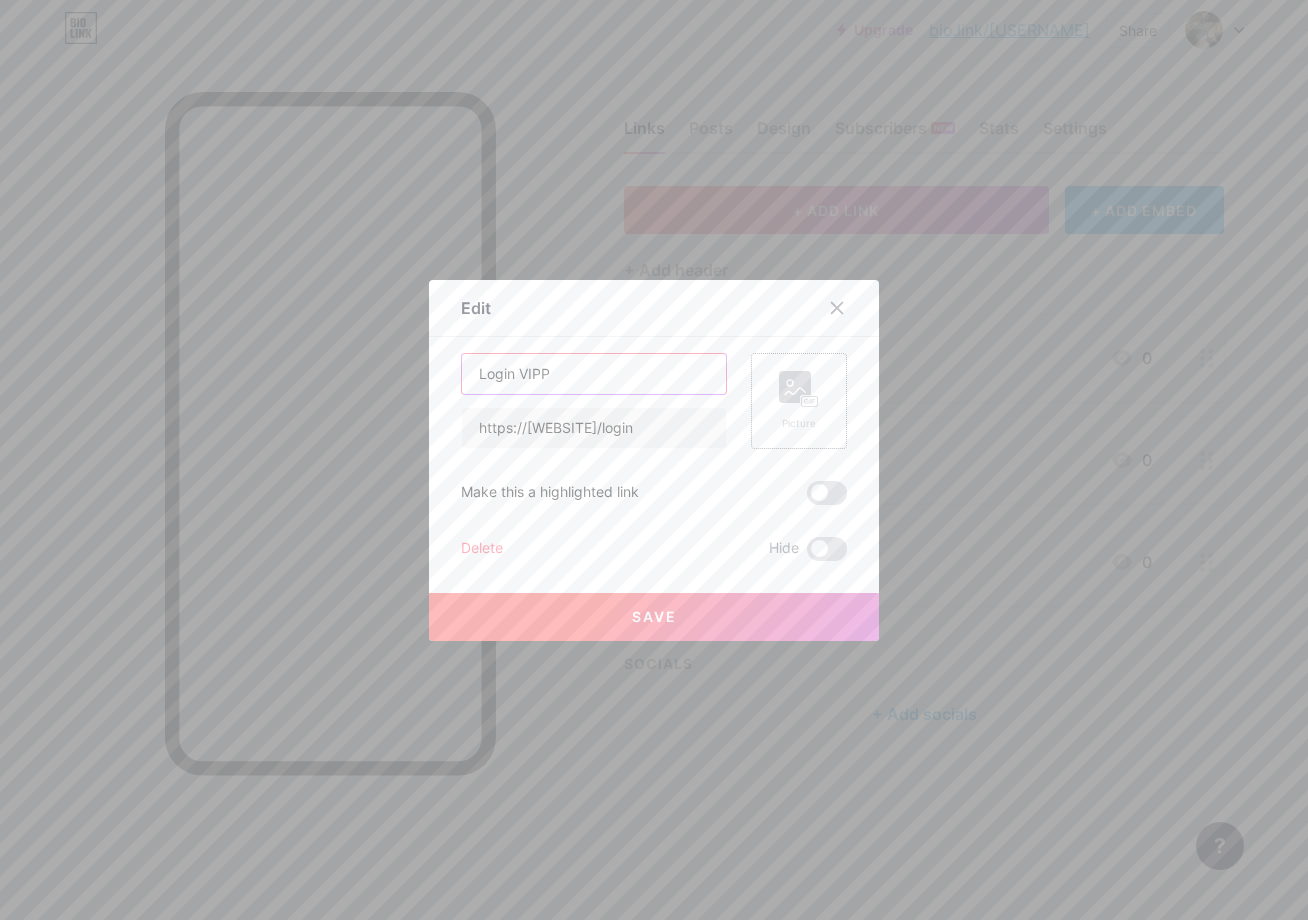 type on "Login VIPP" 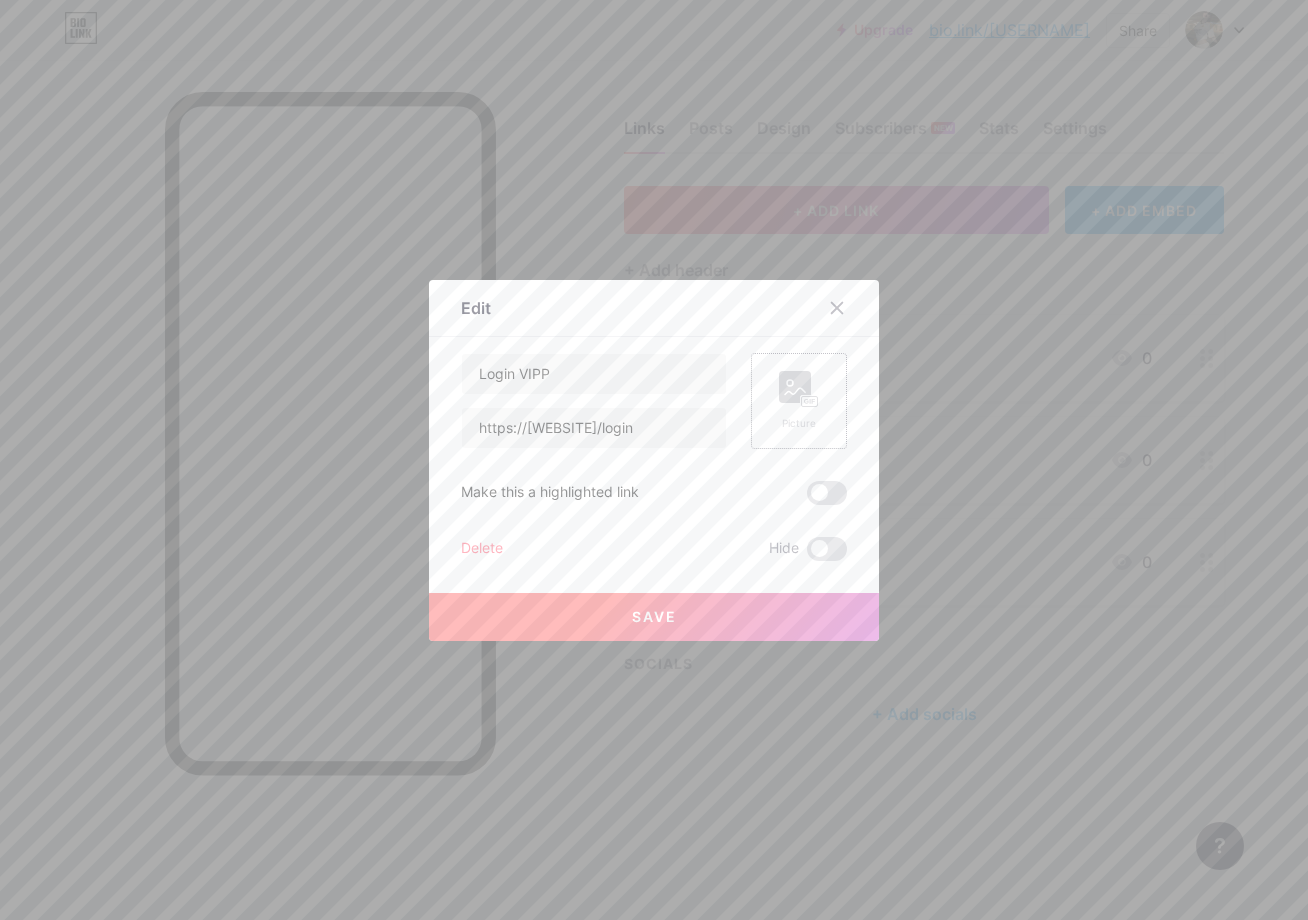 click 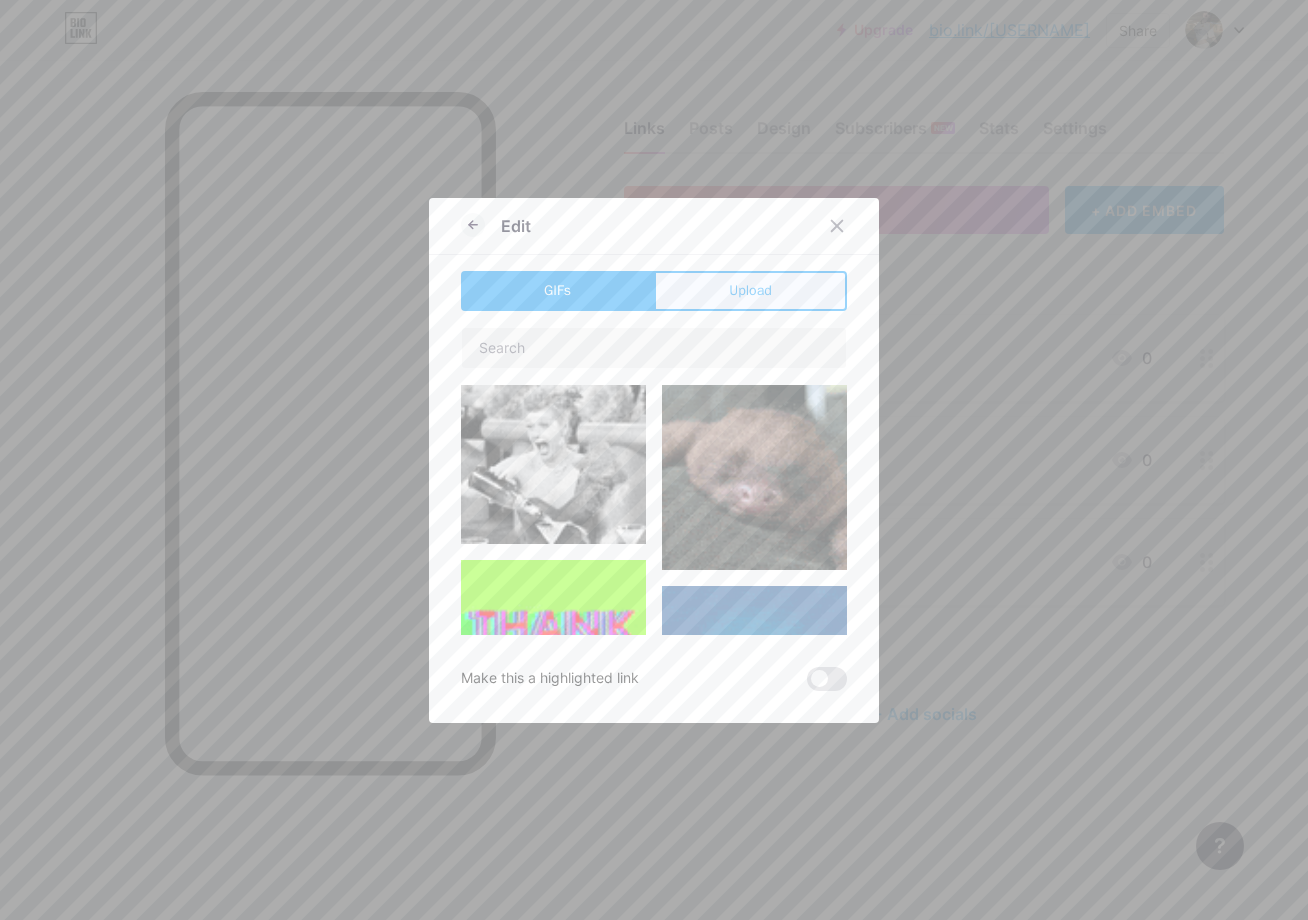 click on "Upload" at bounding box center [750, 291] 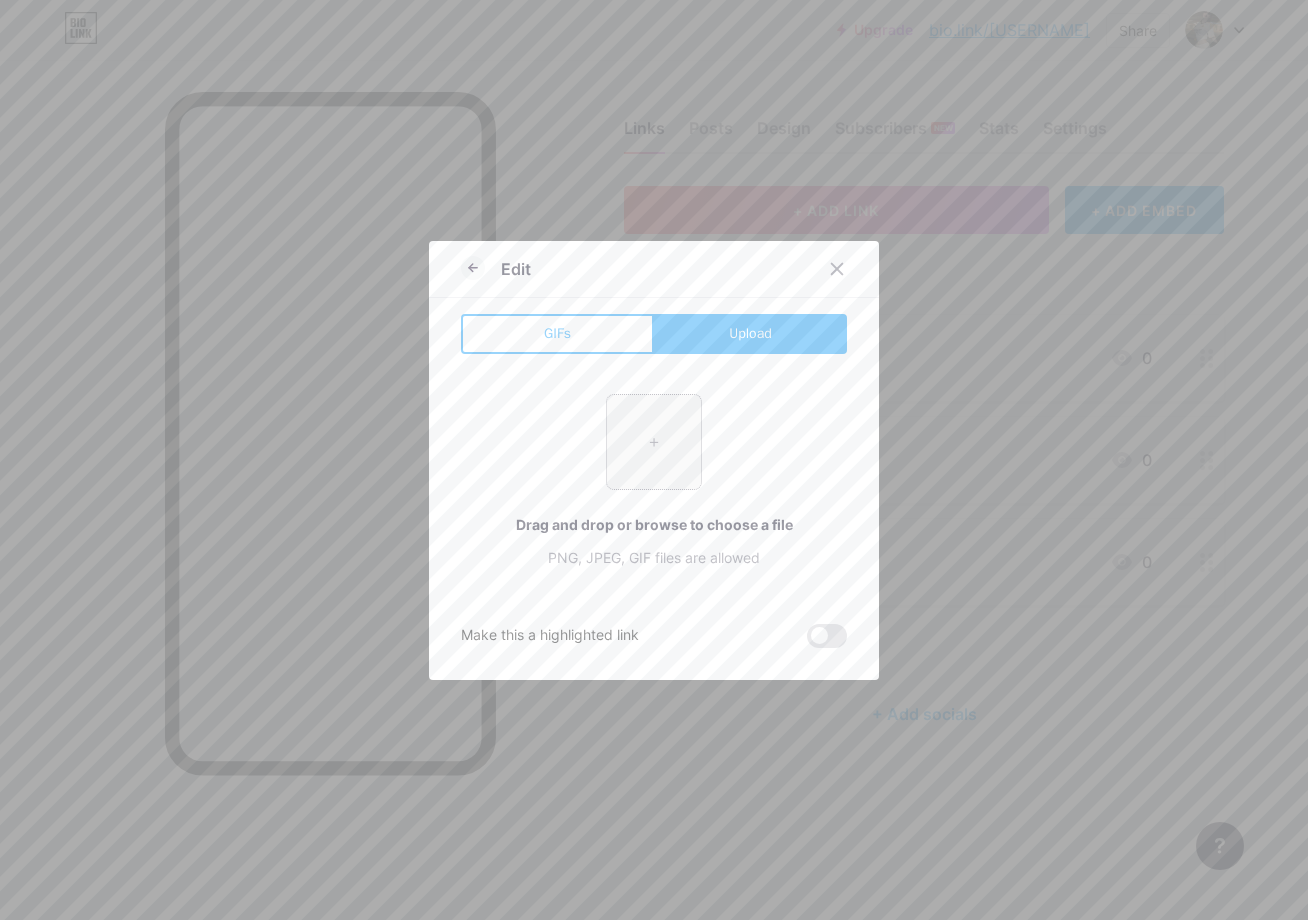 click at bounding box center [654, 442] 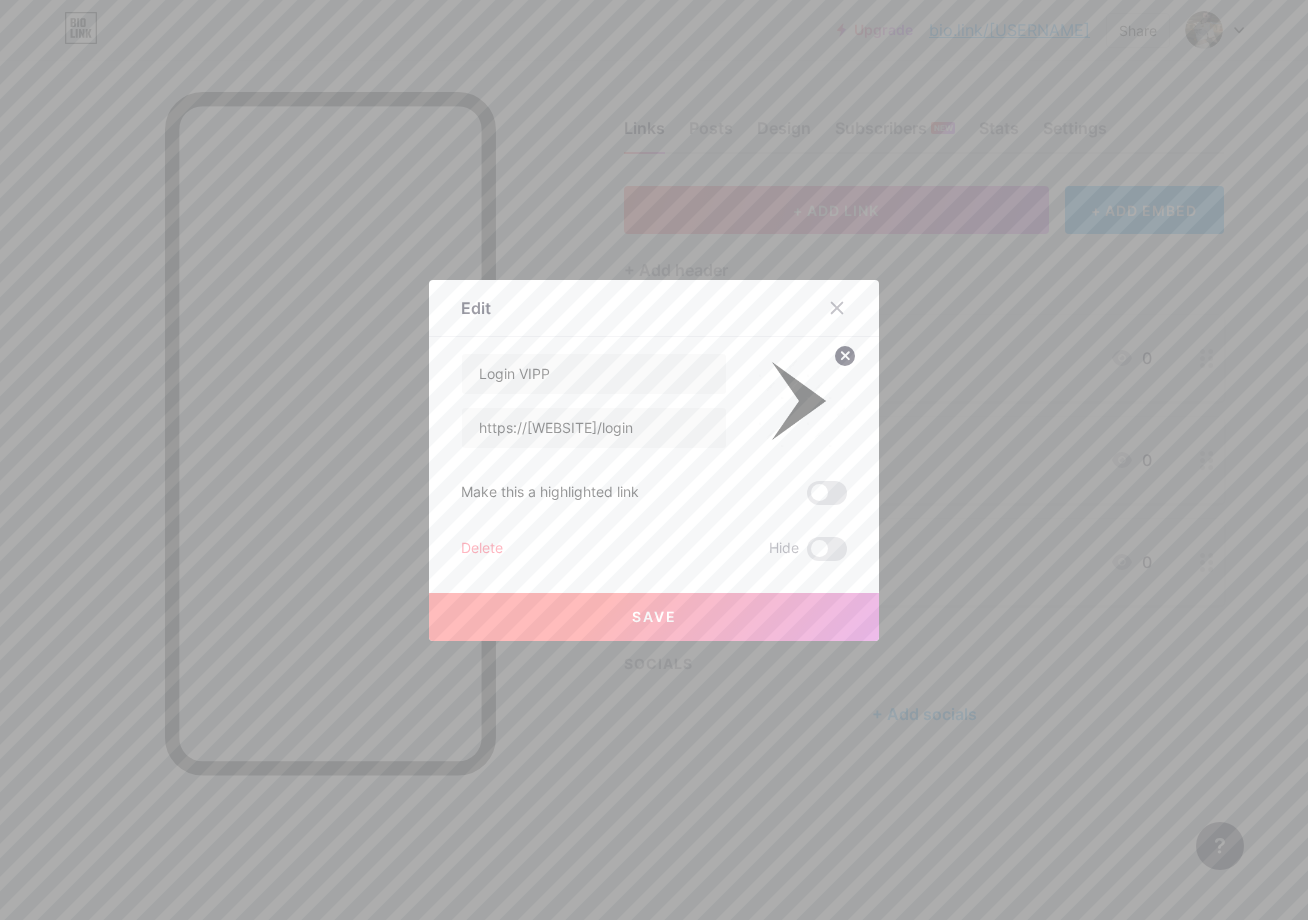 click on "Save" at bounding box center (654, 617) 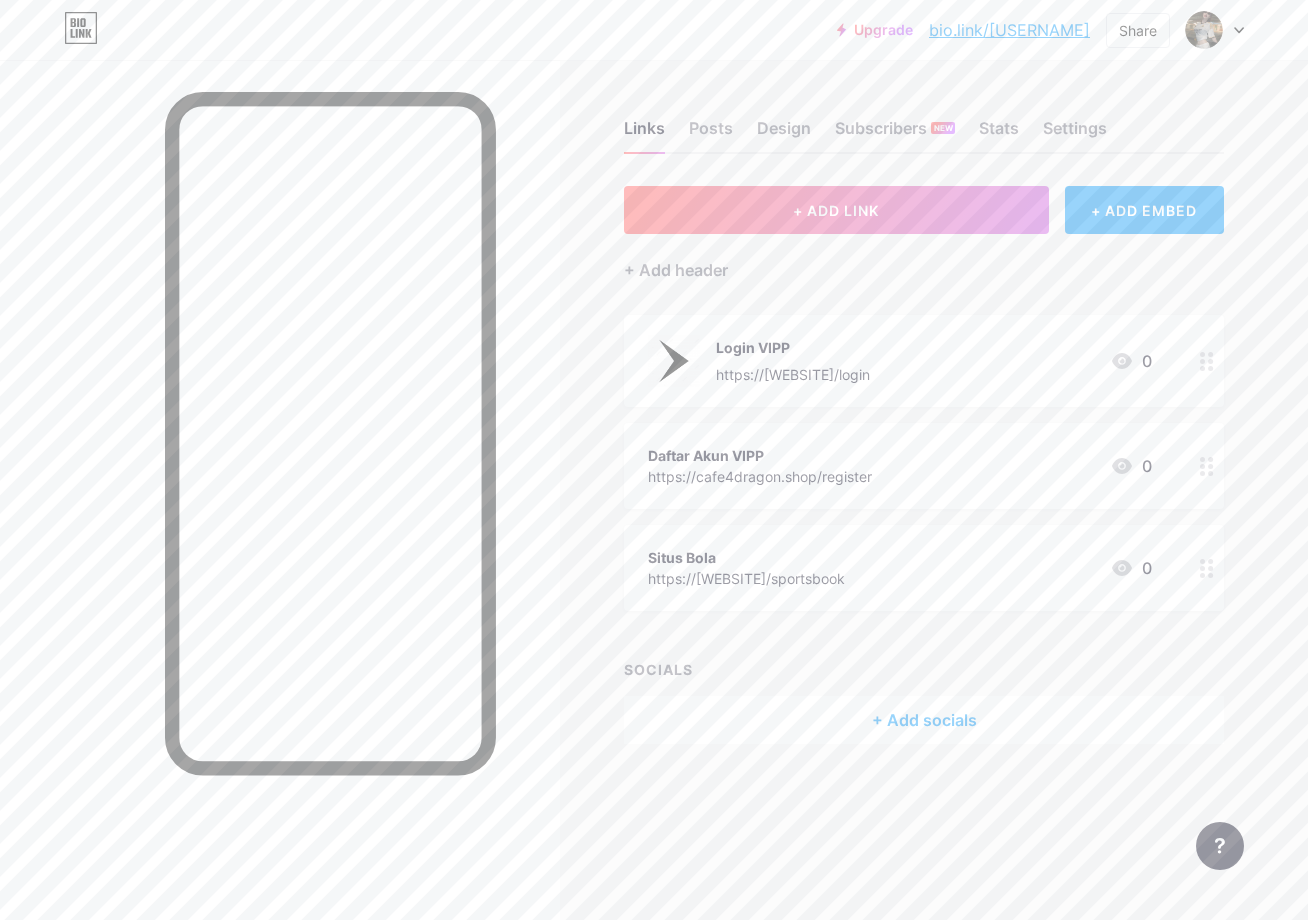 click at bounding box center [1207, 466] 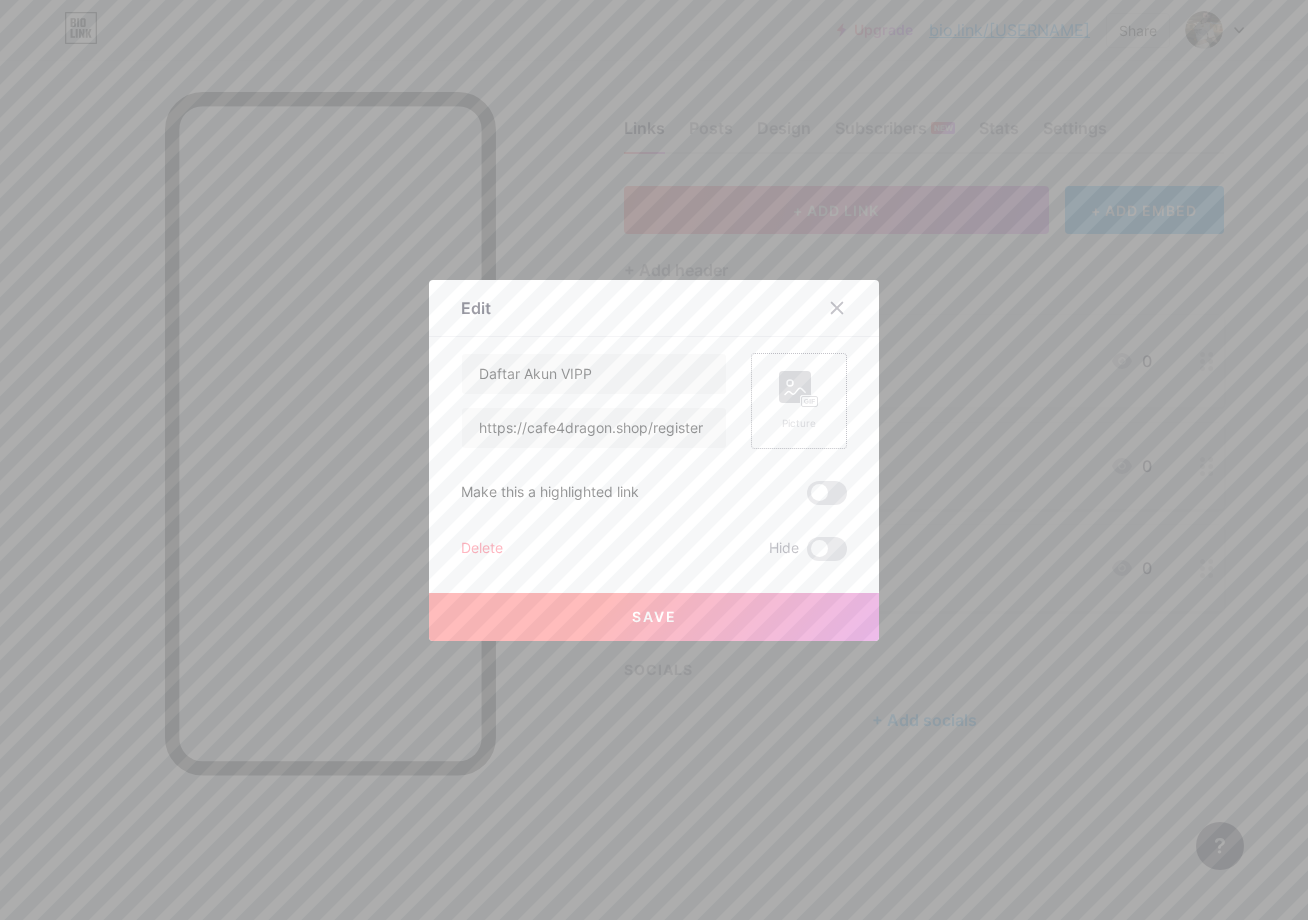 click on "Picture" at bounding box center (799, 401) 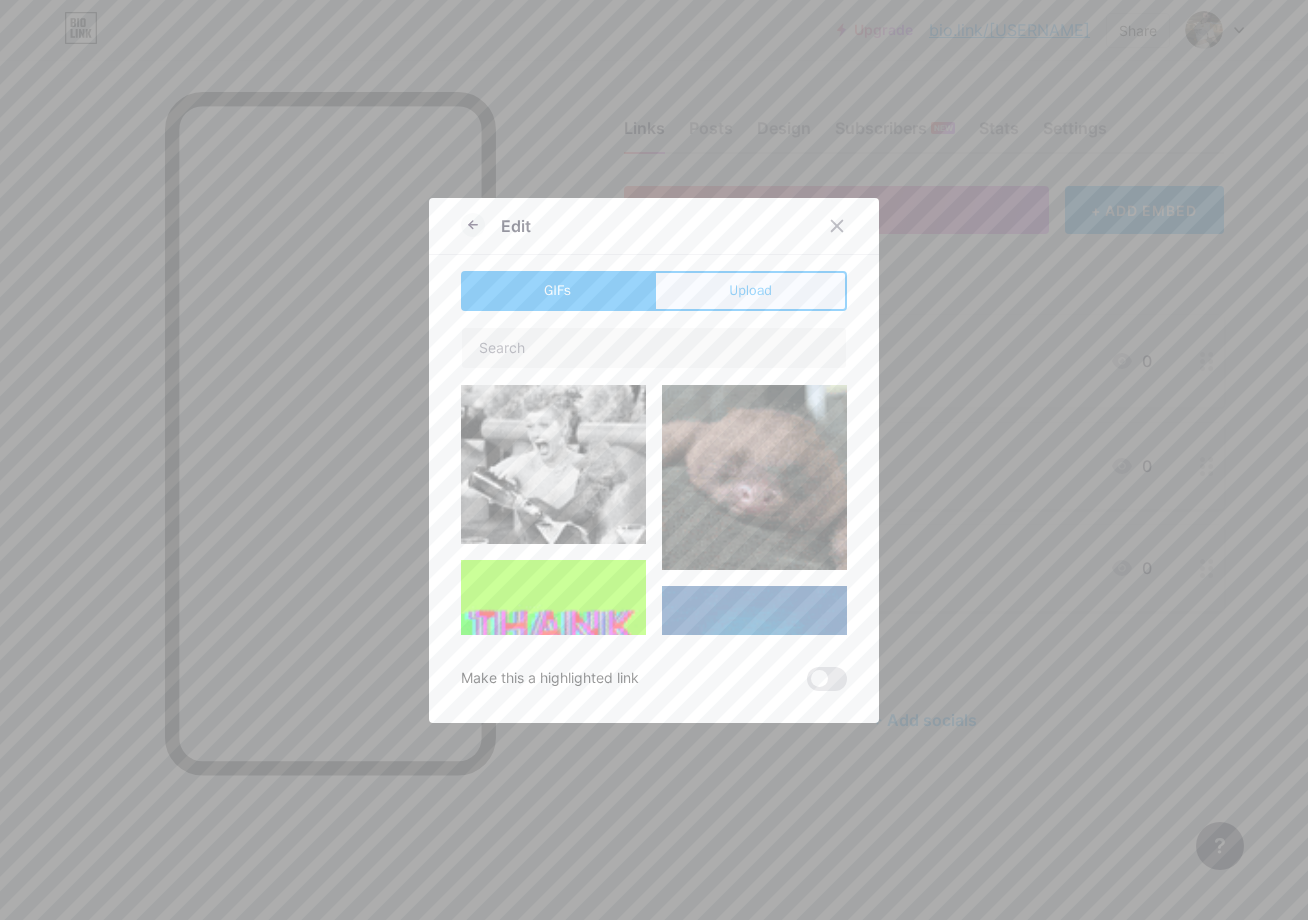 click on "Upload" at bounding box center [750, 291] 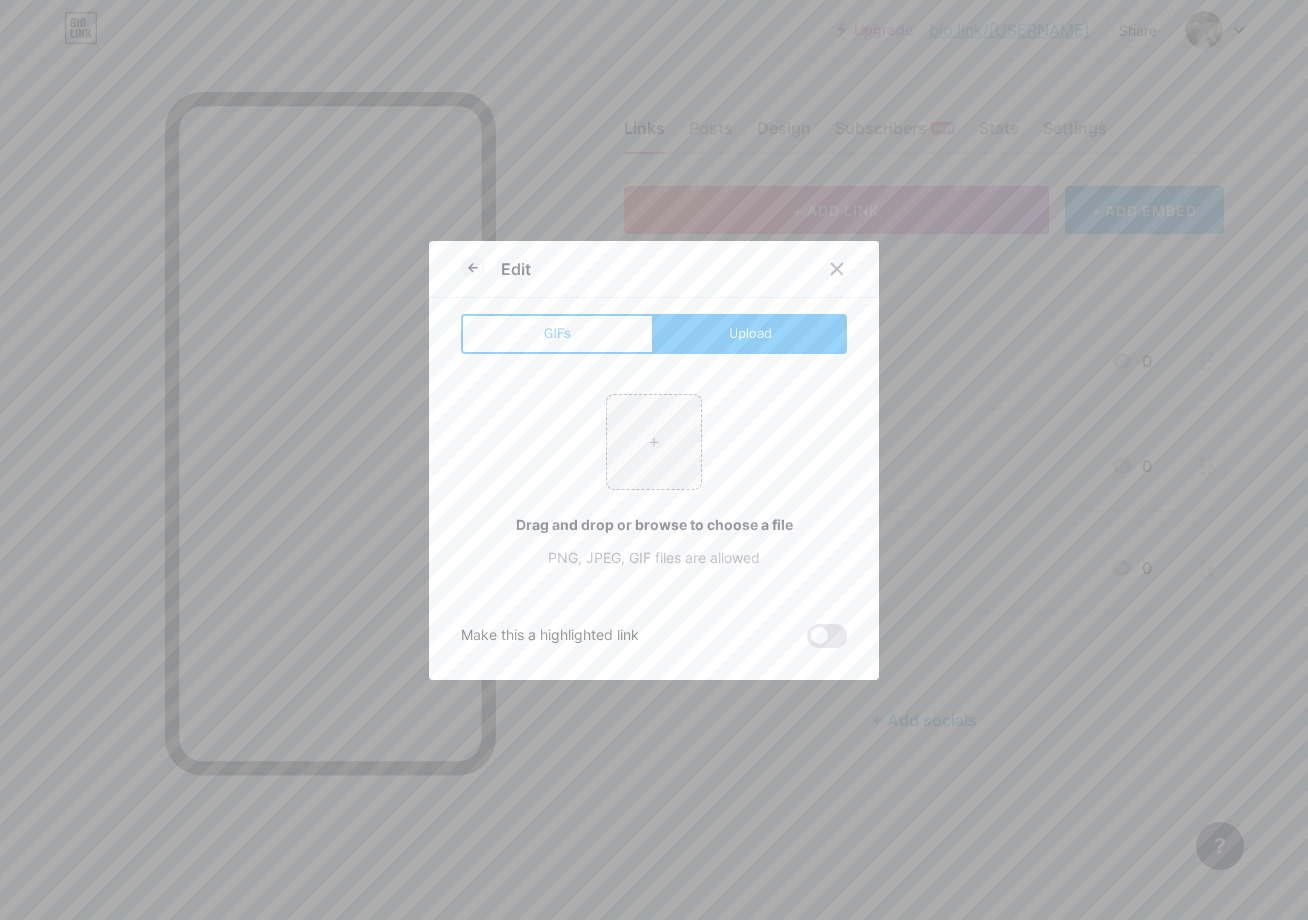 click on "Upload" at bounding box center [750, 334] 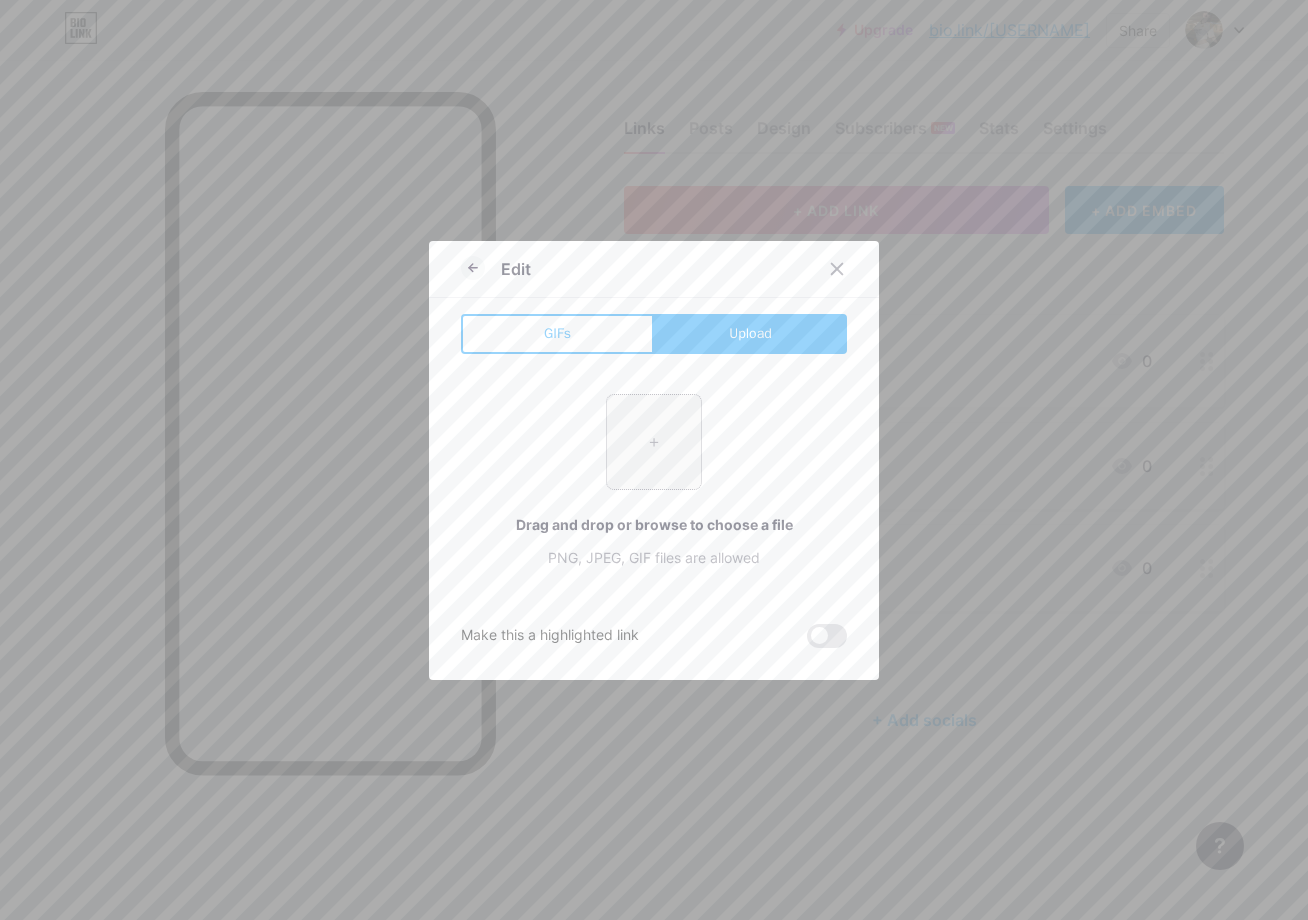 click at bounding box center (654, 442) 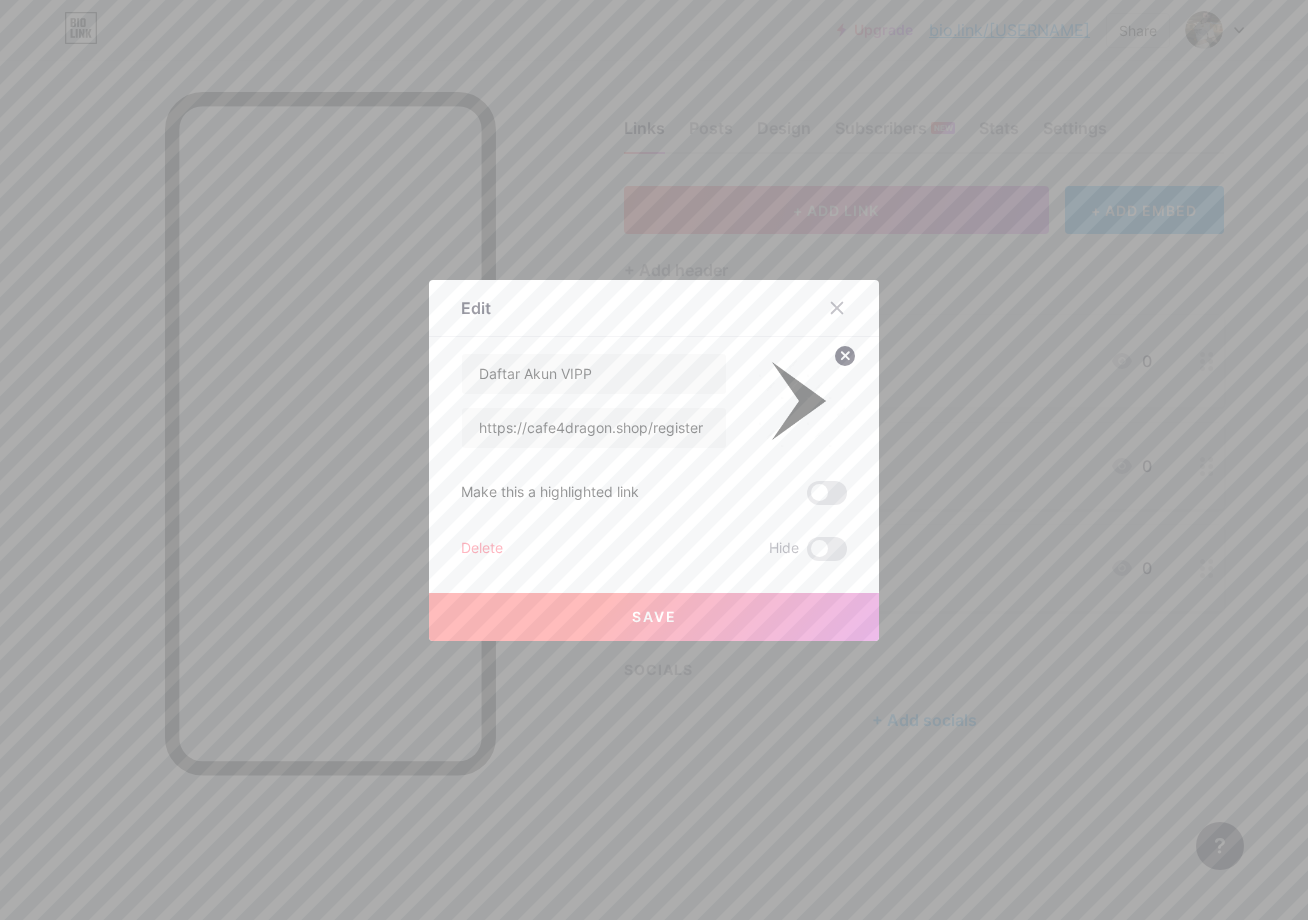 click on "Save" at bounding box center (654, 617) 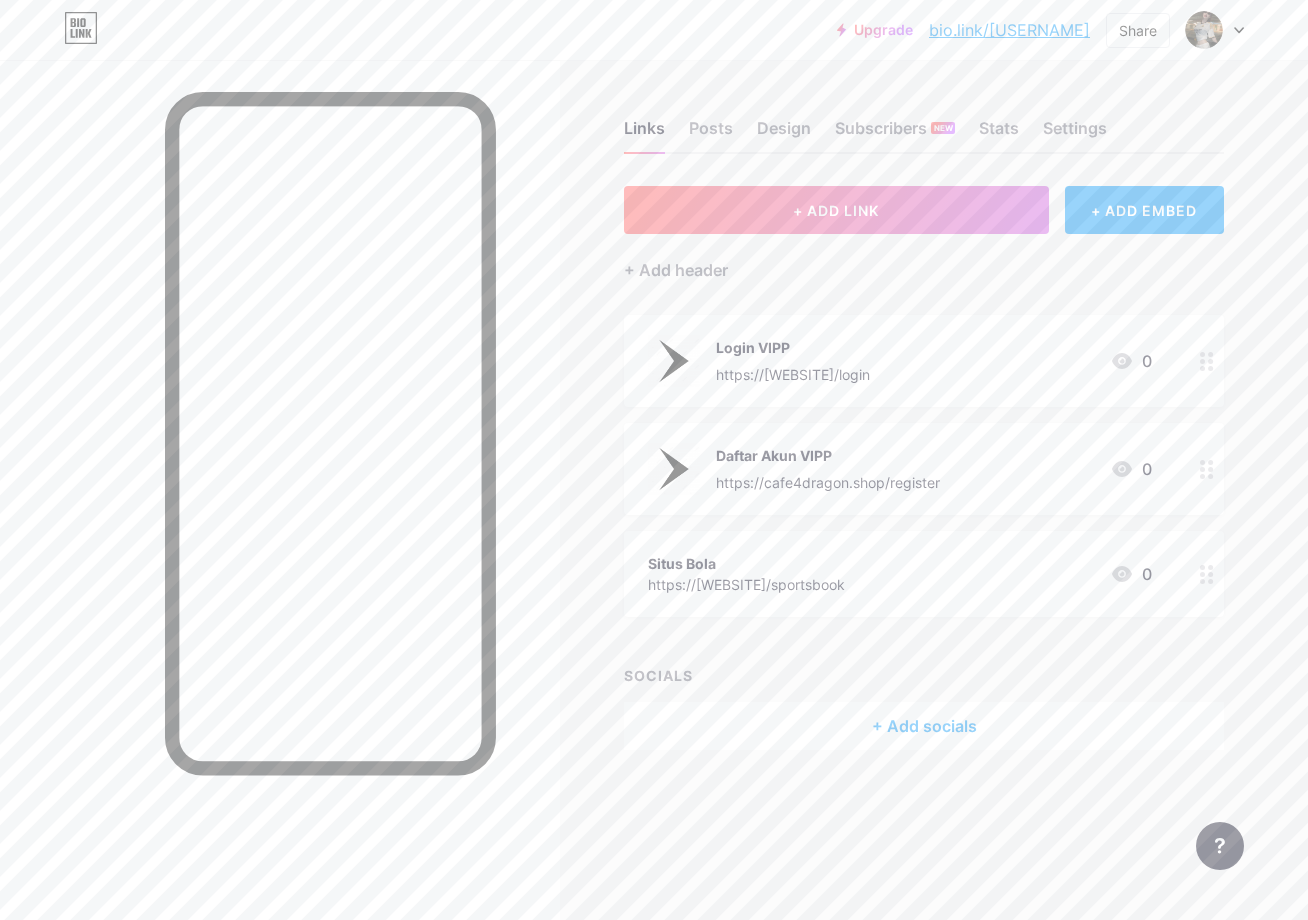 click 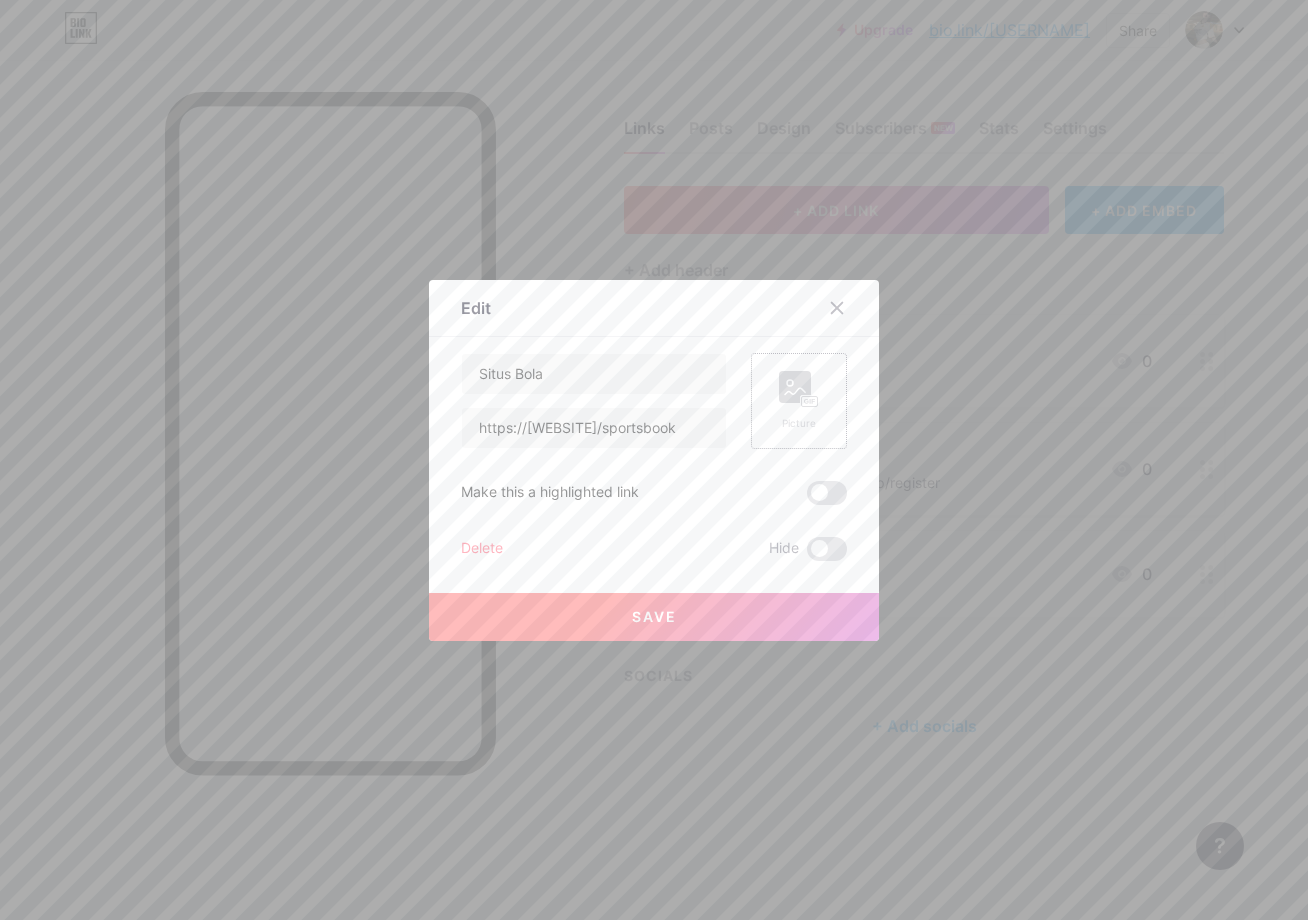 click on "Picture" at bounding box center (799, 423) 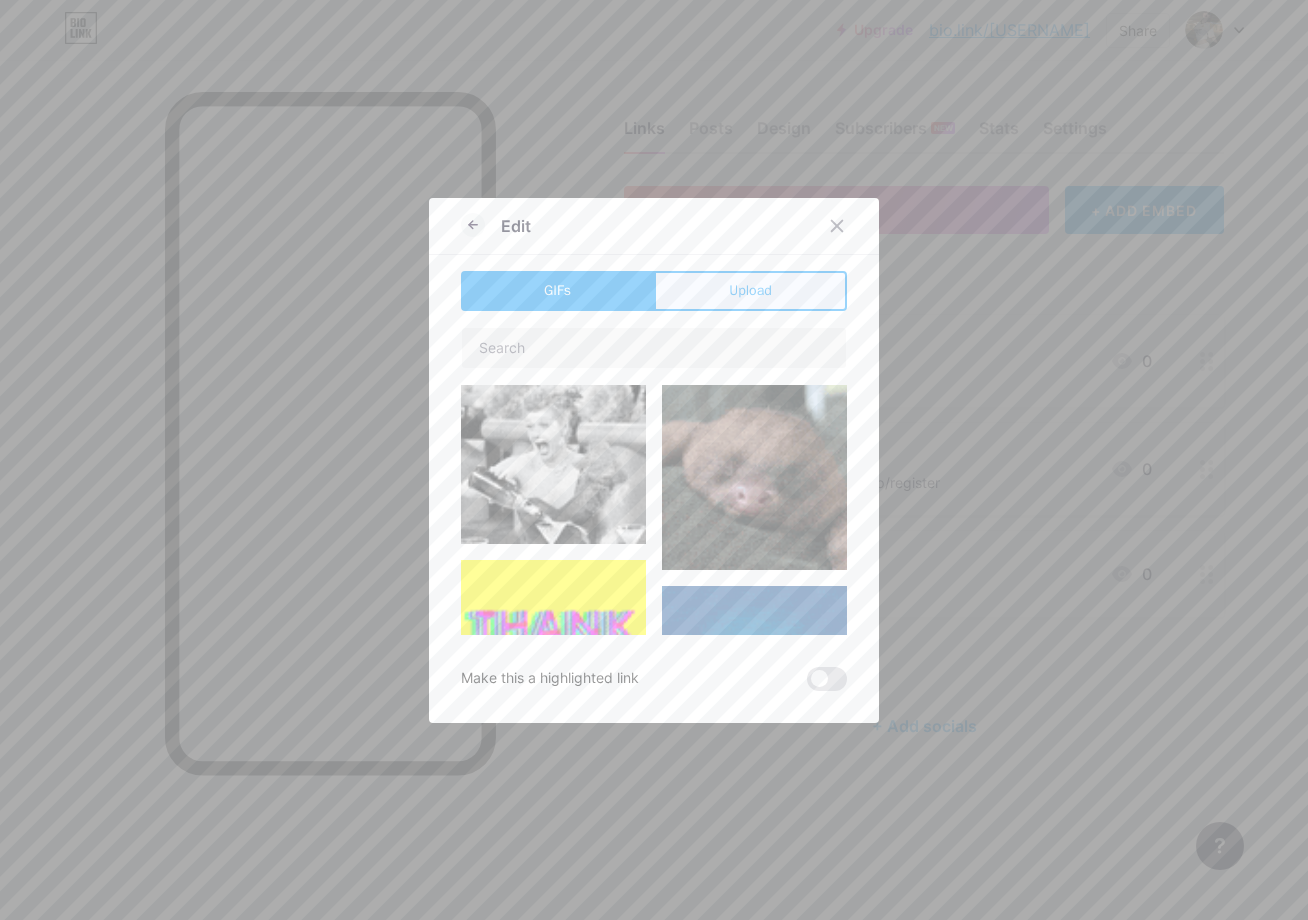 click on "Upload" at bounding box center (750, 291) 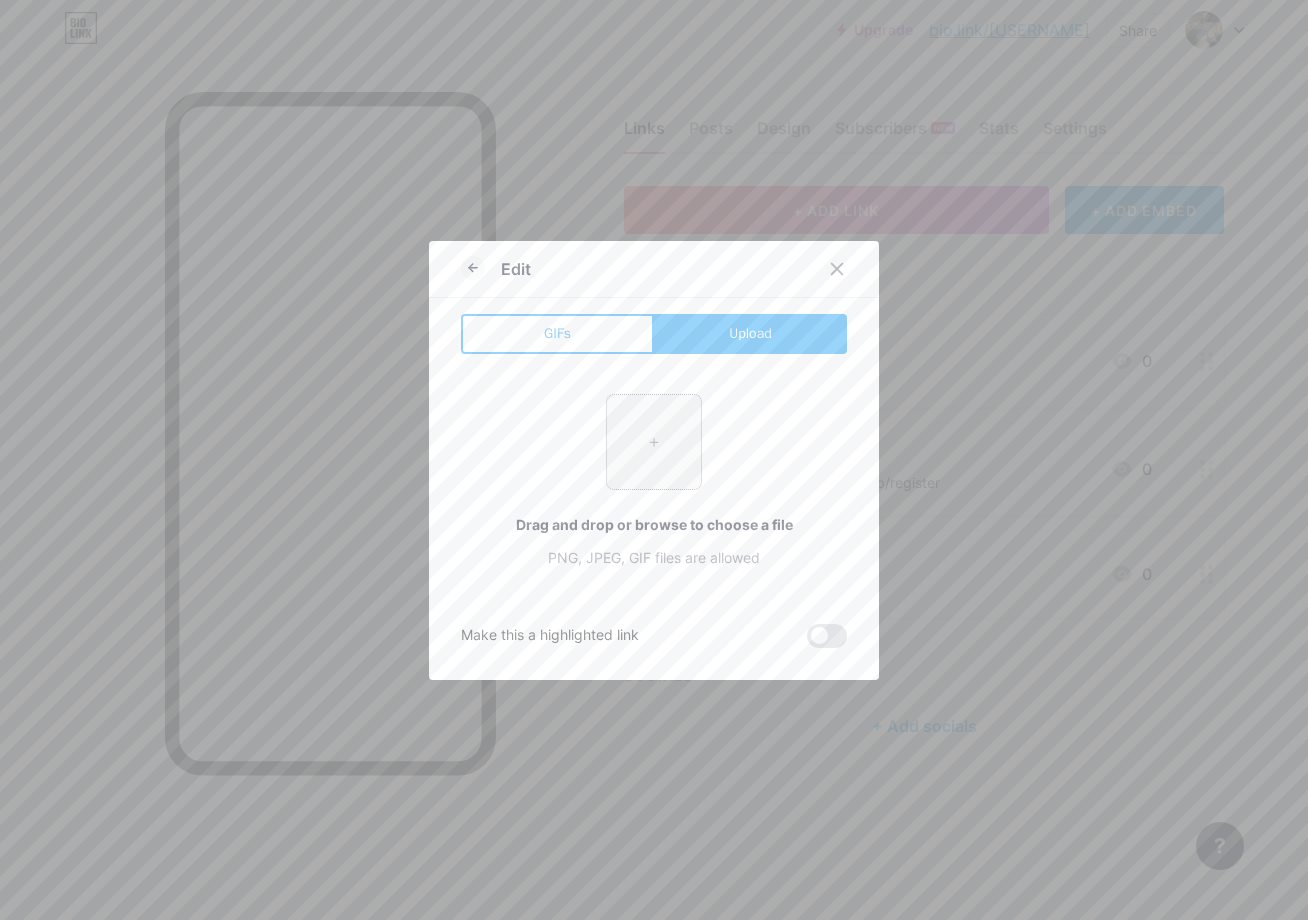 click at bounding box center (654, 442) 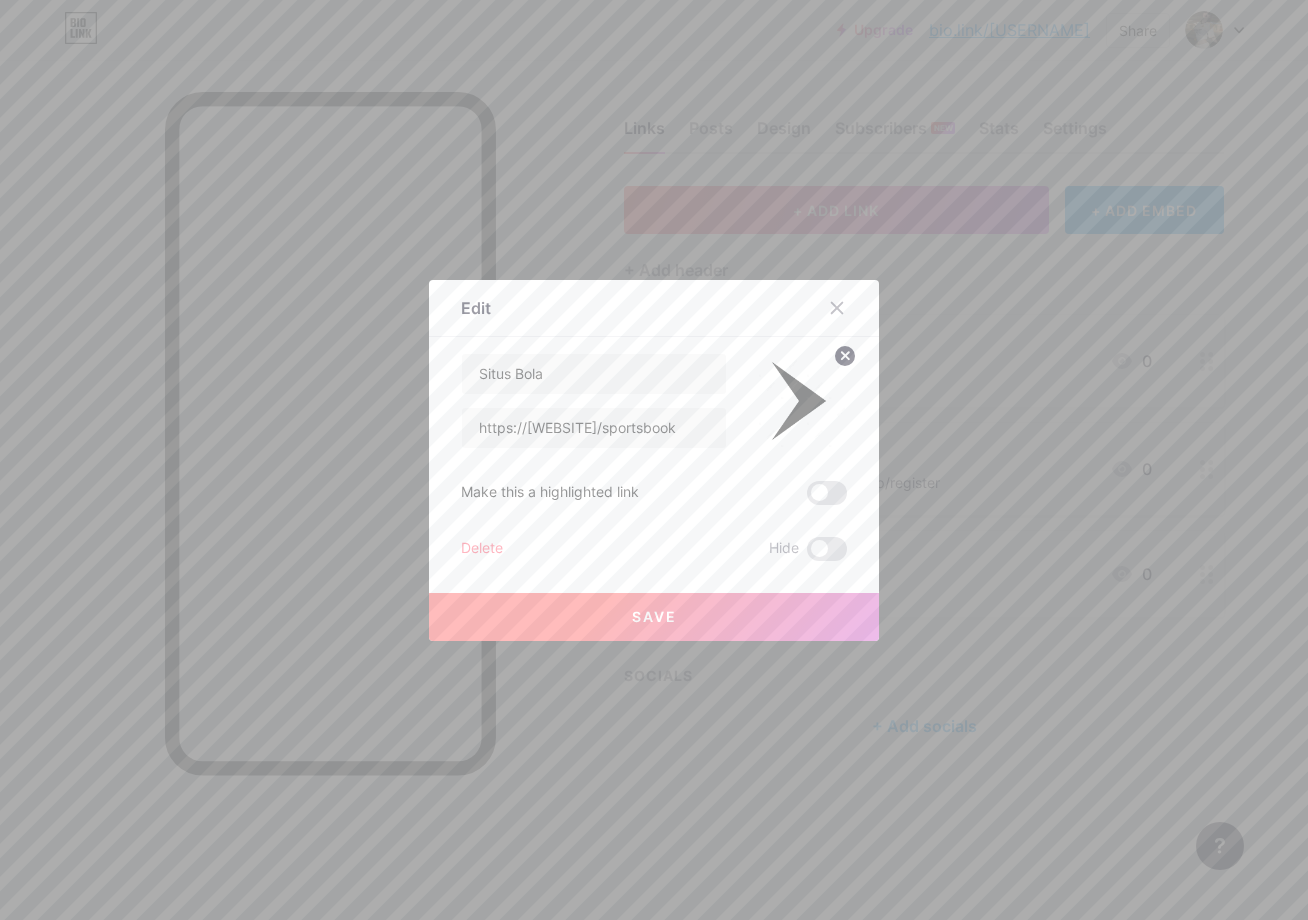 click on "Save" at bounding box center (654, 617) 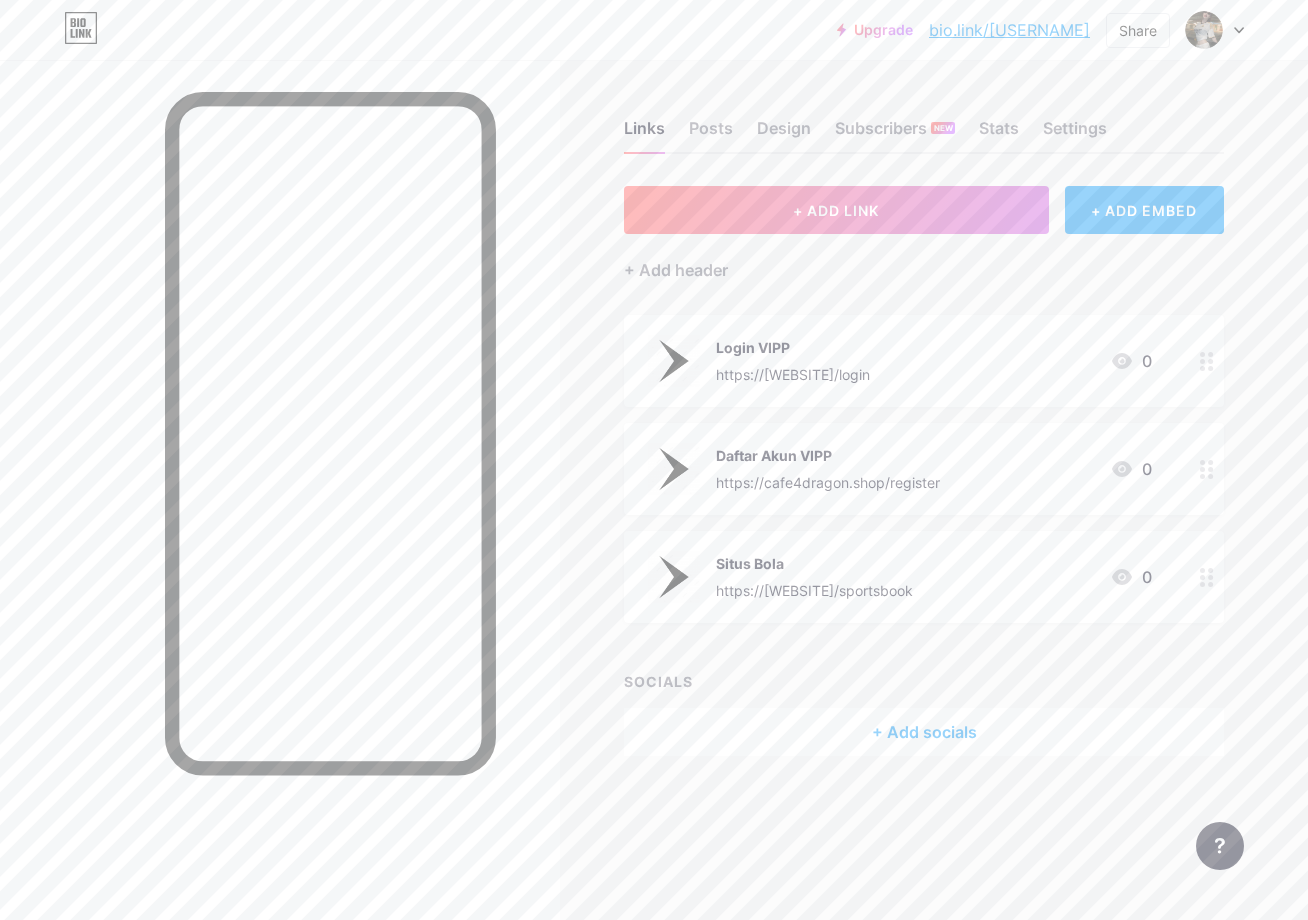 click at bounding box center (1207, 361) 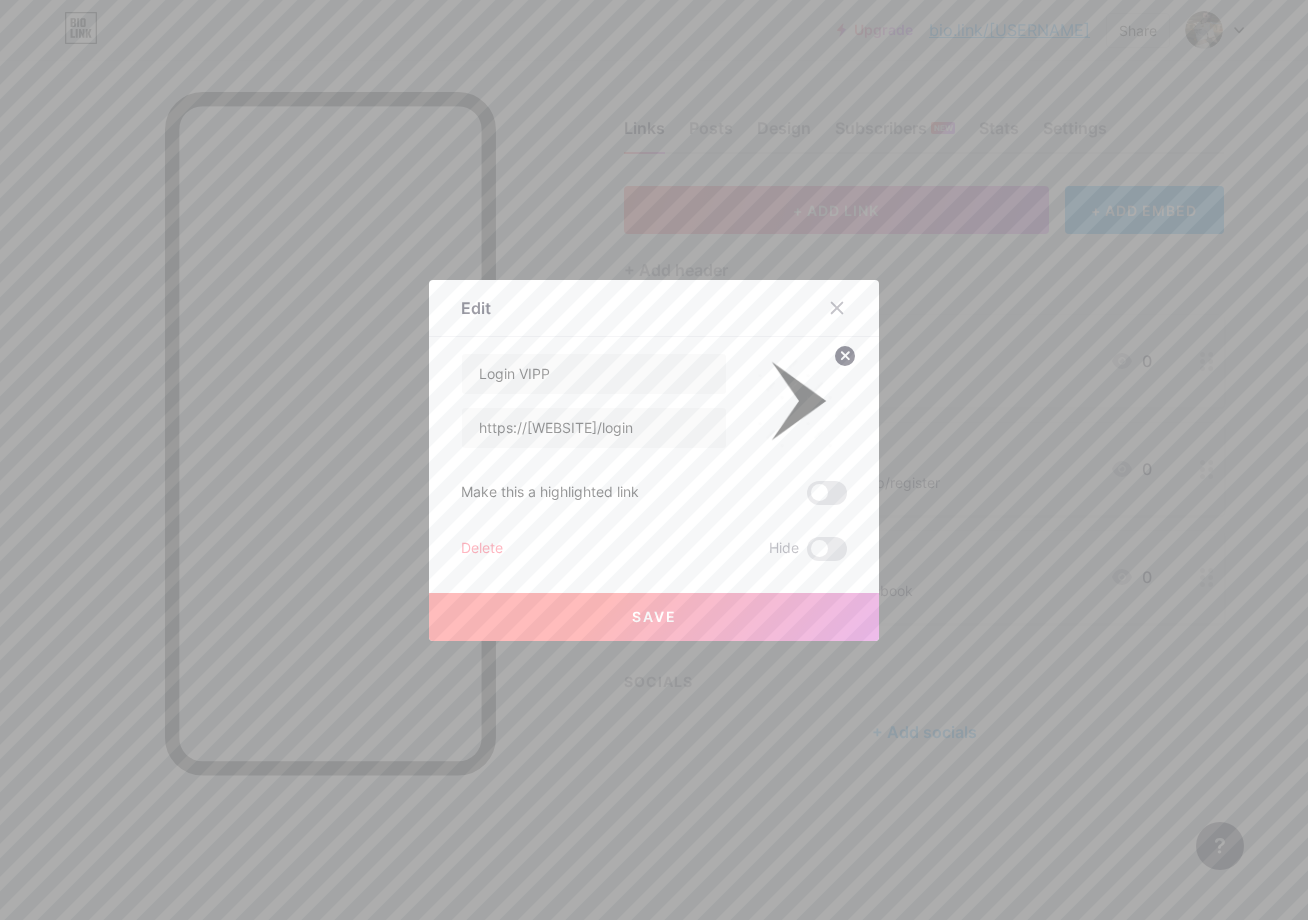 click at bounding box center [654, 460] 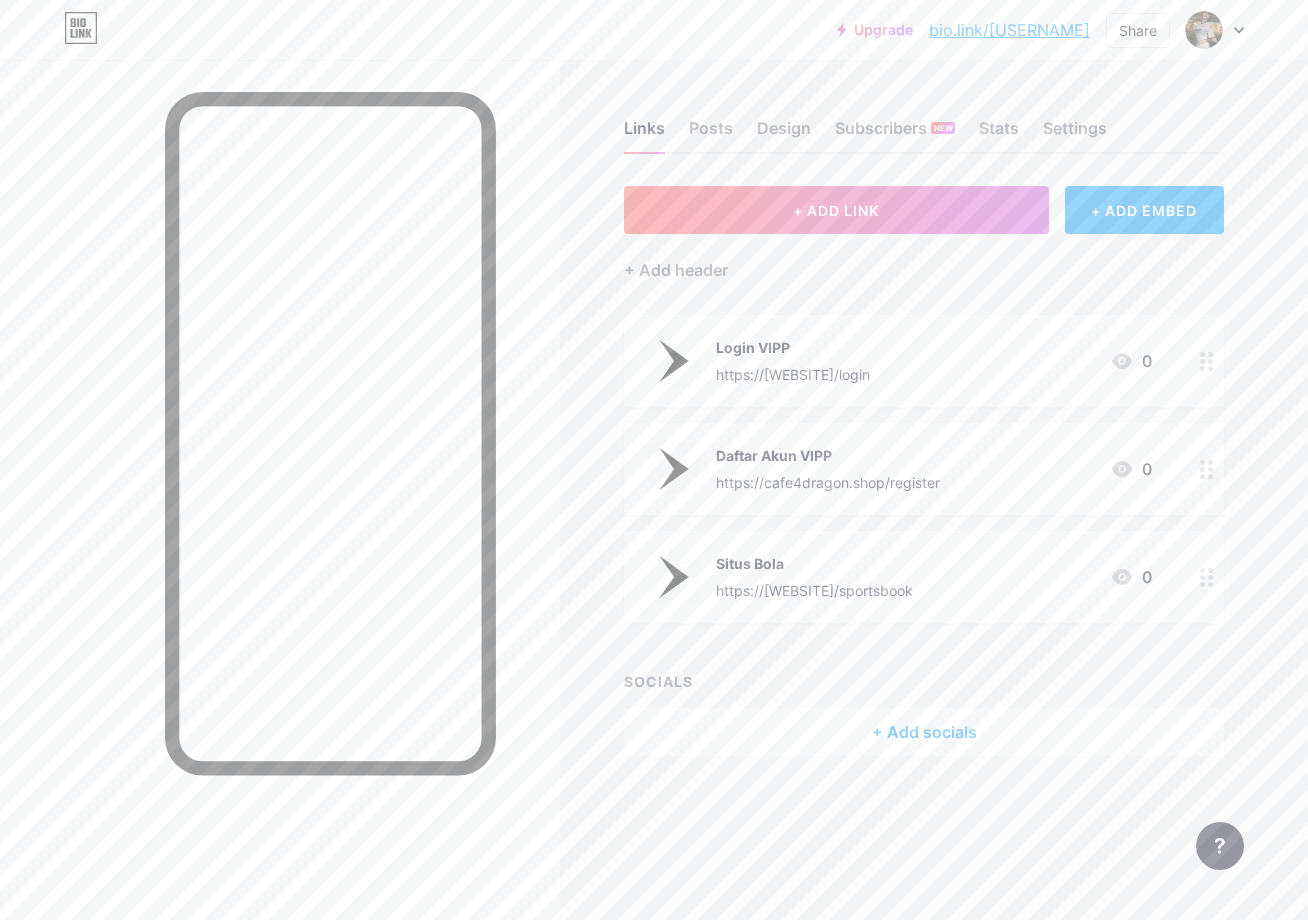 click at bounding box center (1207, 361) 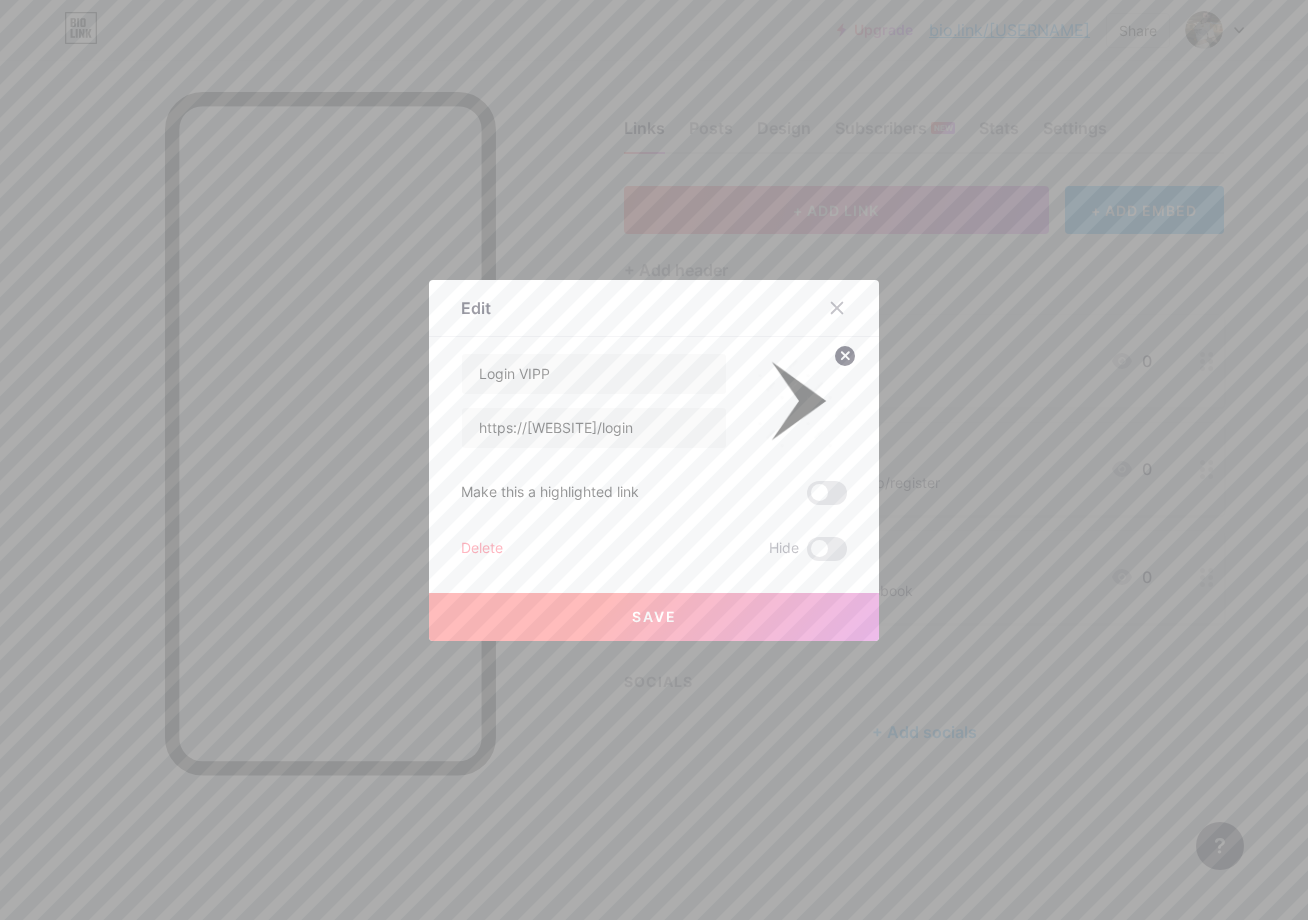 drag, startPoint x: 836, startPoint y: 303, endPoint x: 822, endPoint y: 308, distance: 14.866069 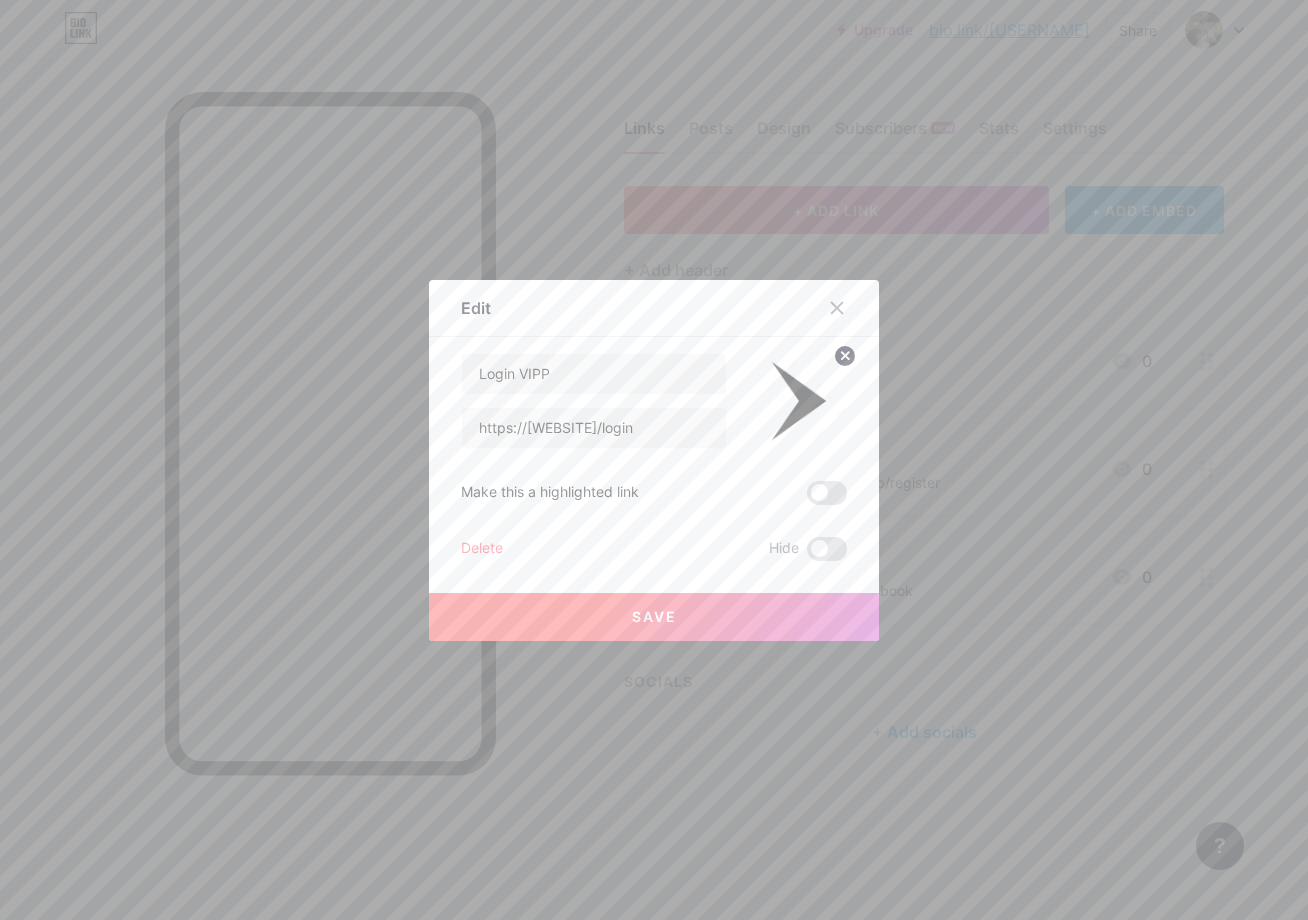 click 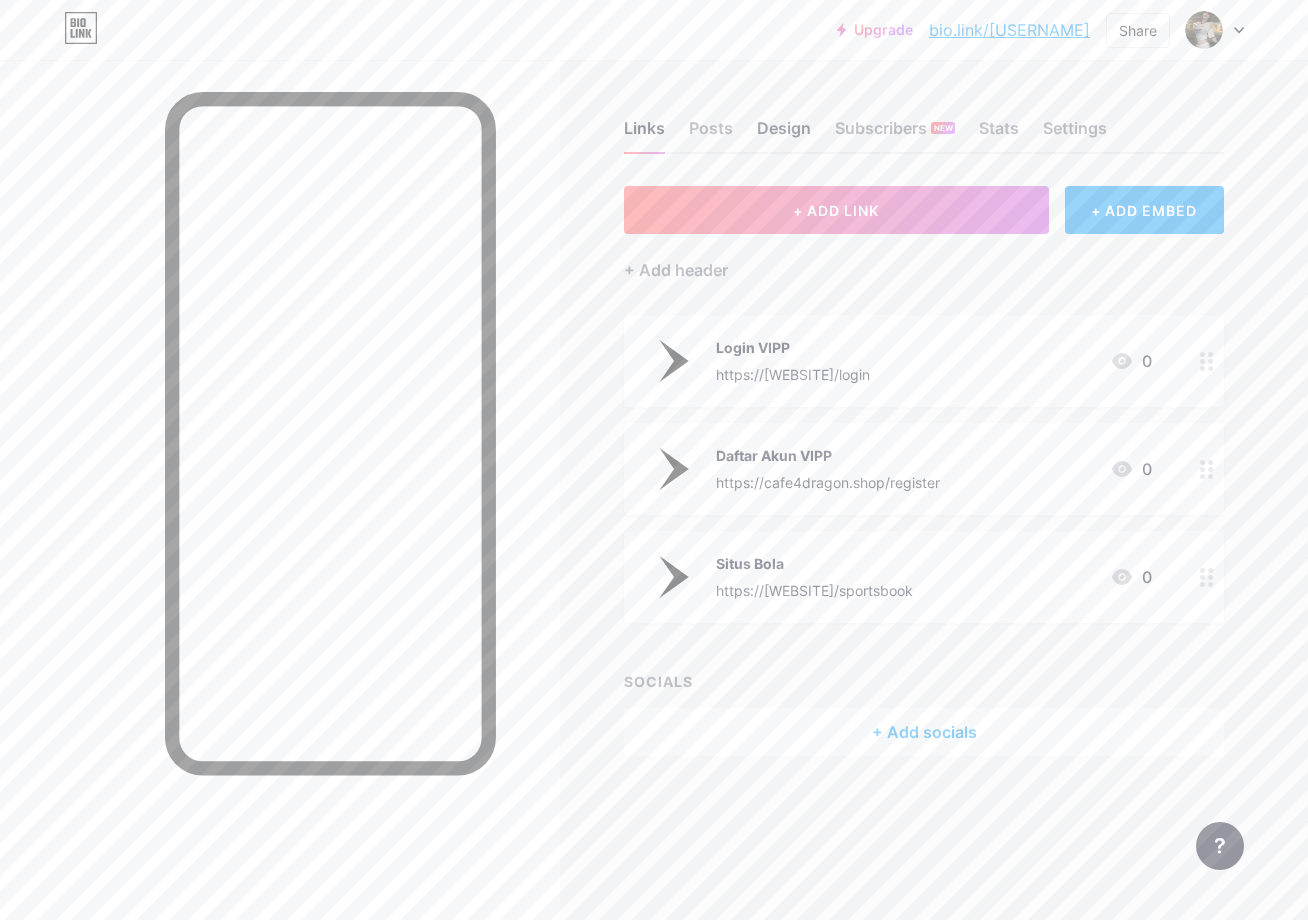 click on "Design" at bounding box center [784, 134] 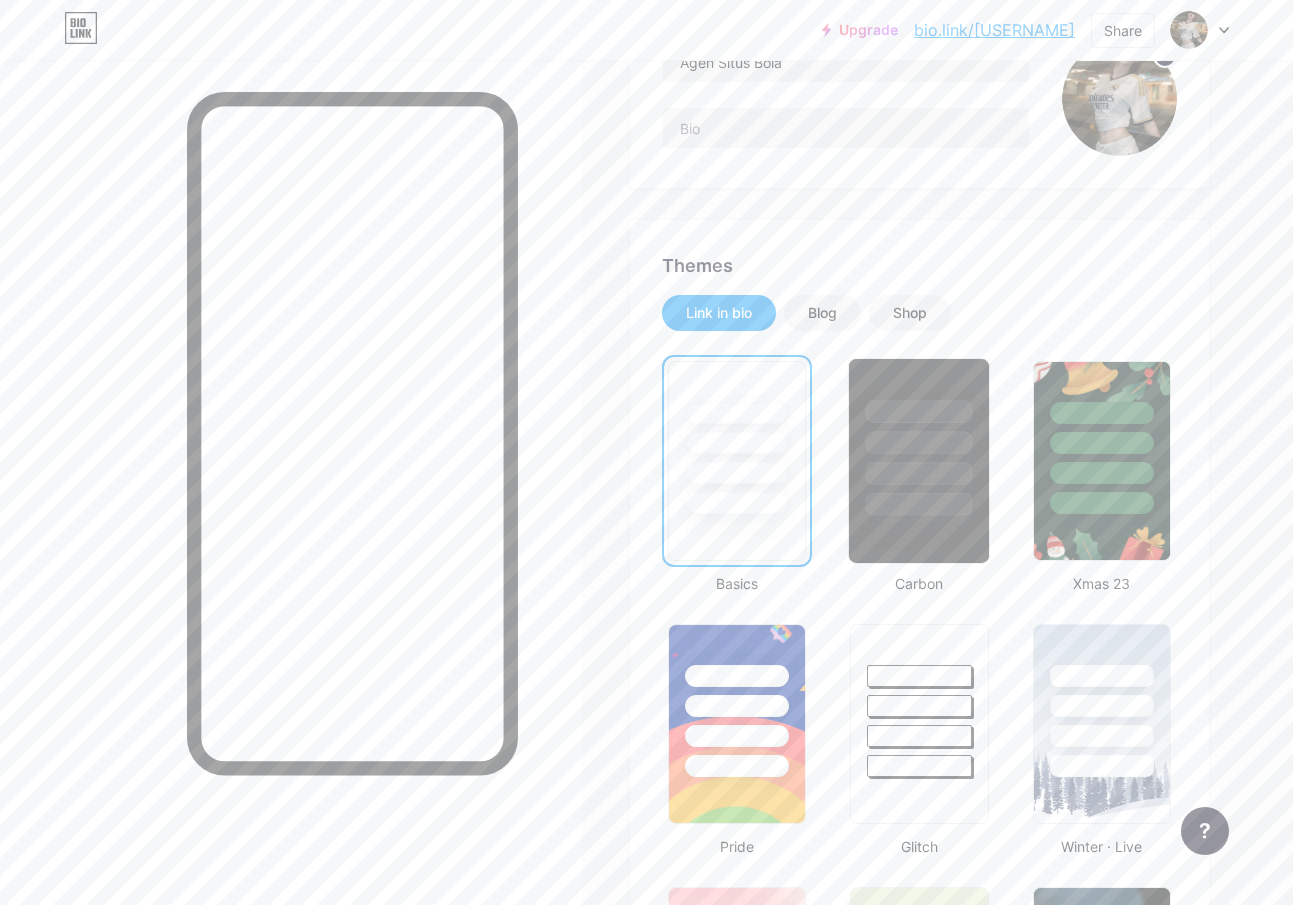 scroll, scrollTop: 0, scrollLeft: 0, axis: both 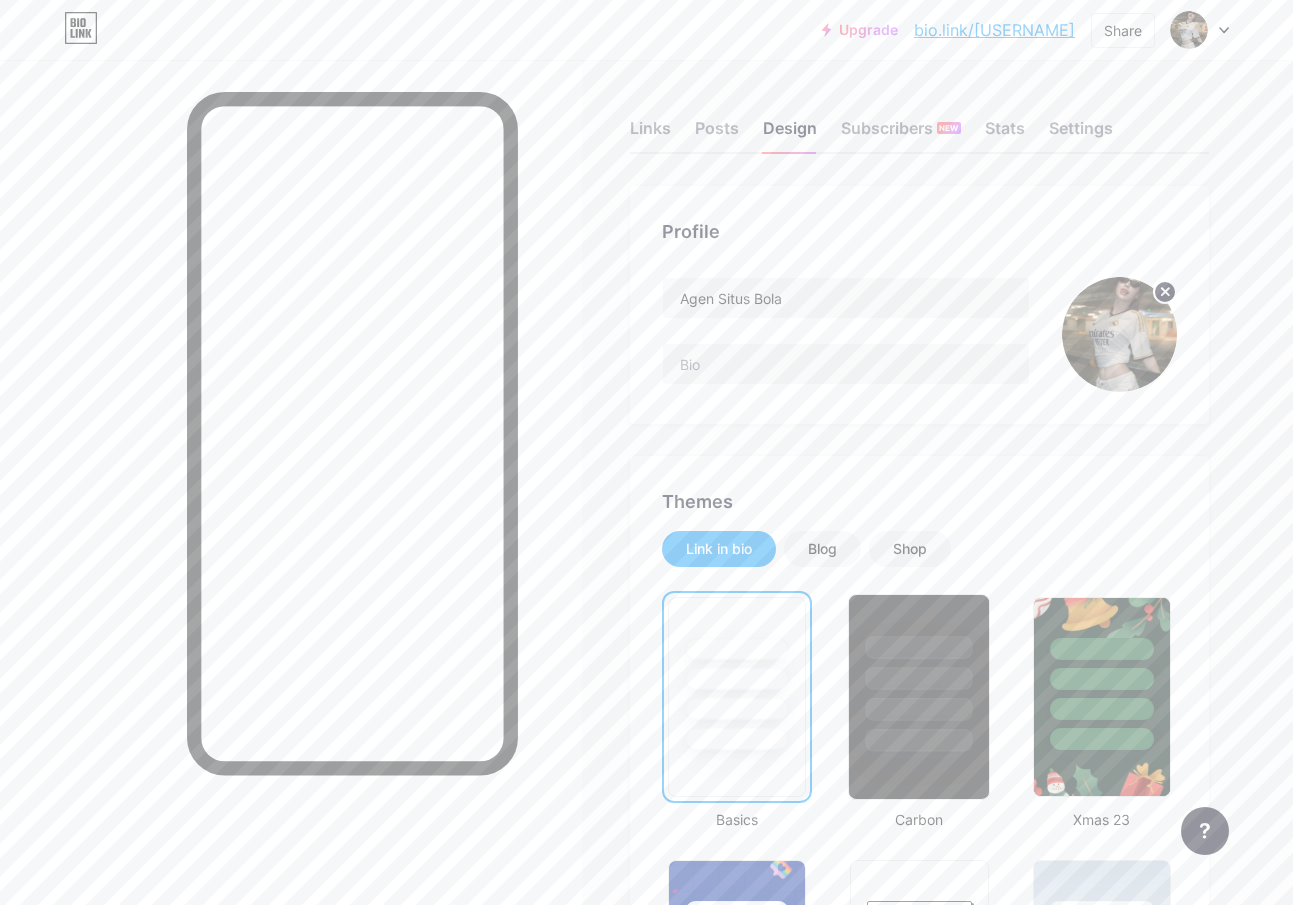 click at bounding box center [920, 647] 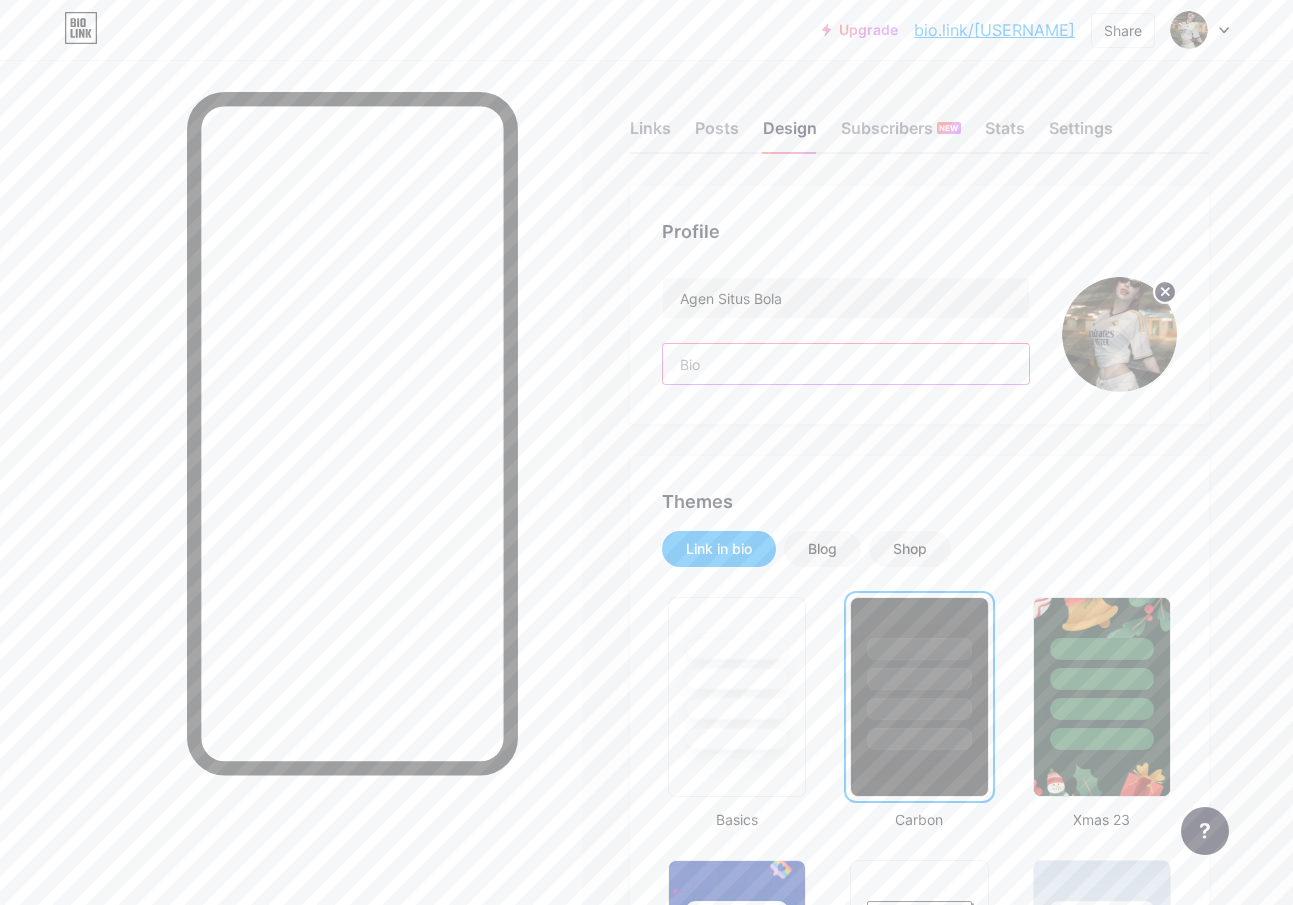 click at bounding box center (846, 364) 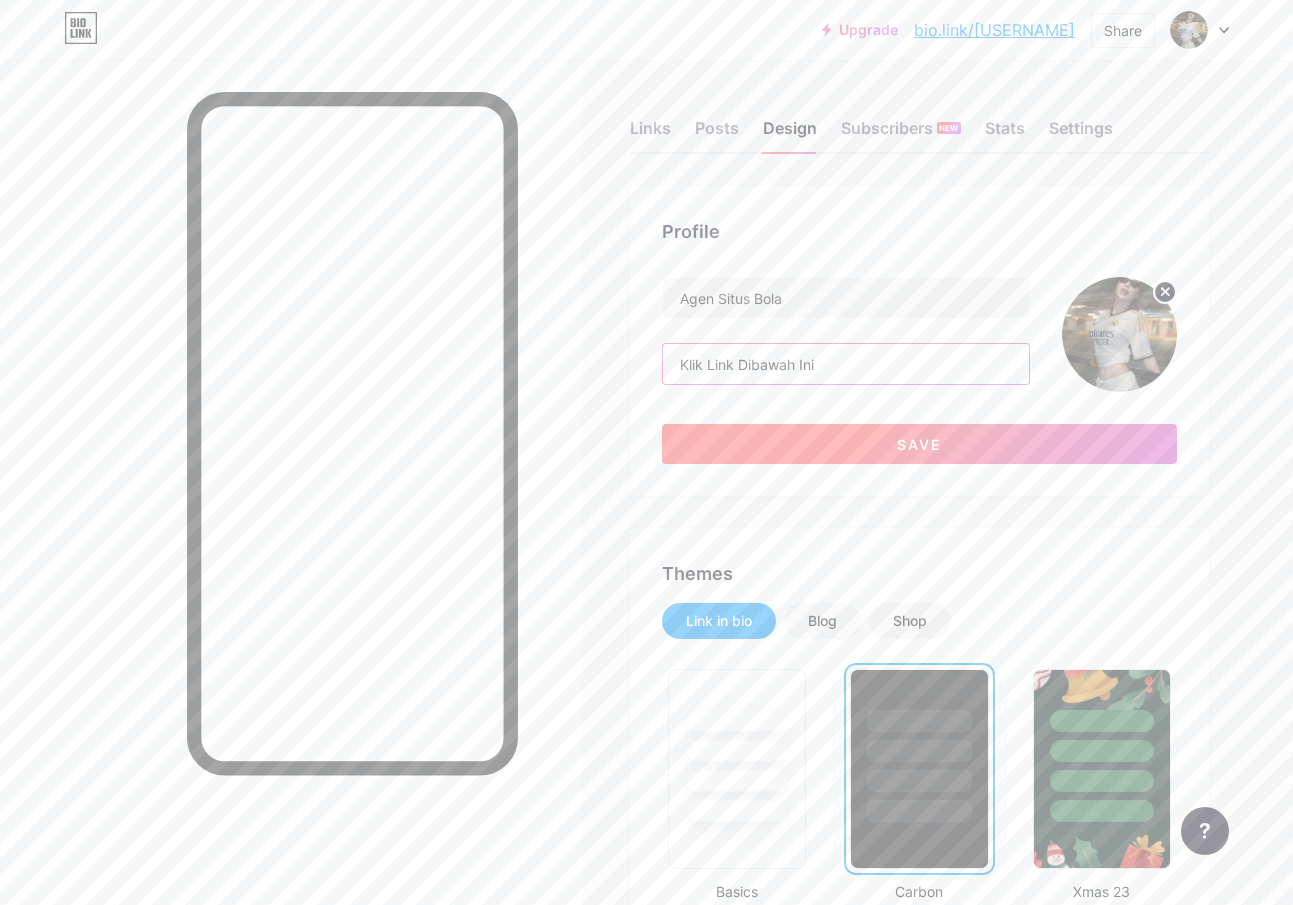 type on "Klik Link Dibawah Ini" 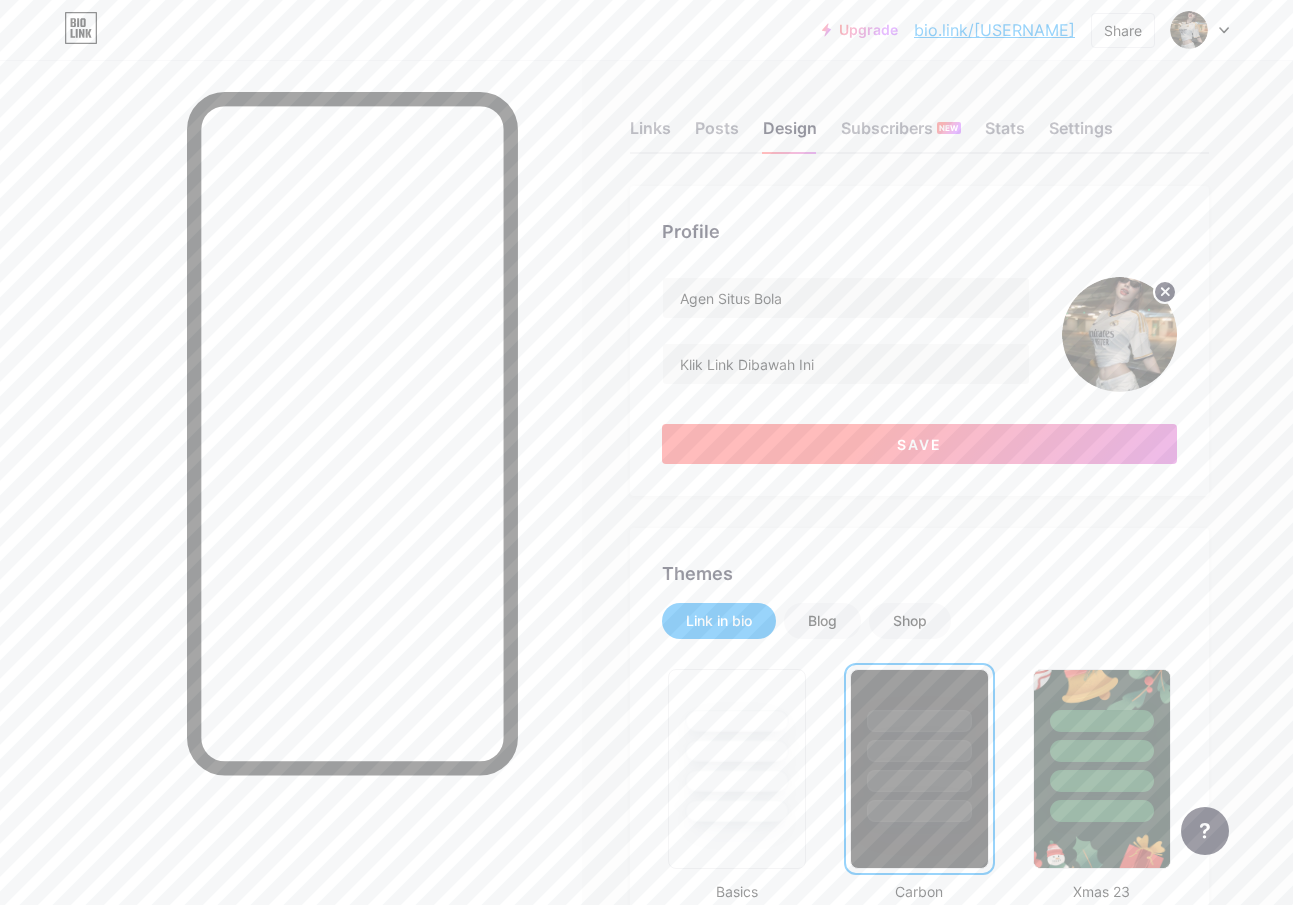 click on "Save" at bounding box center [919, 444] 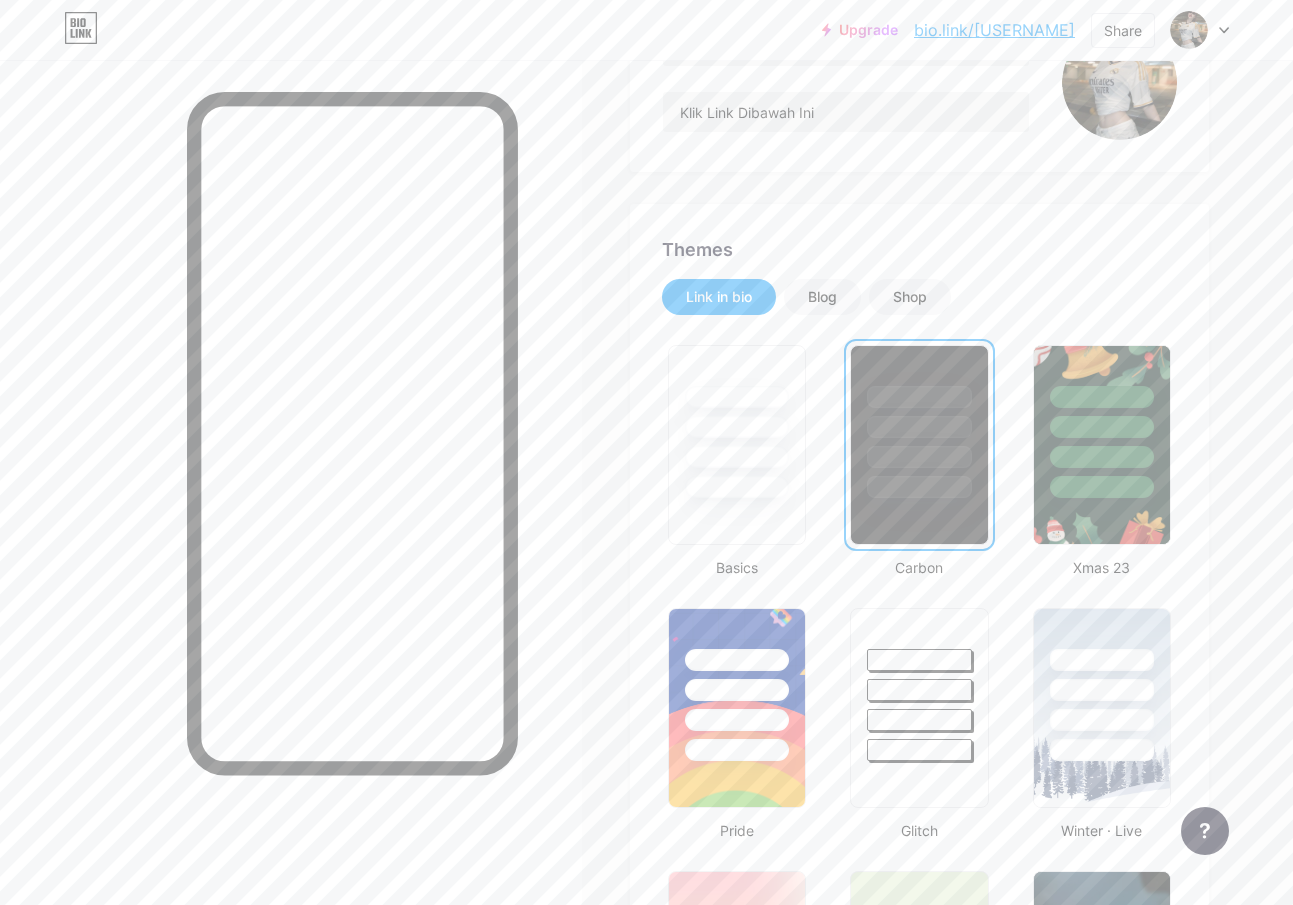 scroll, scrollTop: 0, scrollLeft: 0, axis: both 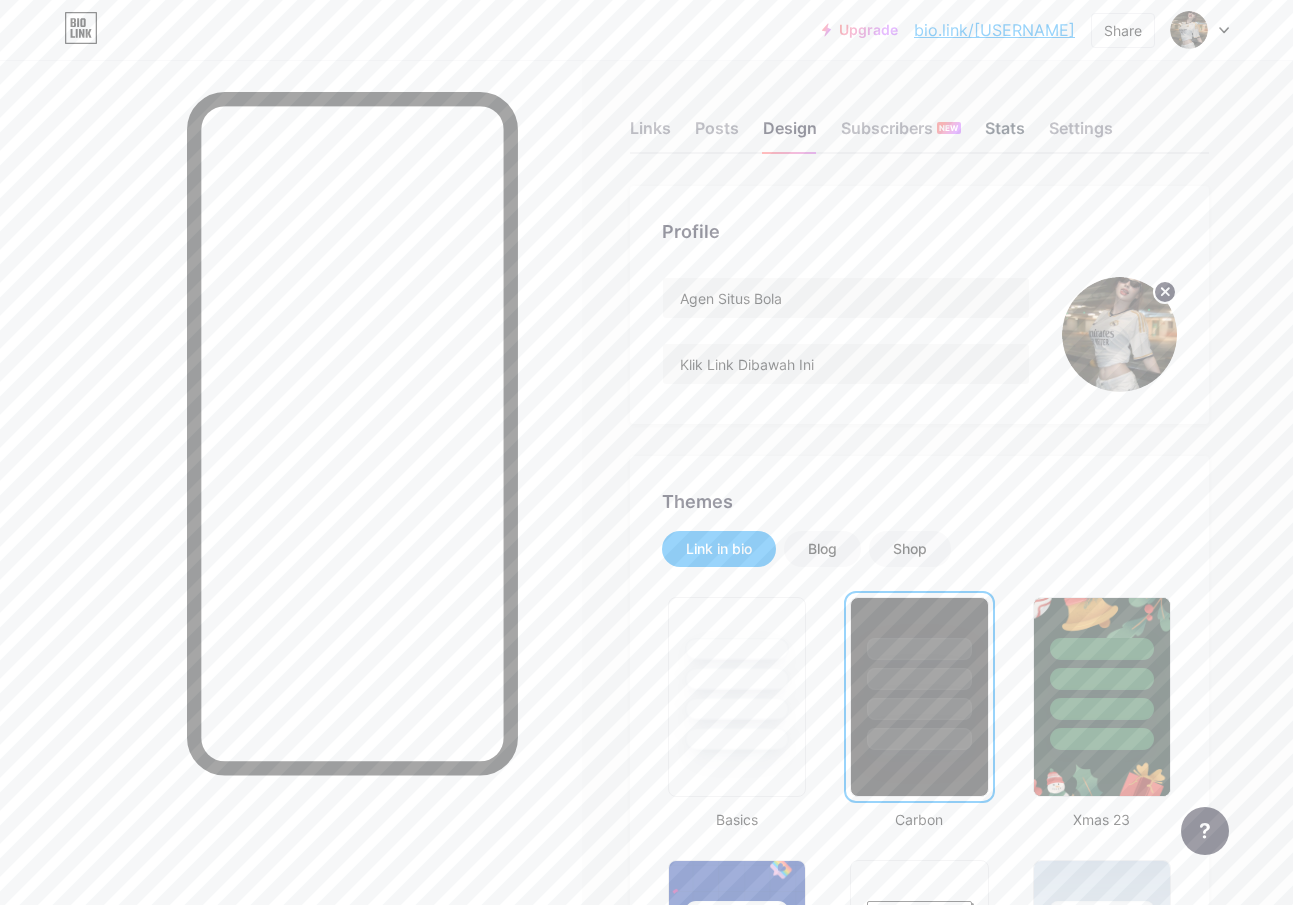 click on "Stats" at bounding box center (1005, 134) 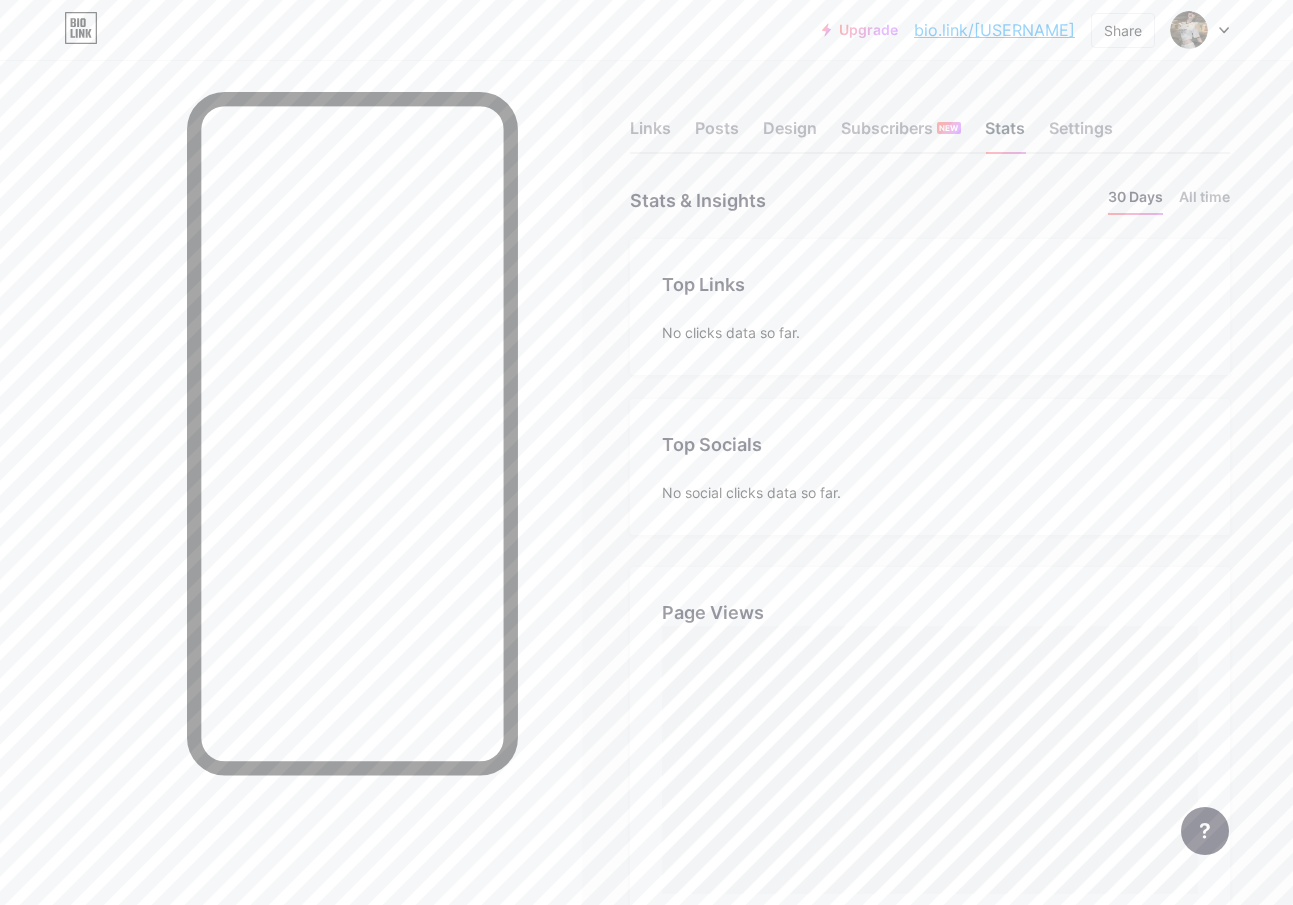 scroll, scrollTop: 999095, scrollLeft: 998707, axis: both 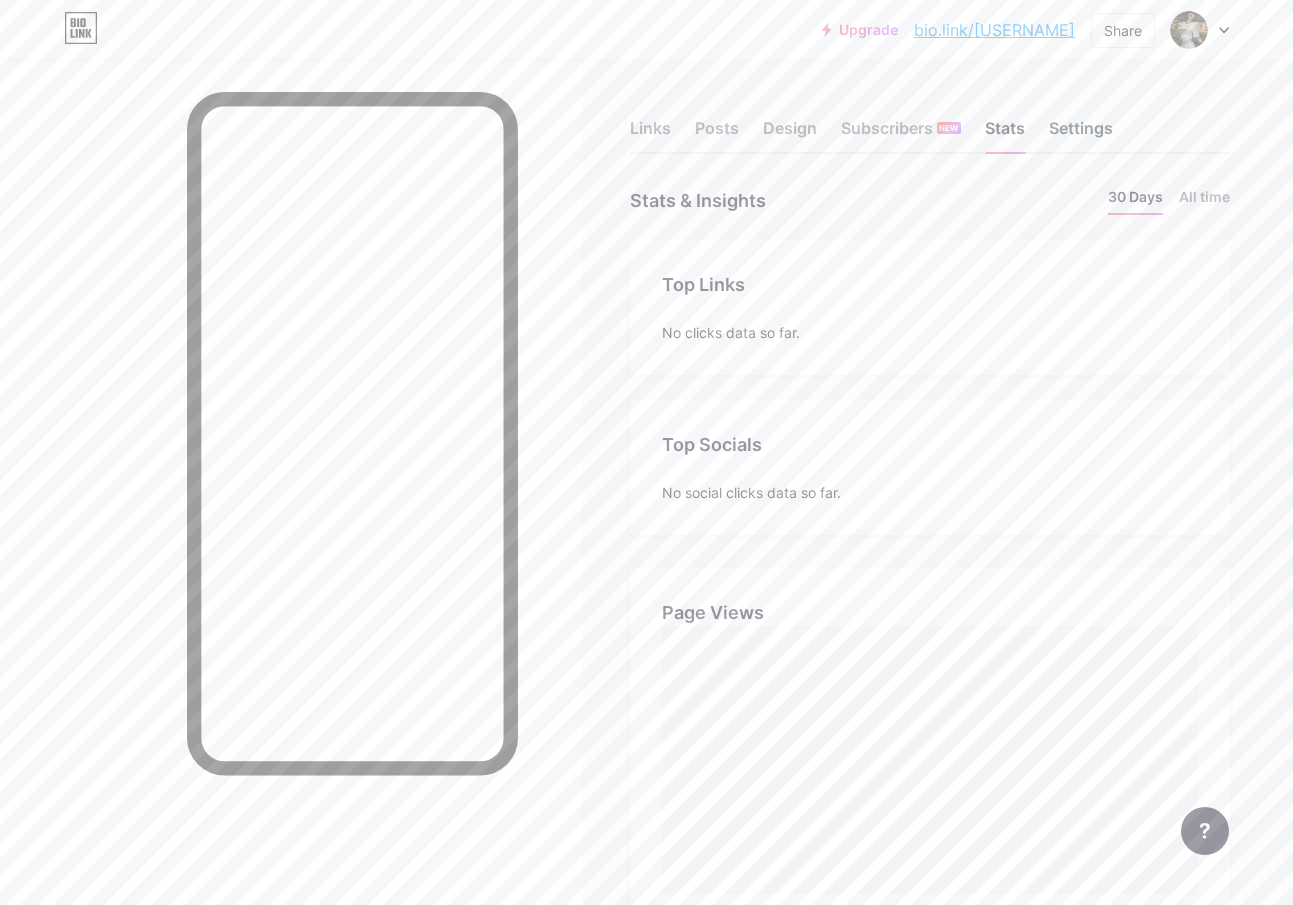 click on "Settings" at bounding box center [1081, 134] 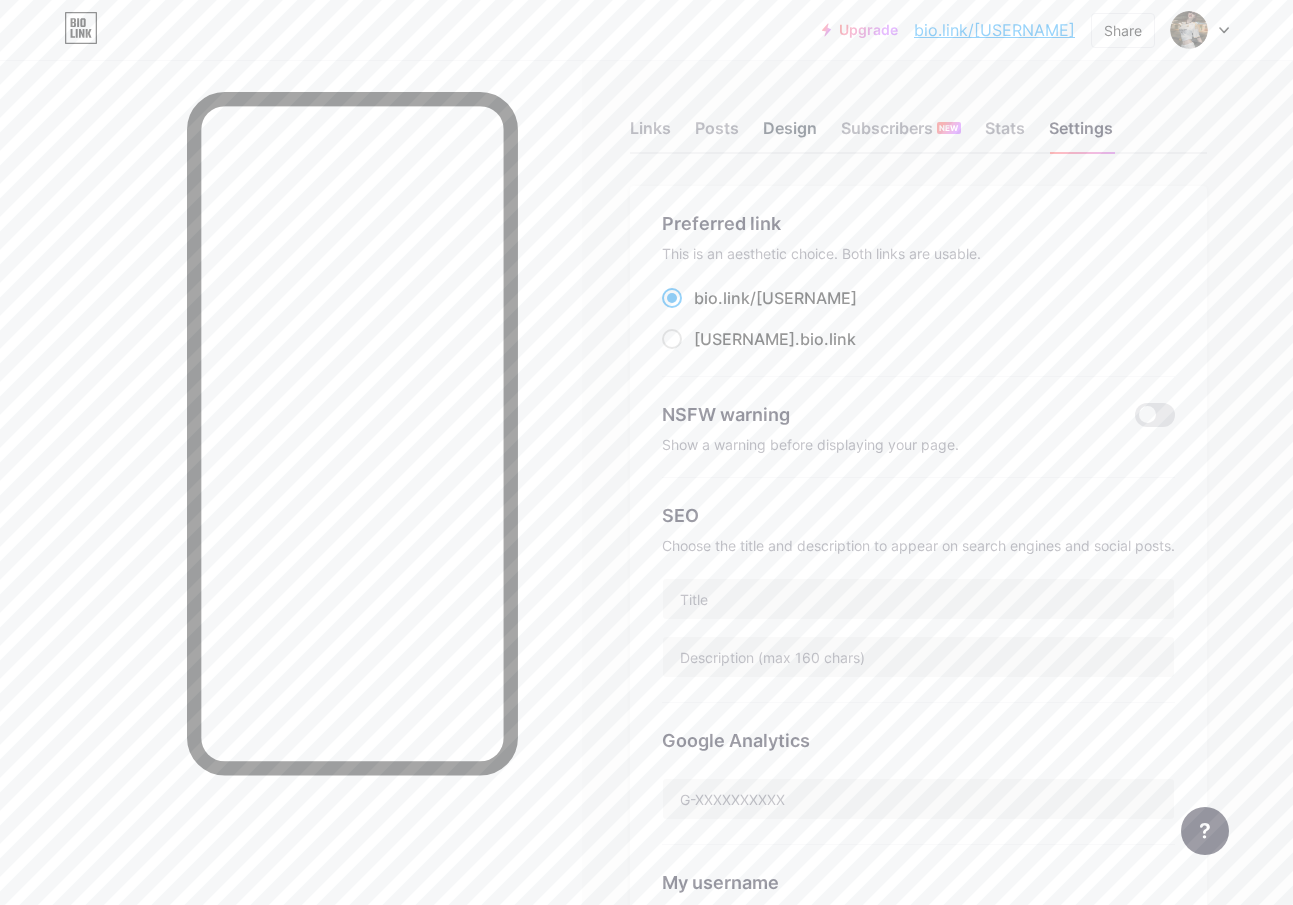 click on "Design" at bounding box center [790, 134] 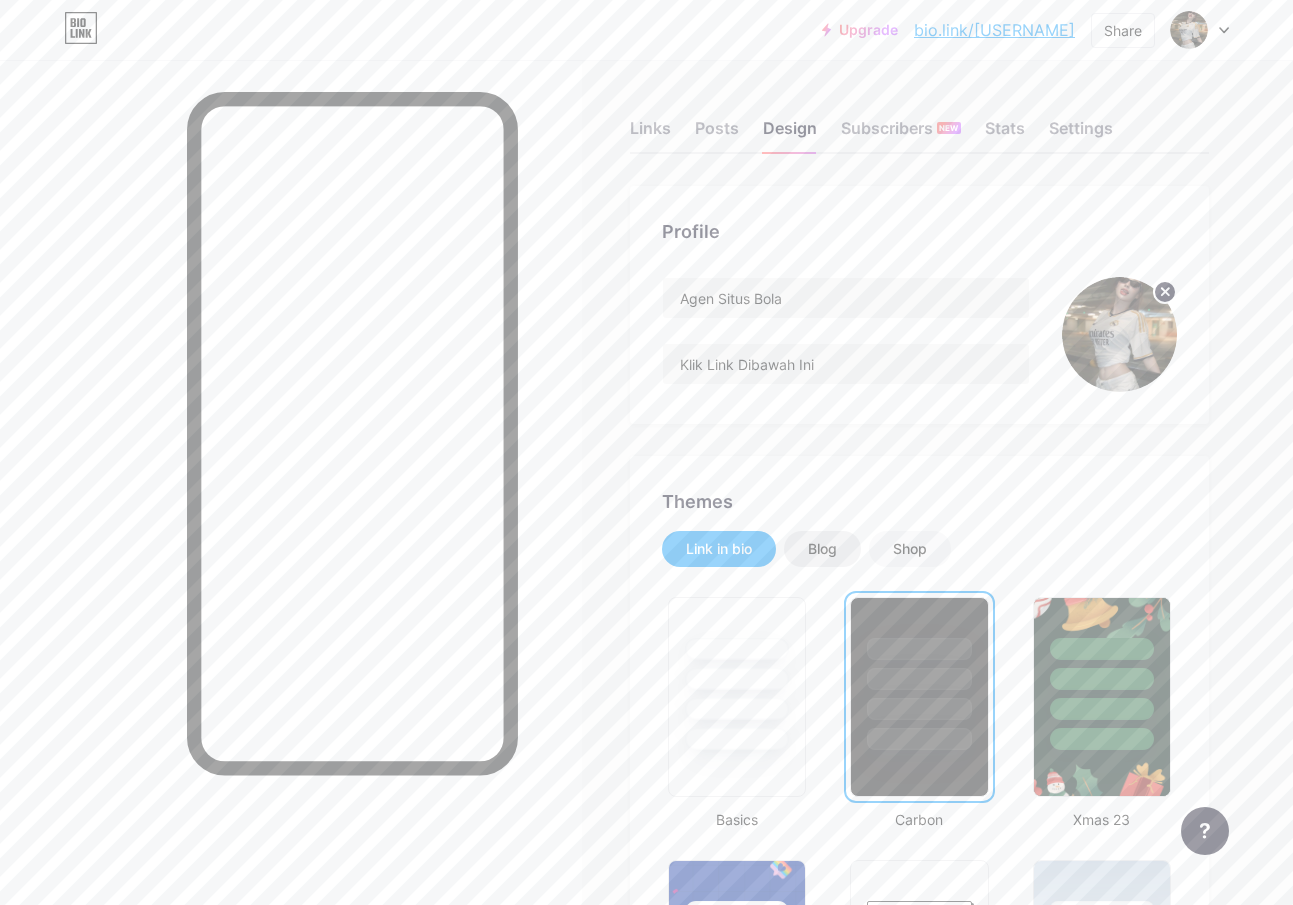 click on "Blog" at bounding box center (822, 549) 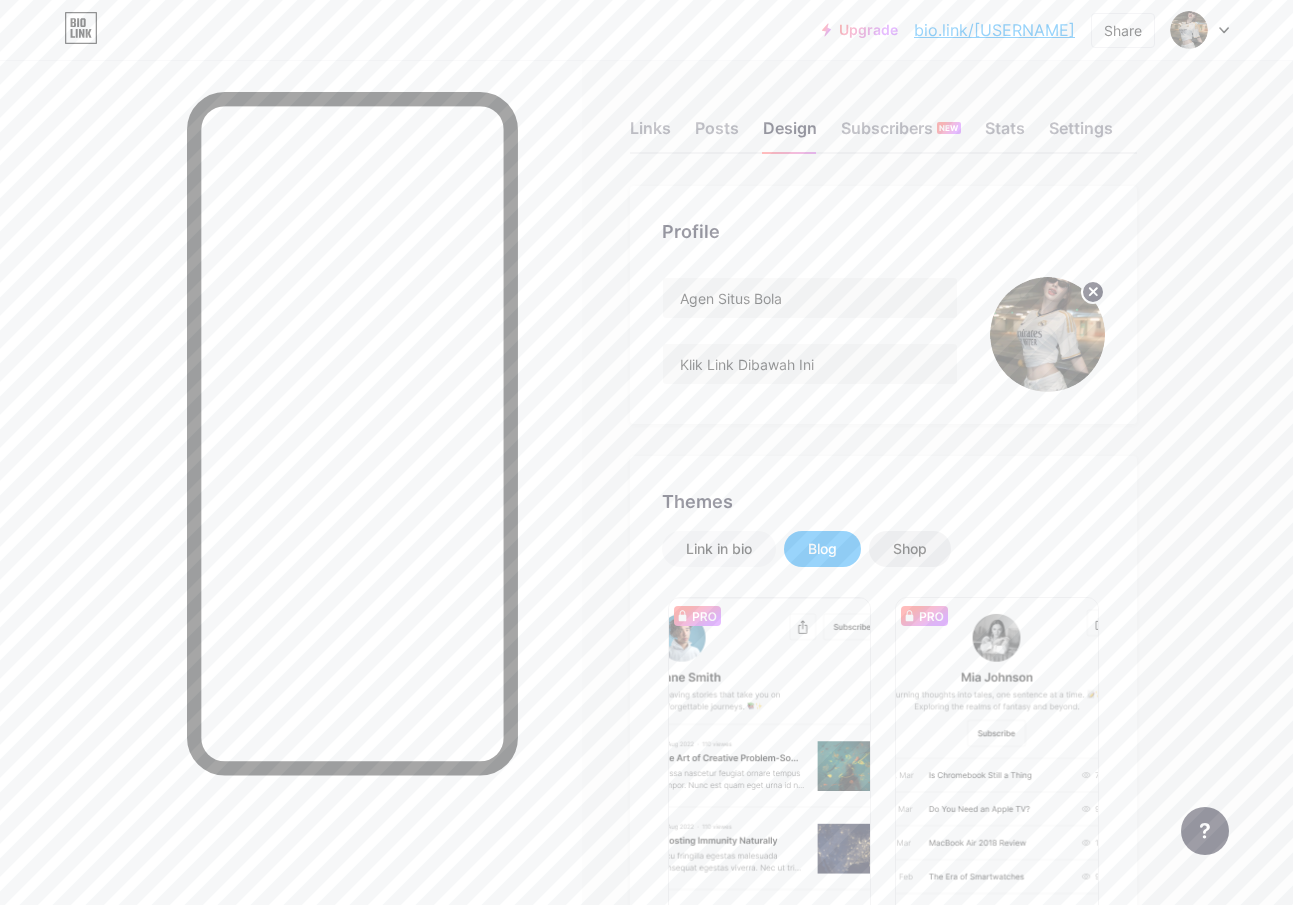 click on "Shop" at bounding box center (910, 549) 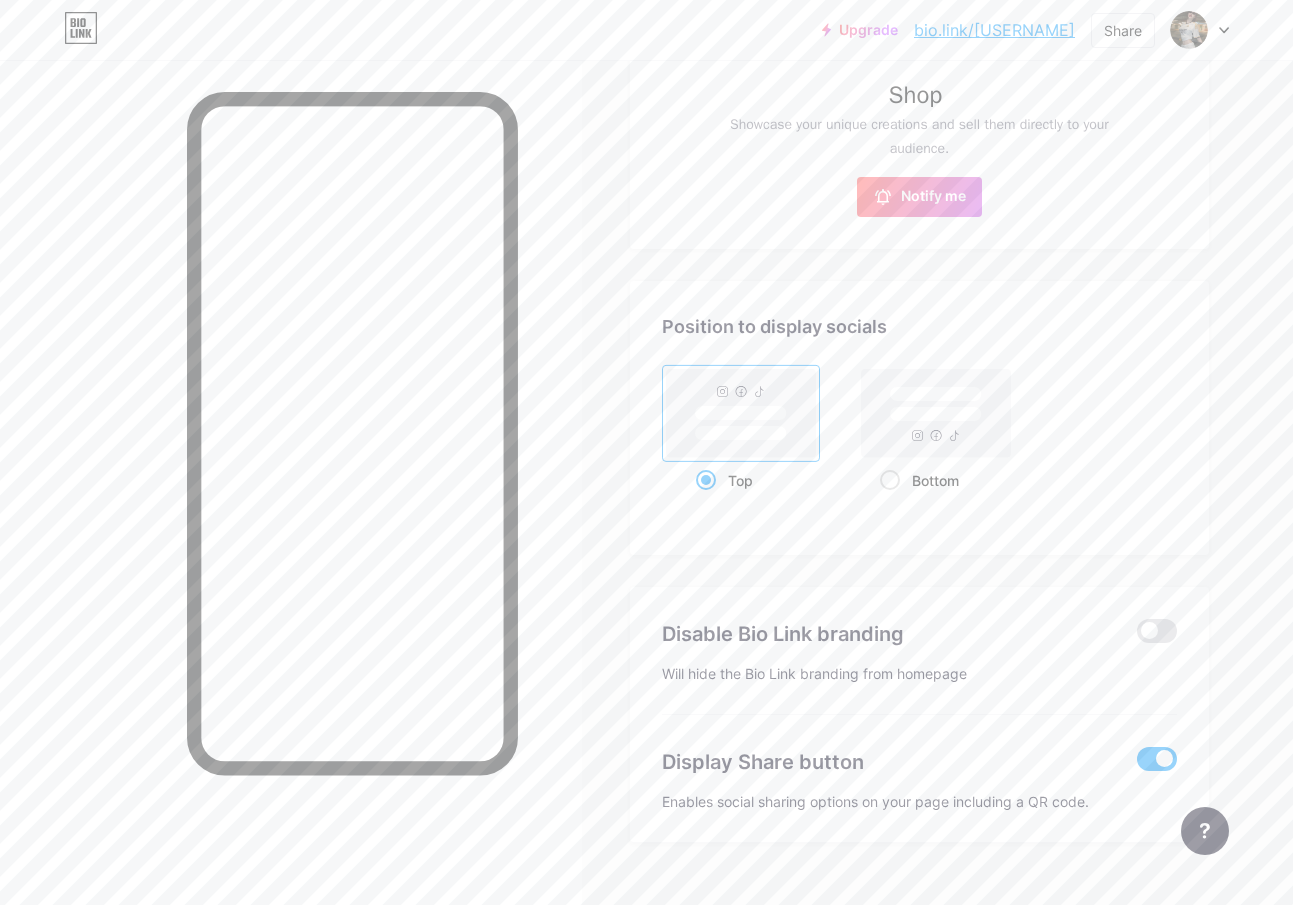scroll, scrollTop: 100, scrollLeft: 0, axis: vertical 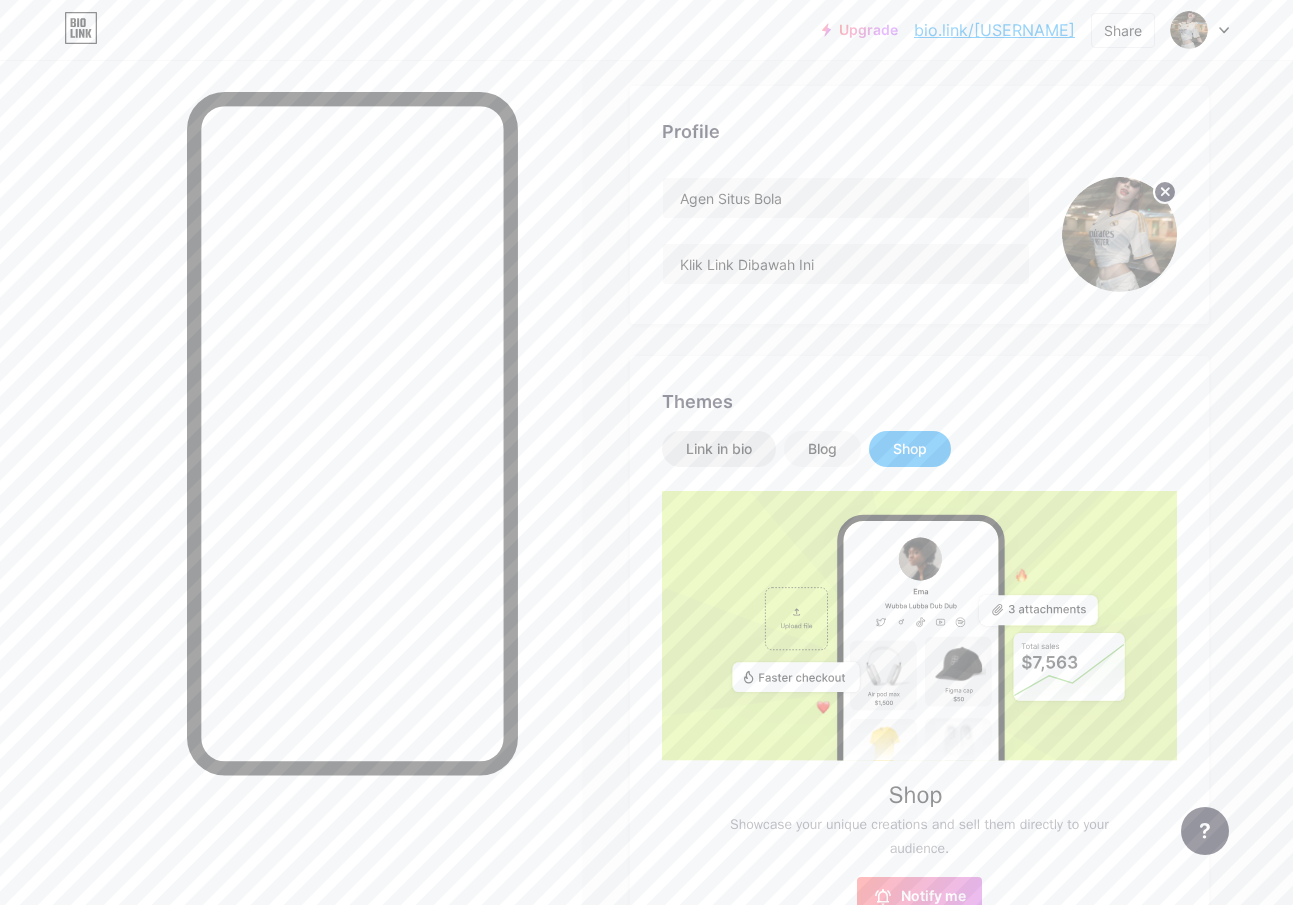 click on "Link in bio" at bounding box center (719, 449) 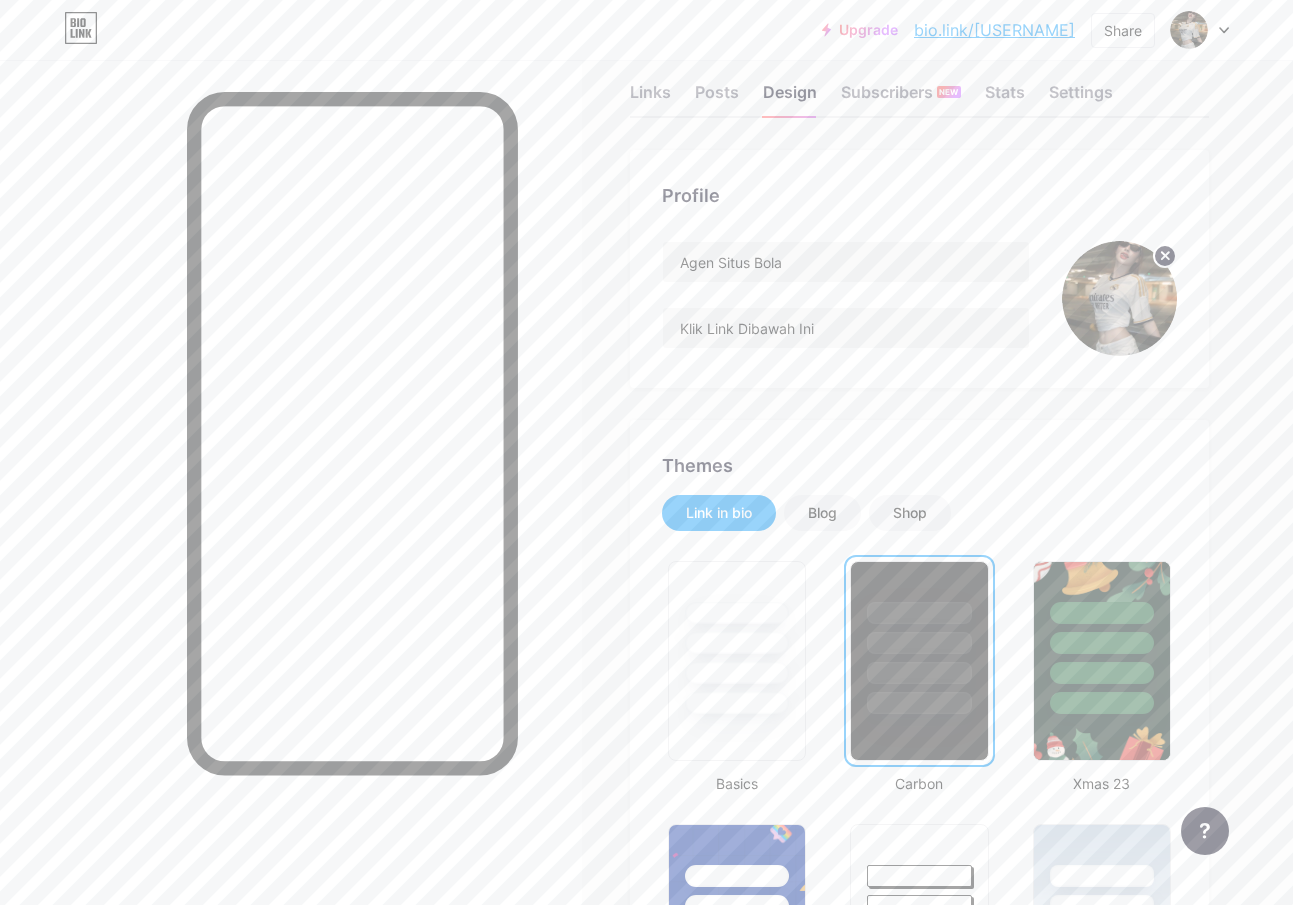 scroll, scrollTop: 0, scrollLeft: 0, axis: both 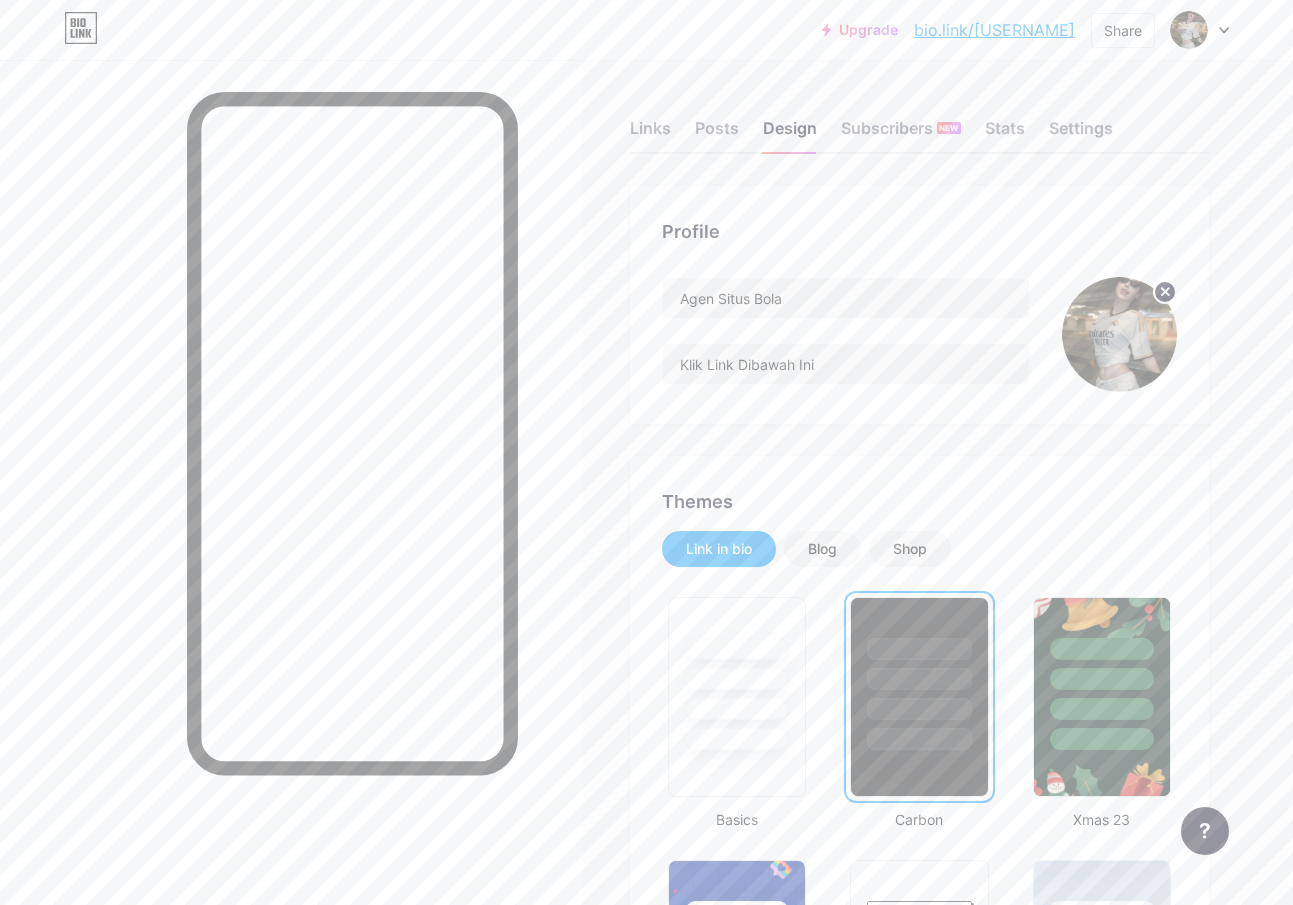 click at bounding box center (1119, 334) 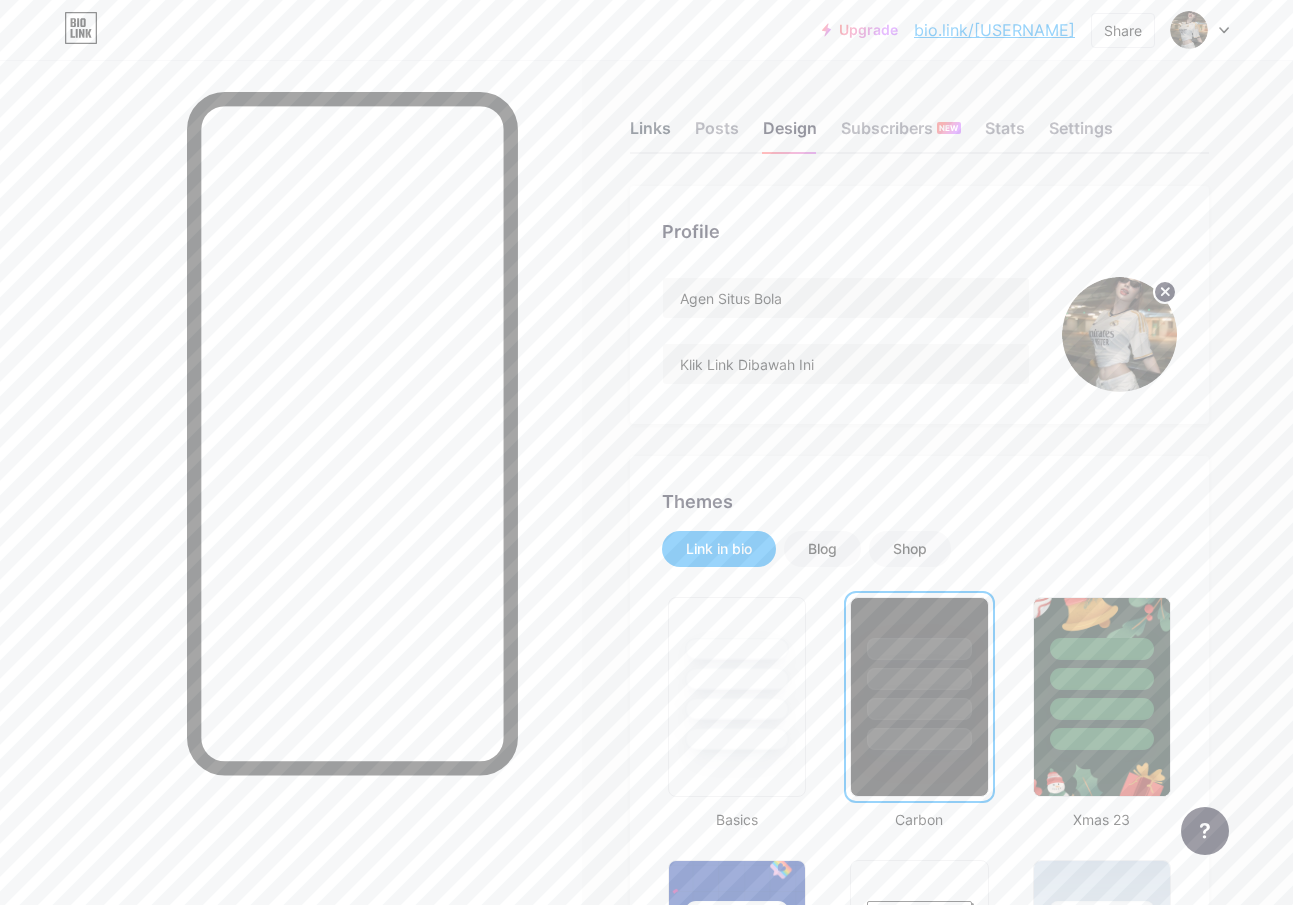 click on "Links" at bounding box center [650, 134] 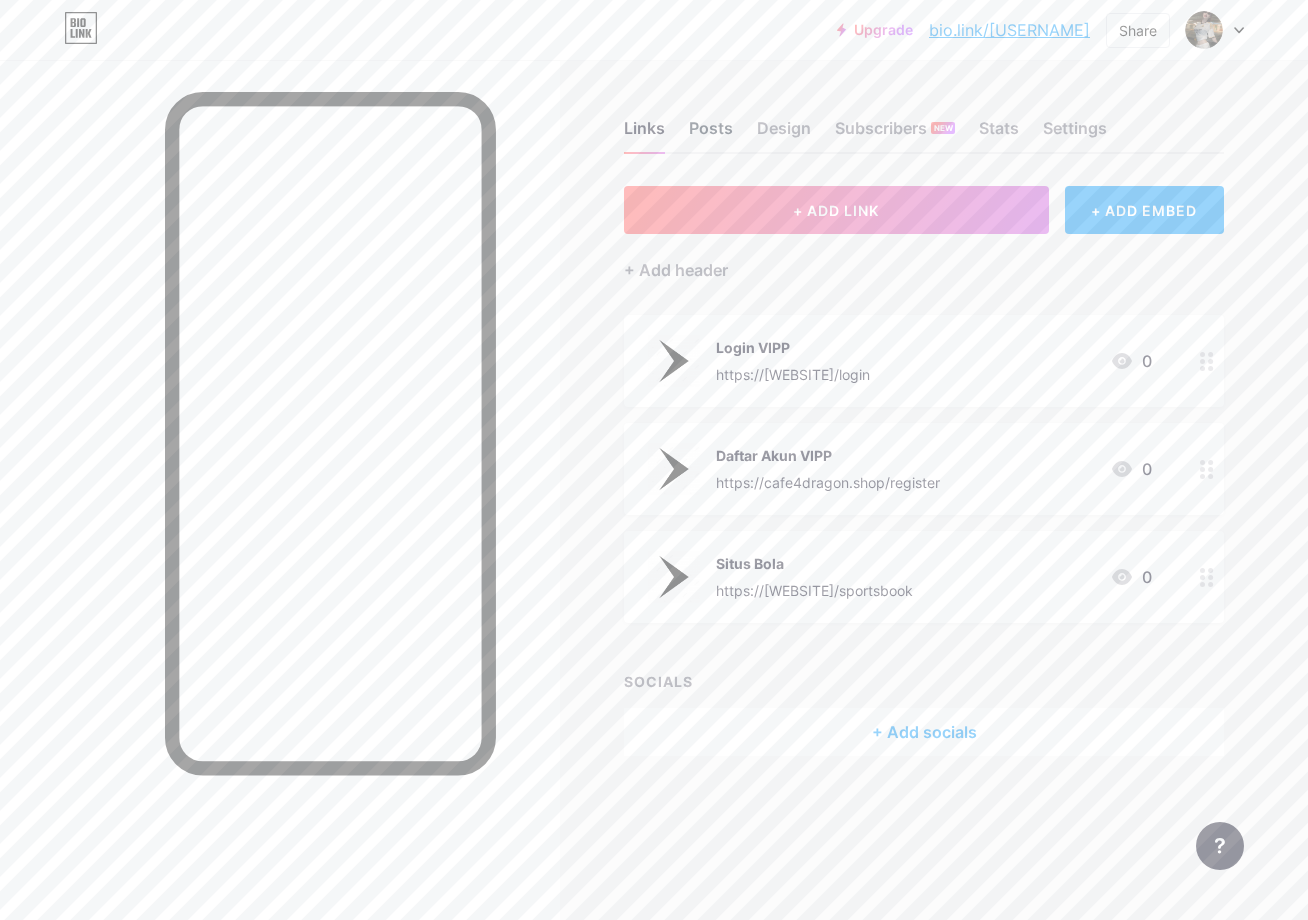 click on "Posts" at bounding box center (711, 134) 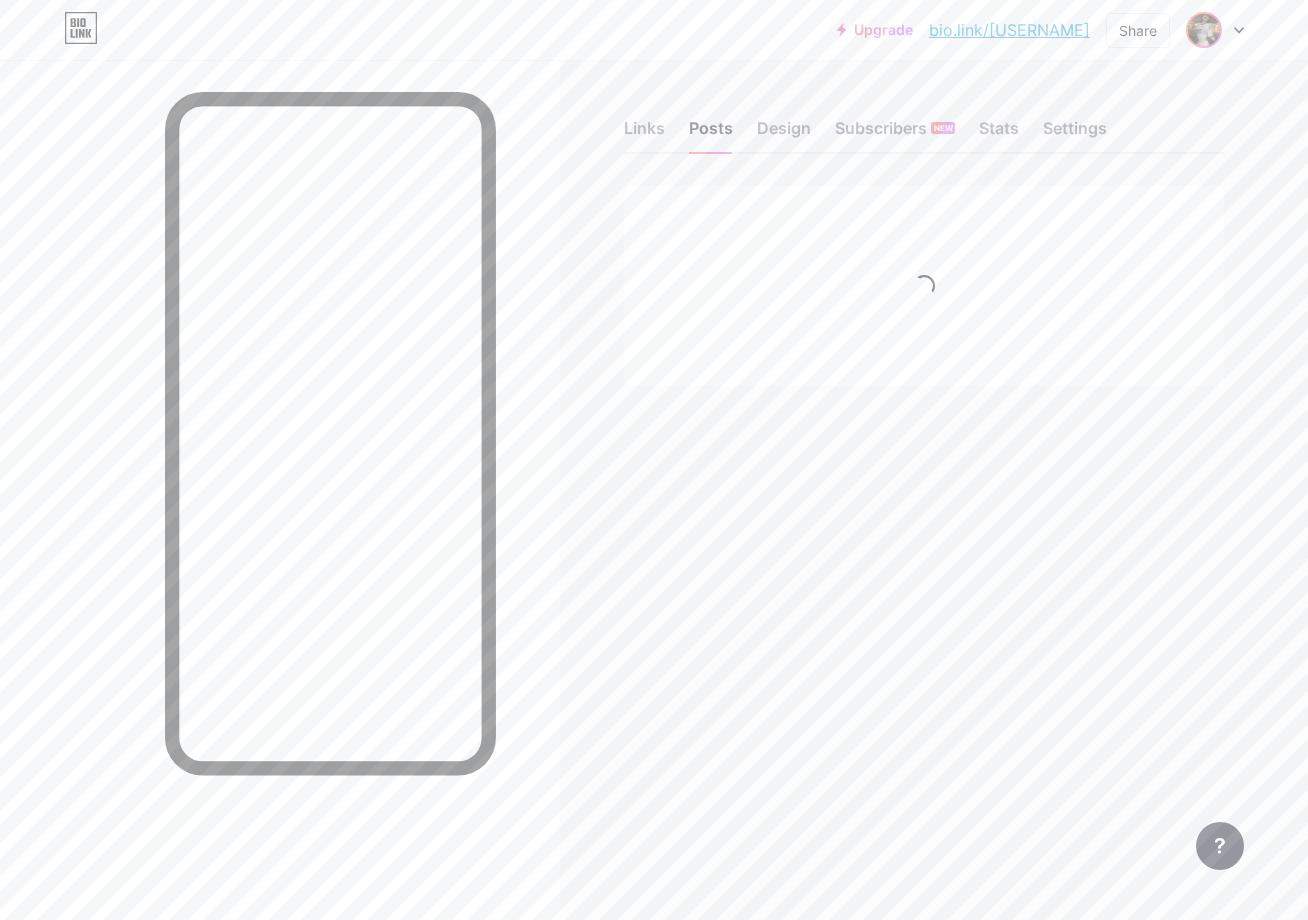 click at bounding box center (1204, 30) 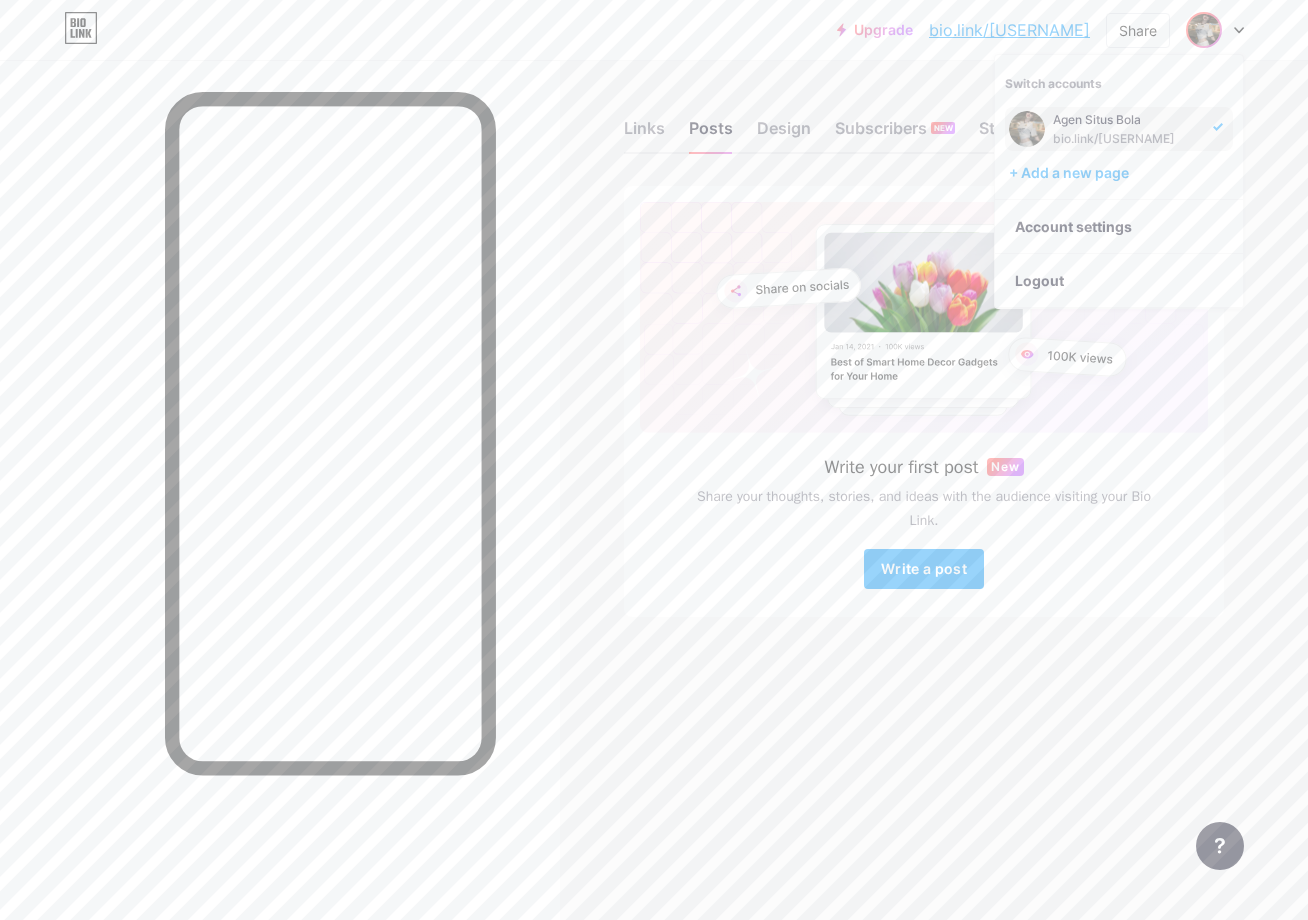 click on "Links
Posts
Design
Subscribers
NEW
Stats
Settings" at bounding box center (924, 119) 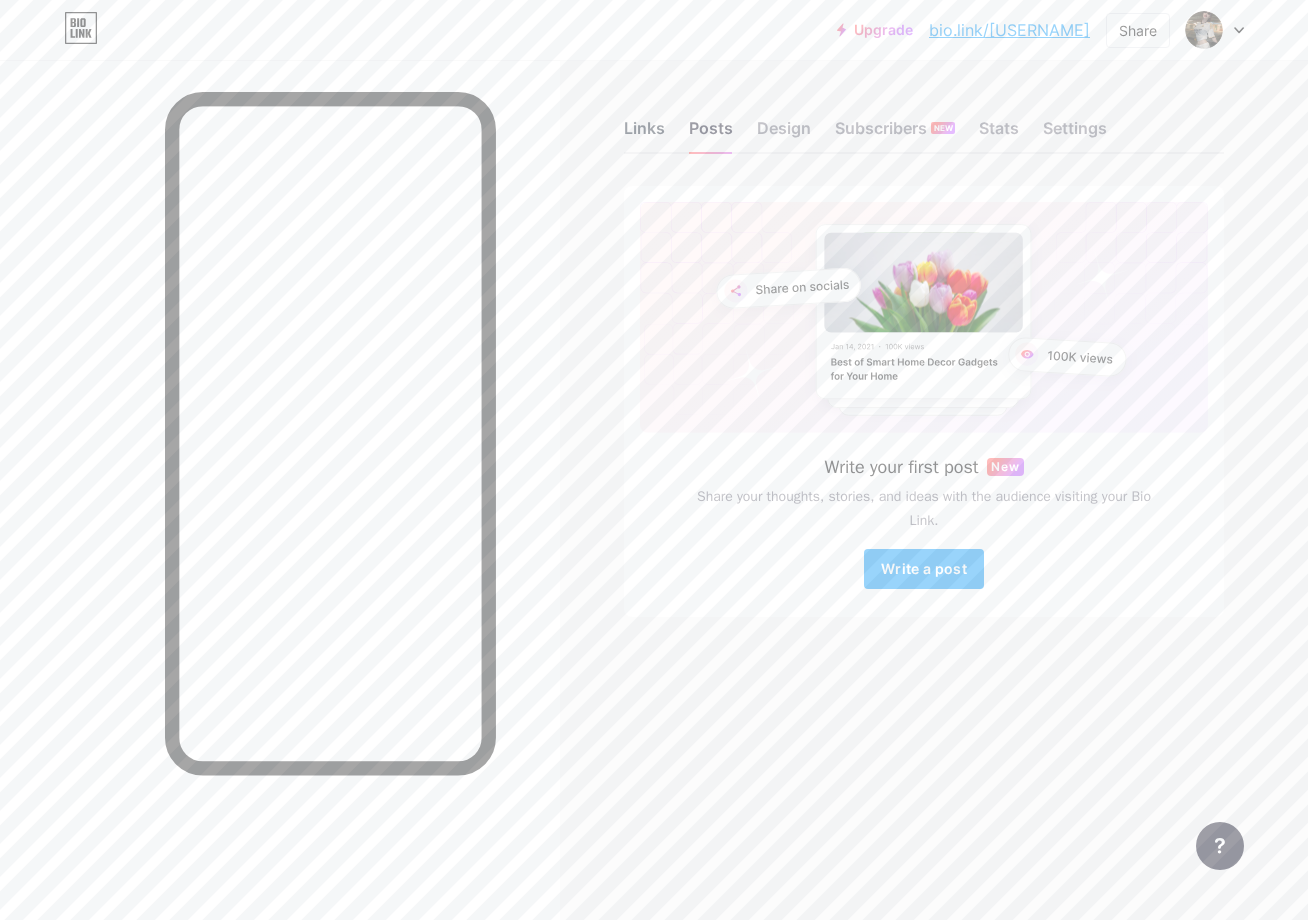 click on "Links" at bounding box center [644, 134] 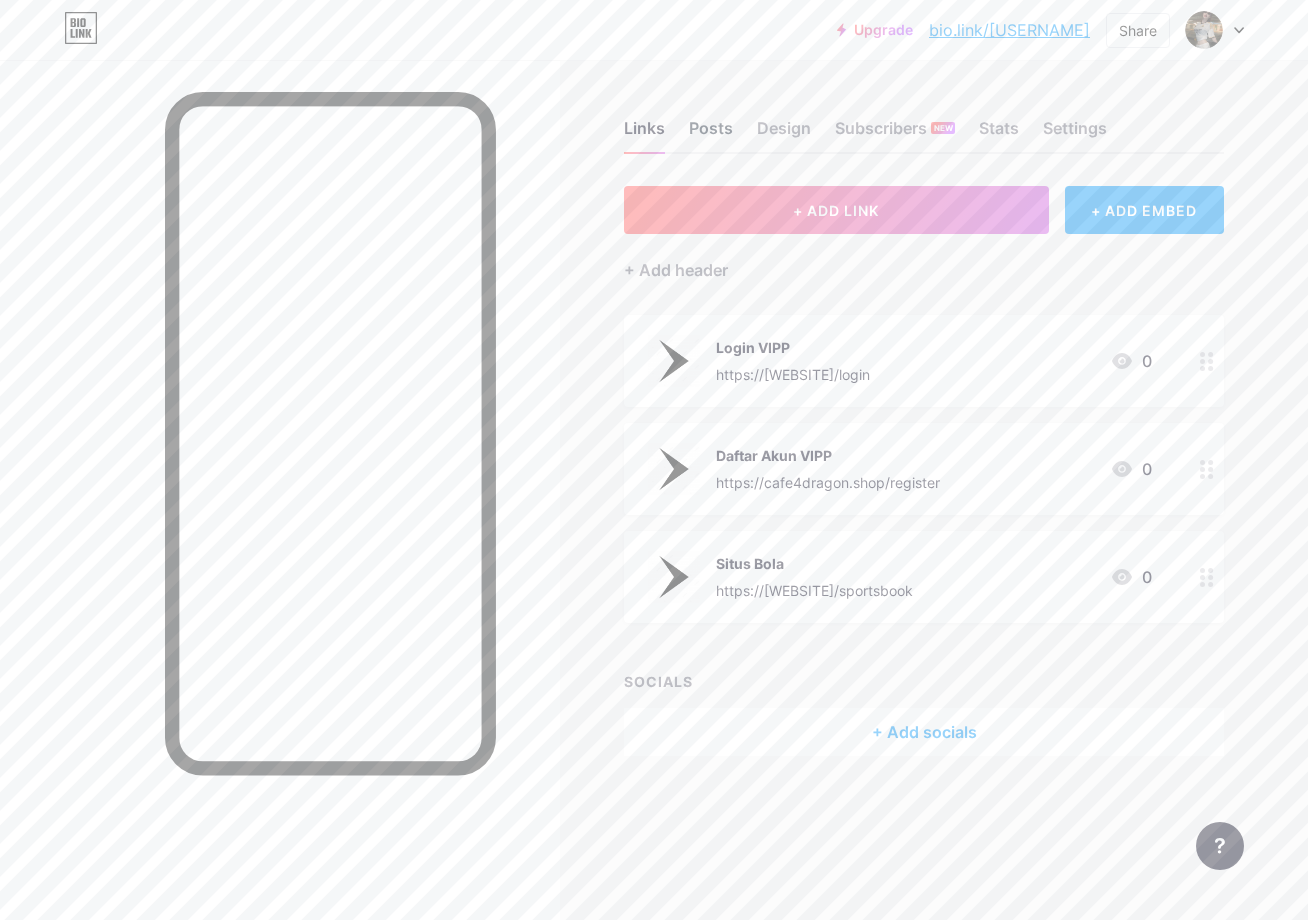 click on "Posts" at bounding box center (711, 134) 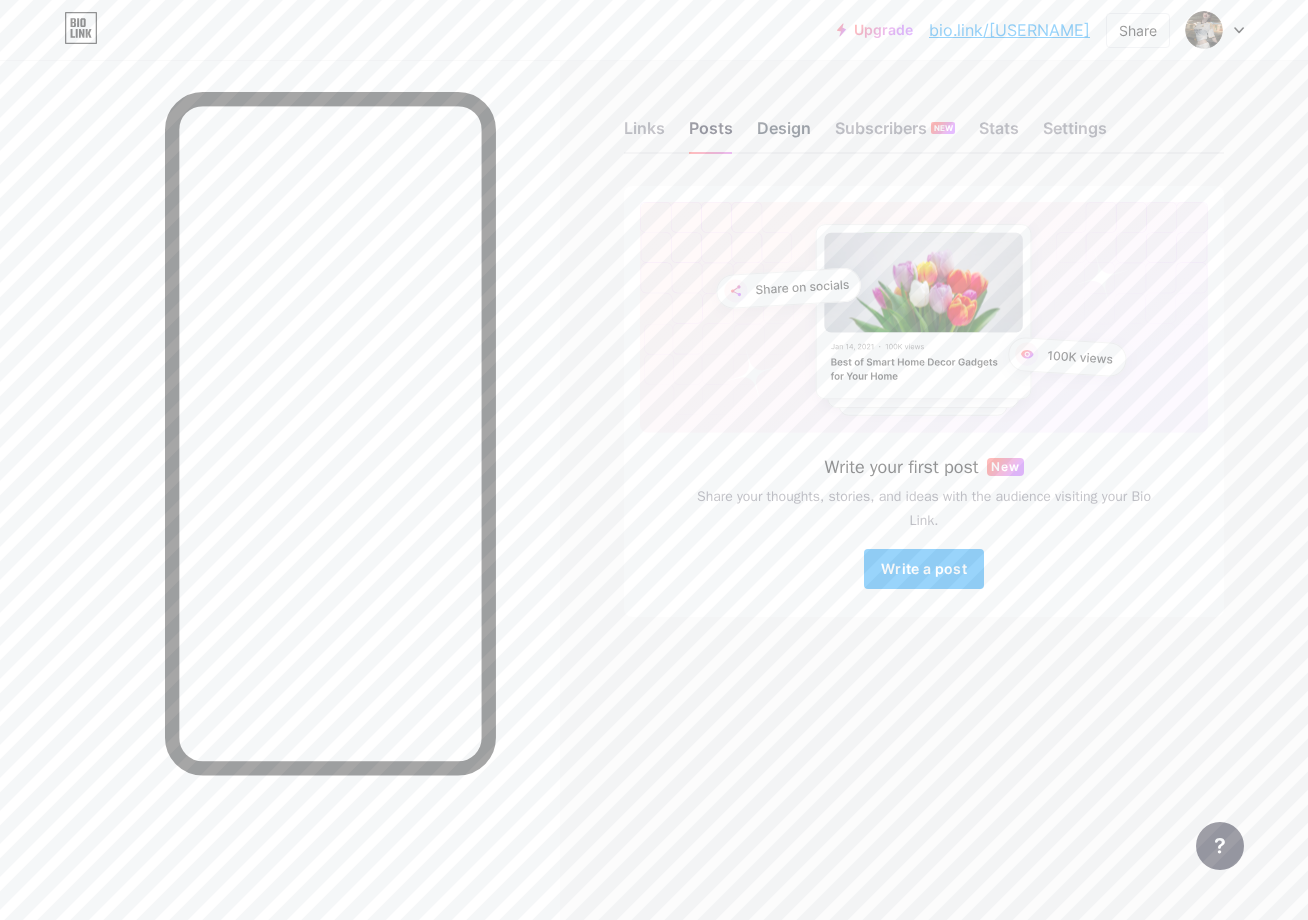 click on "Design" at bounding box center (784, 134) 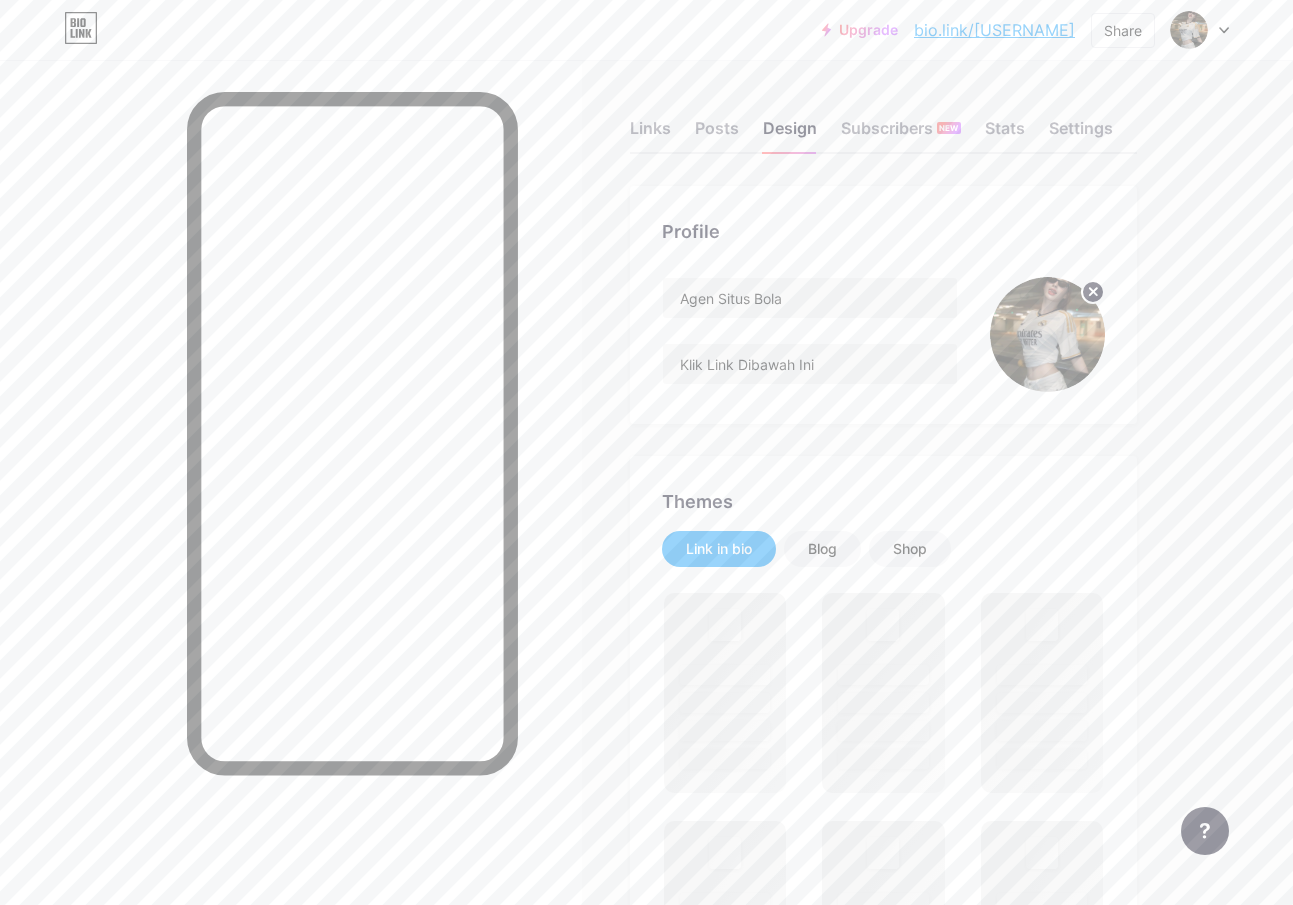 click at bounding box center (1047, 334) 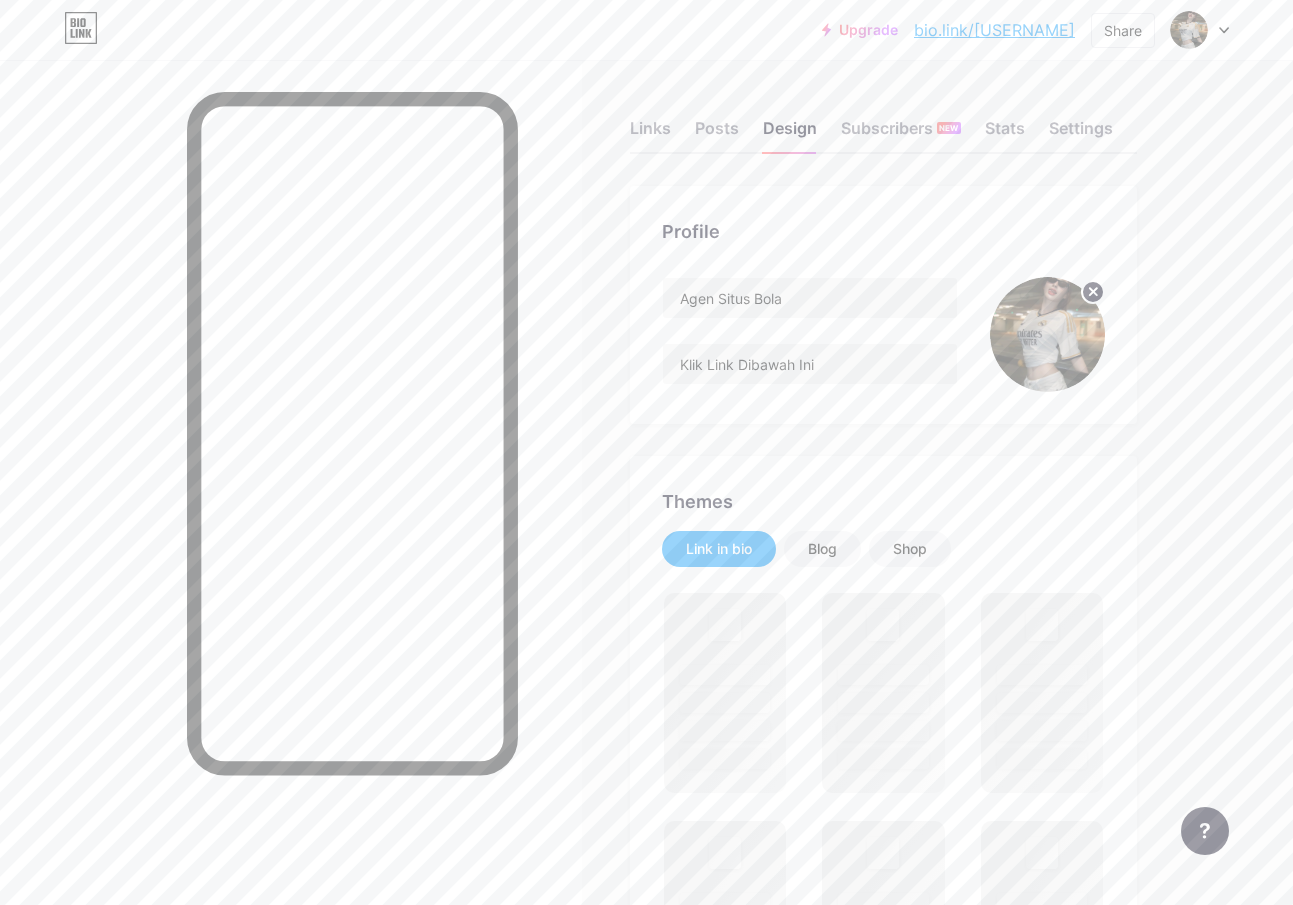 click at bounding box center (1047, 334) 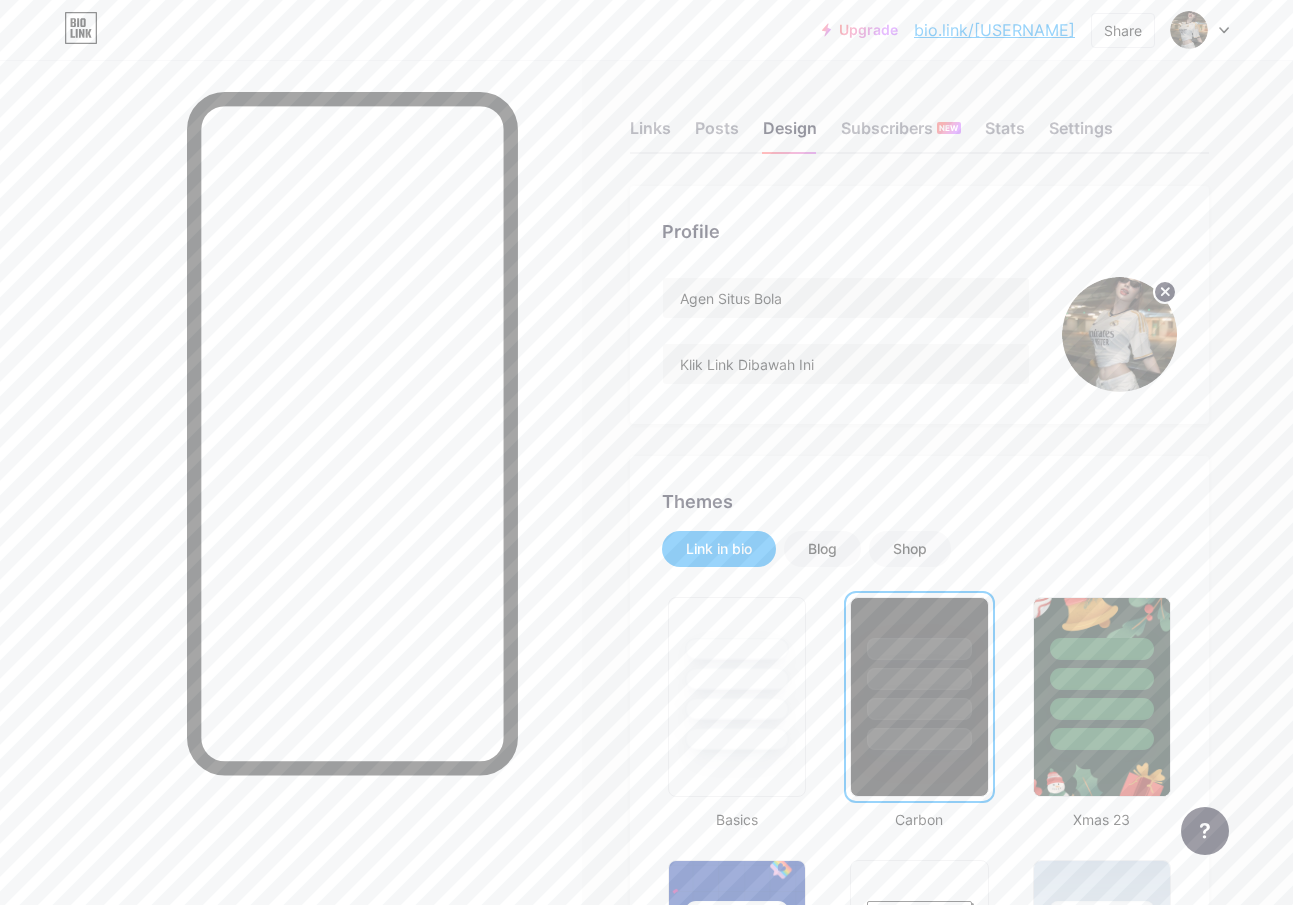 click on "Agen Situs Bola     Klik Link Dibawah Ini" at bounding box center (919, 334) 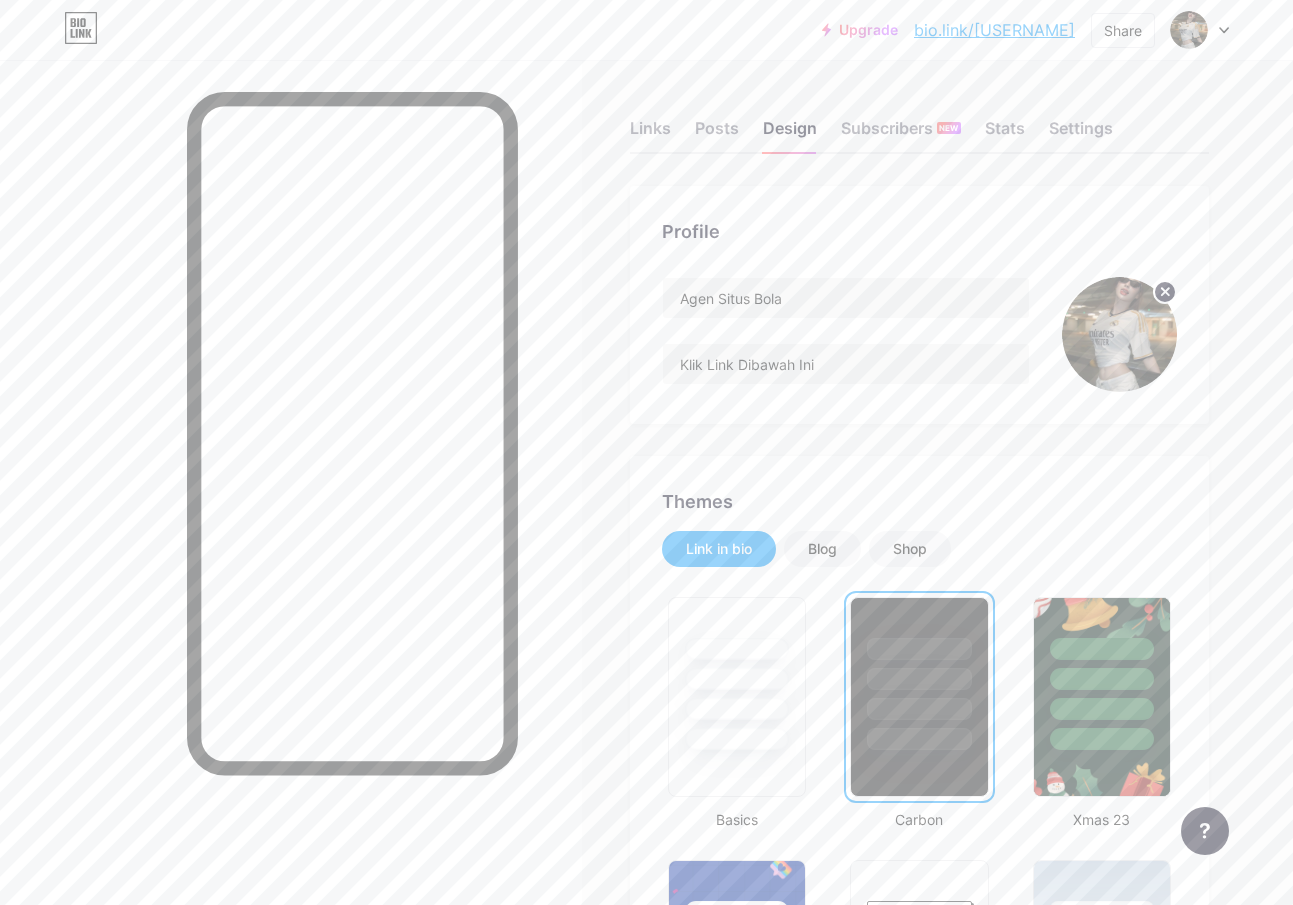 click 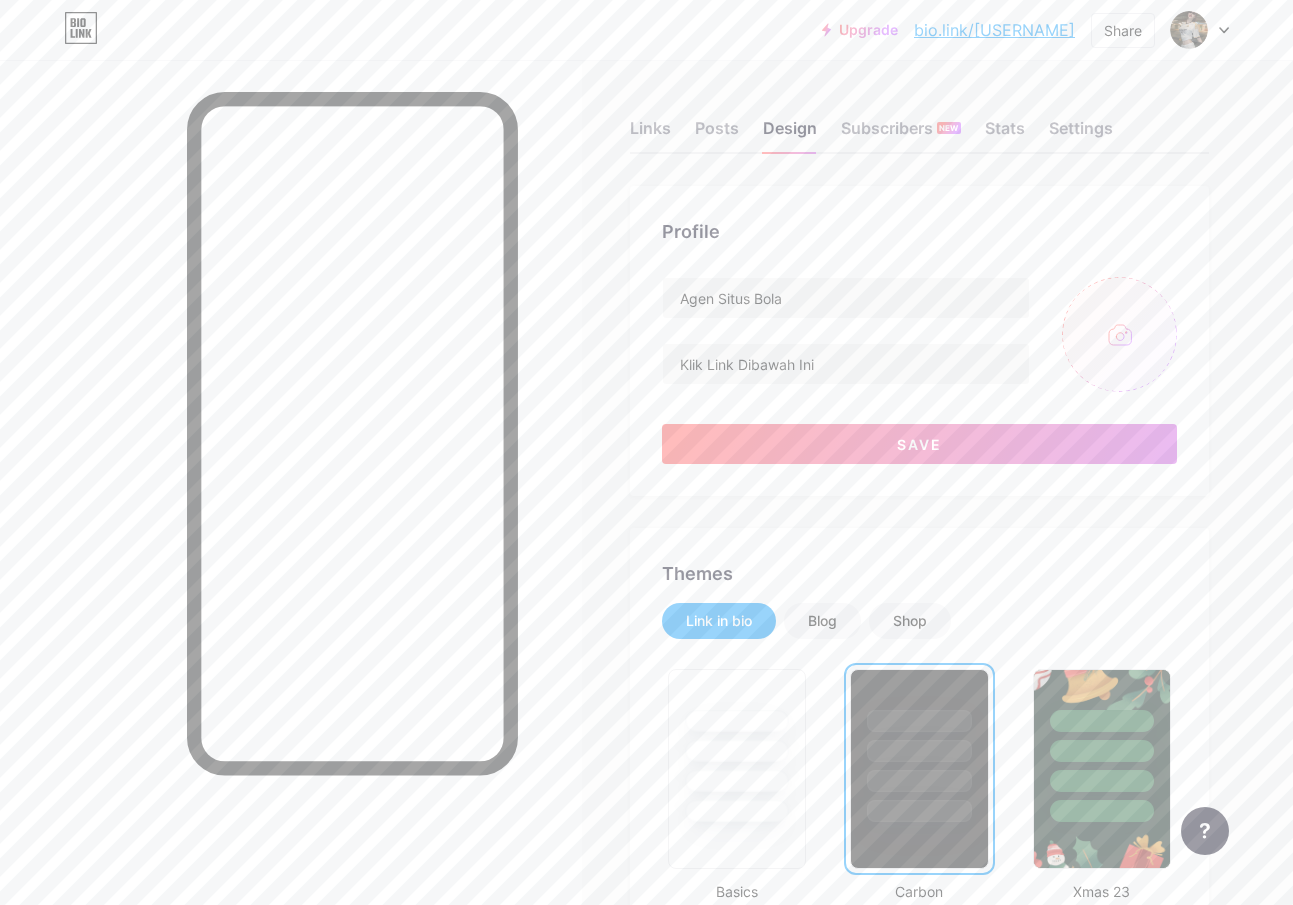 click at bounding box center [1119, 334] 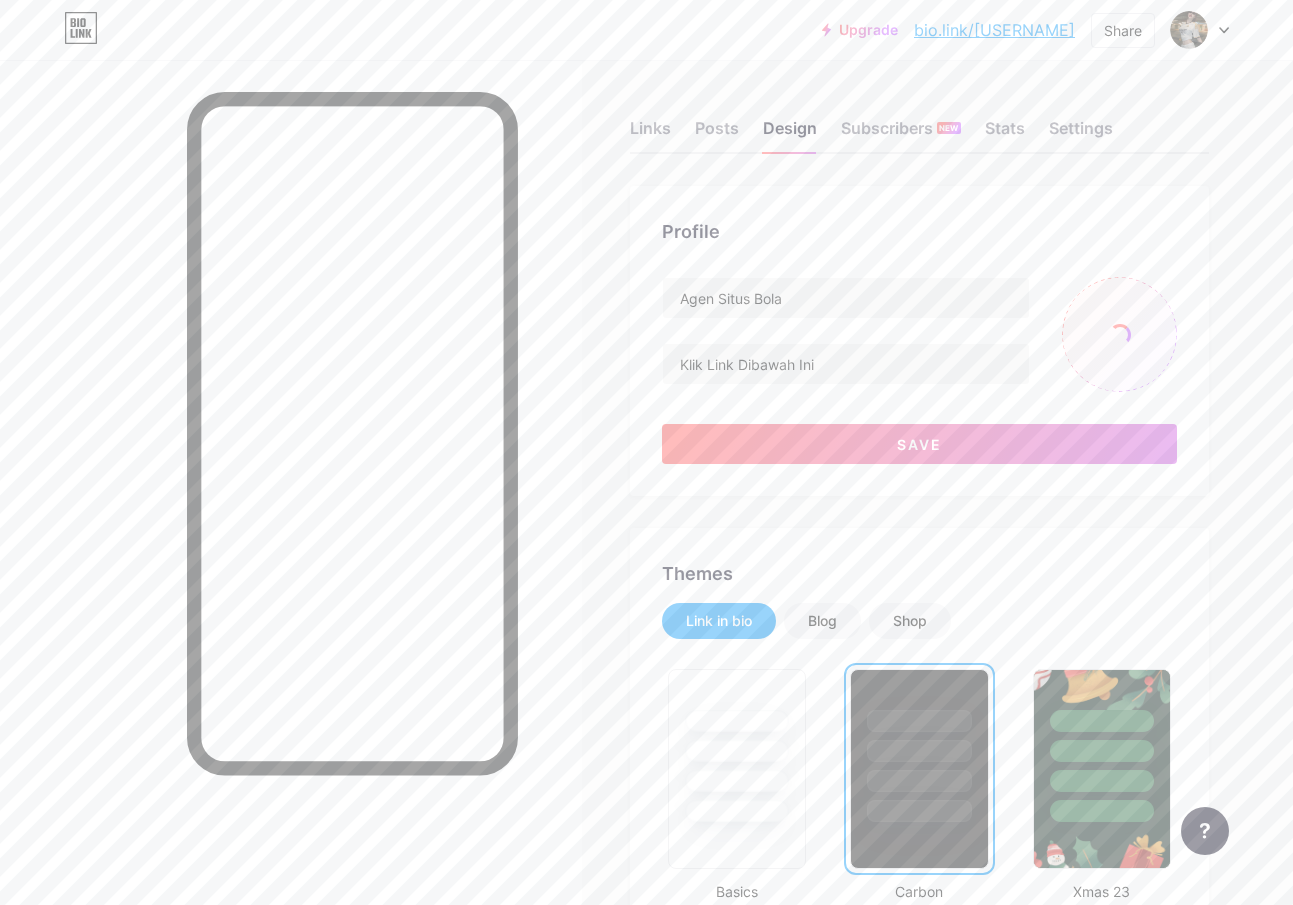 click at bounding box center [1119, 334] 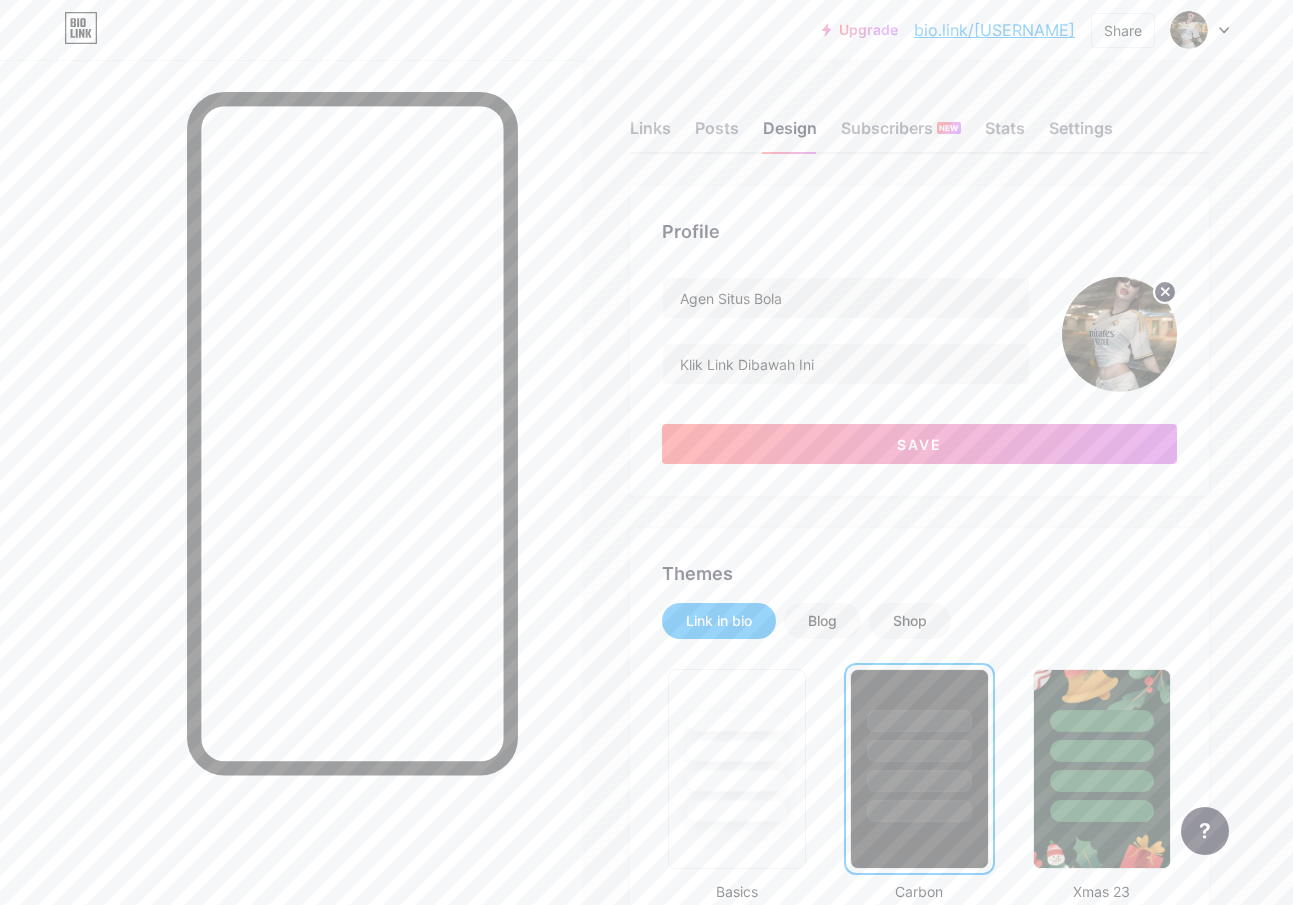 click at bounding box center [1119, 334] 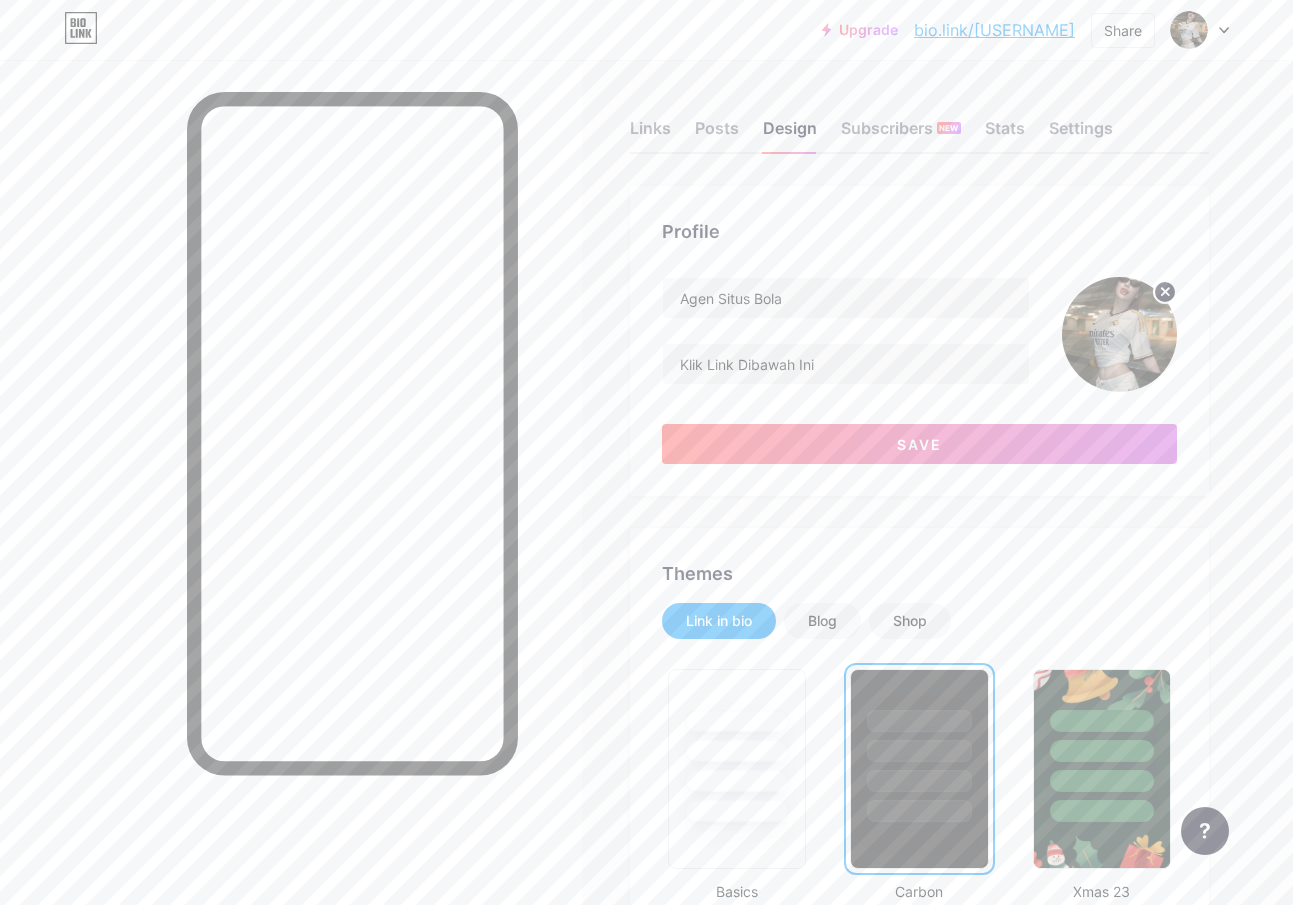 click at bounding box center [1119, 334] 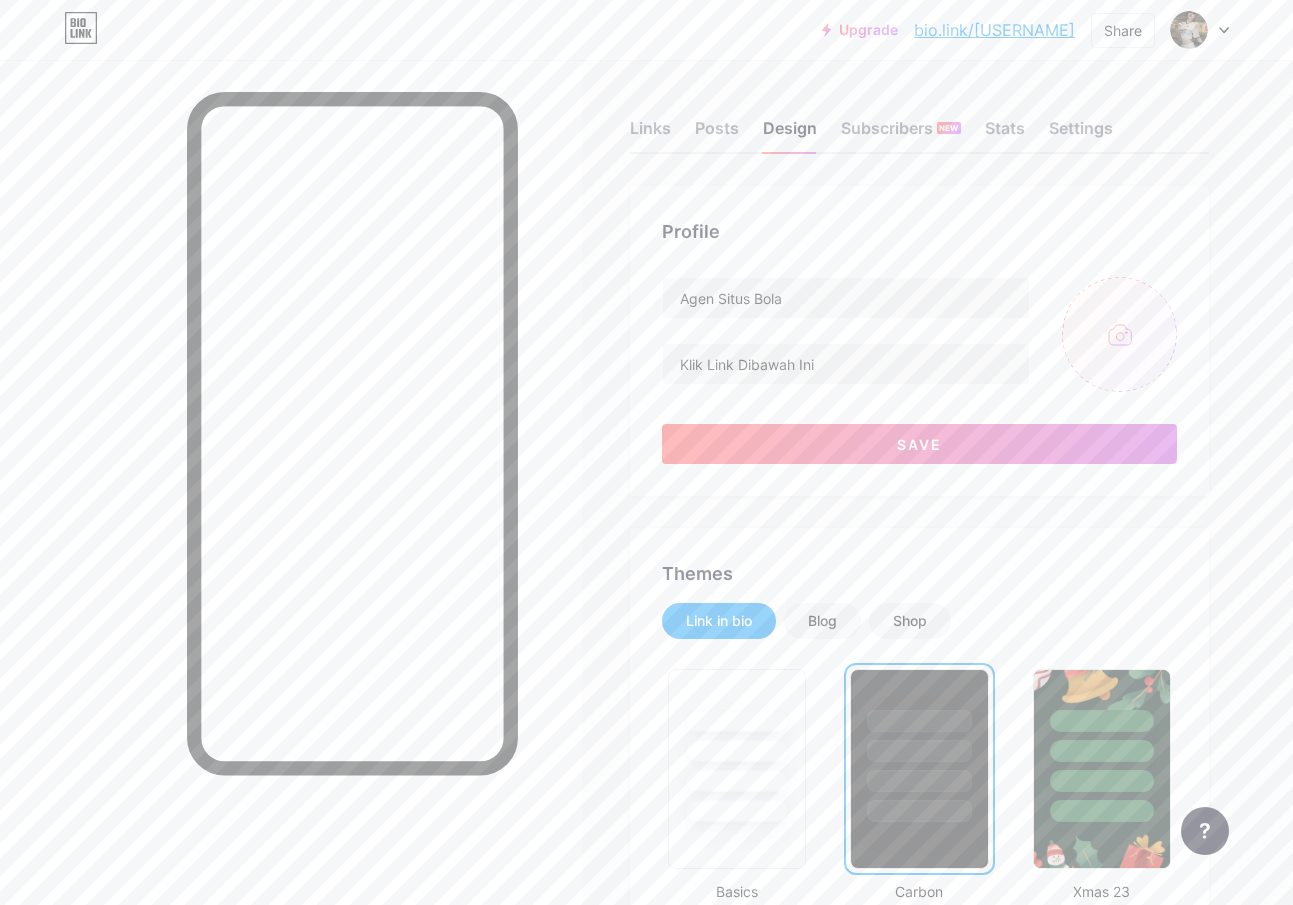 click at bounding box center (1119, 334) 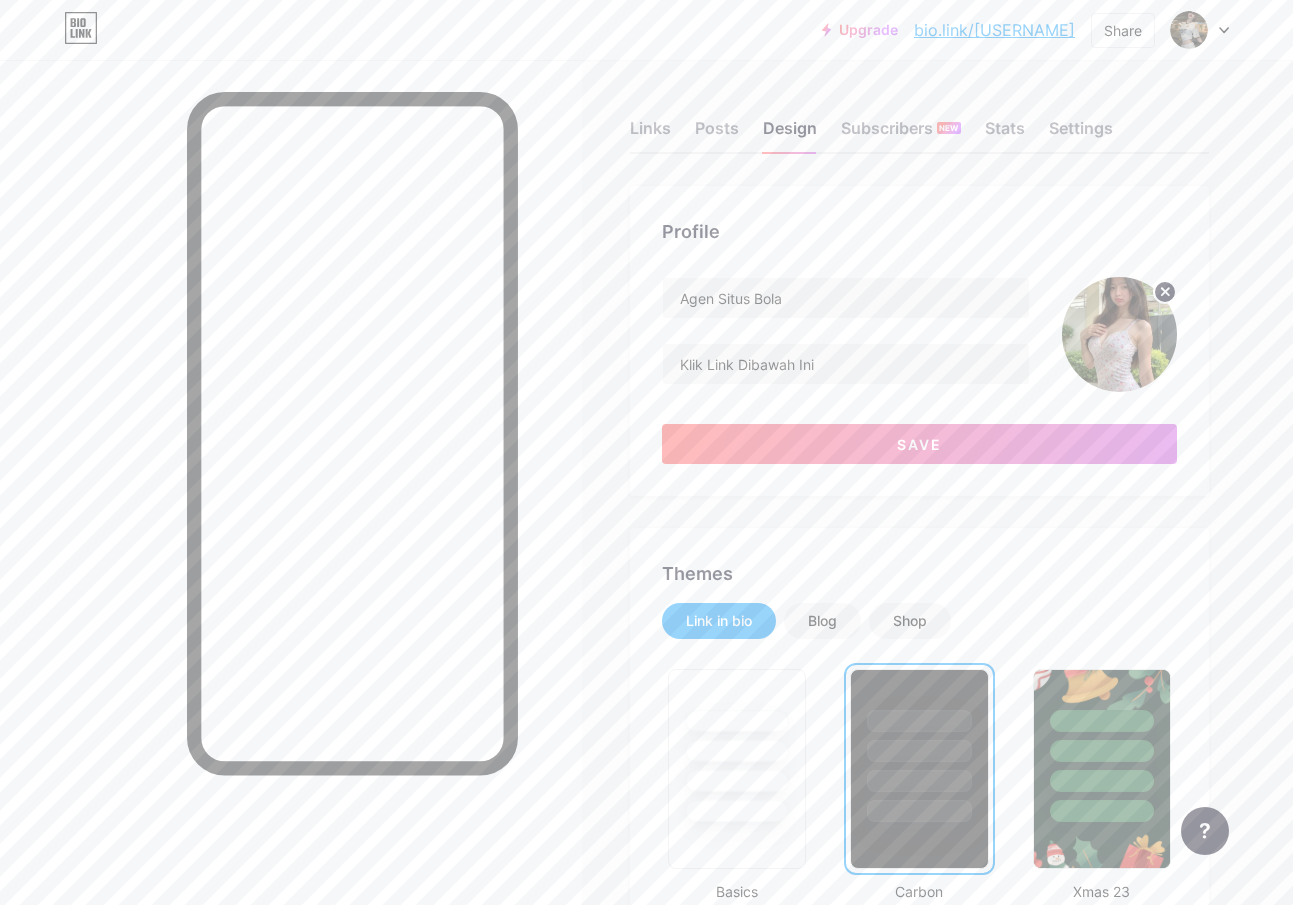 click at bounding box center (1119, 334) 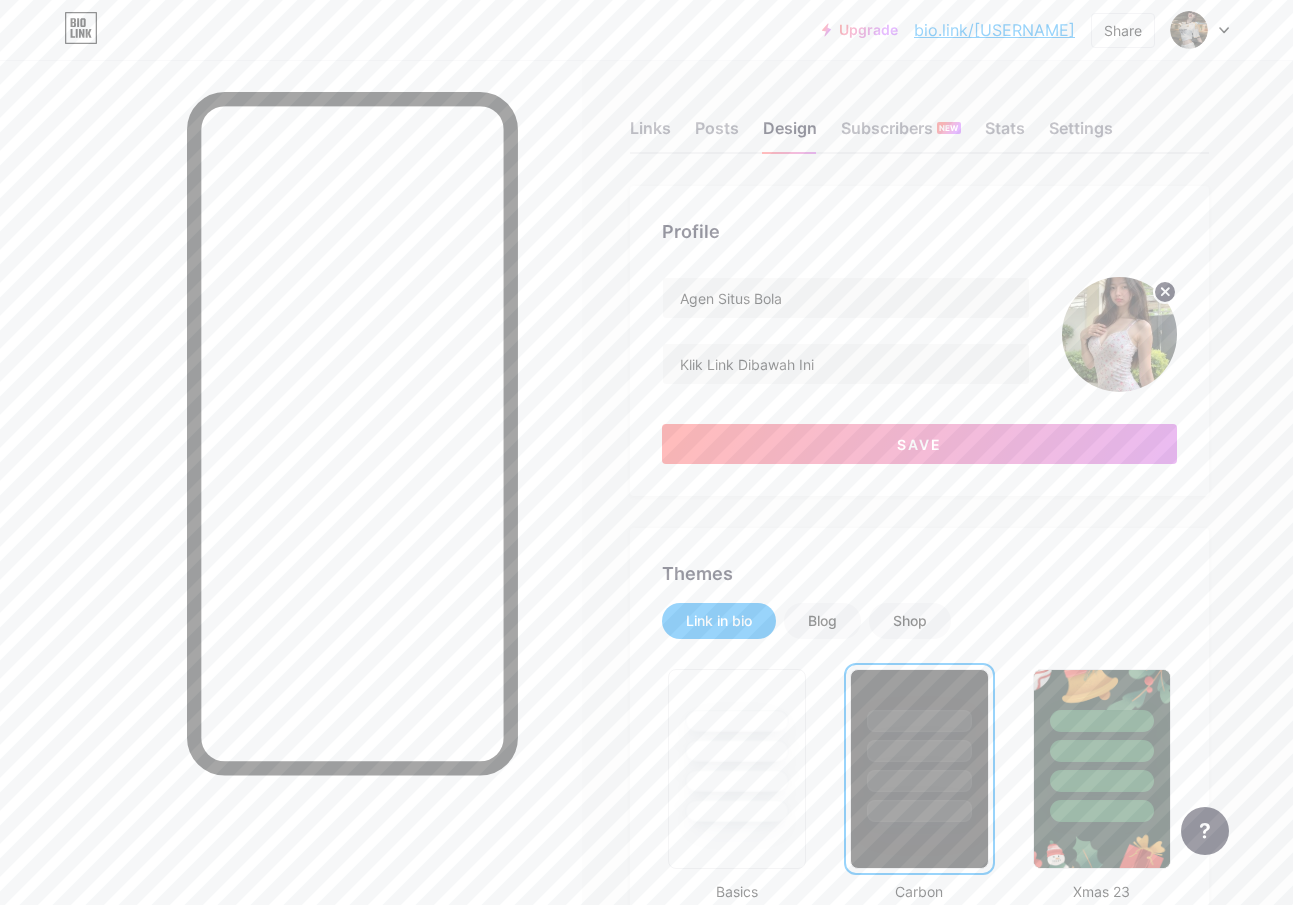 click 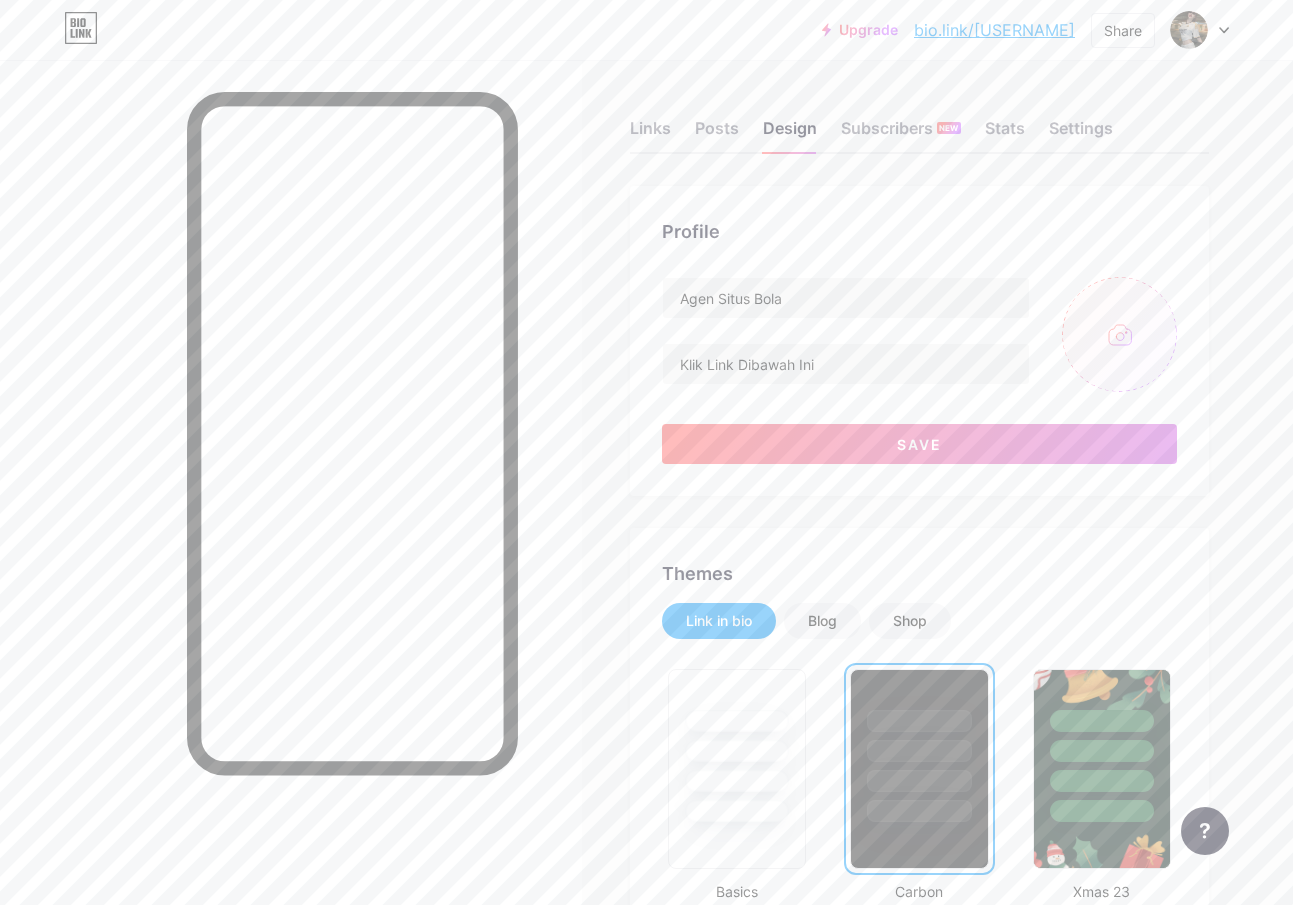 click at bounding box center [1119, 334] 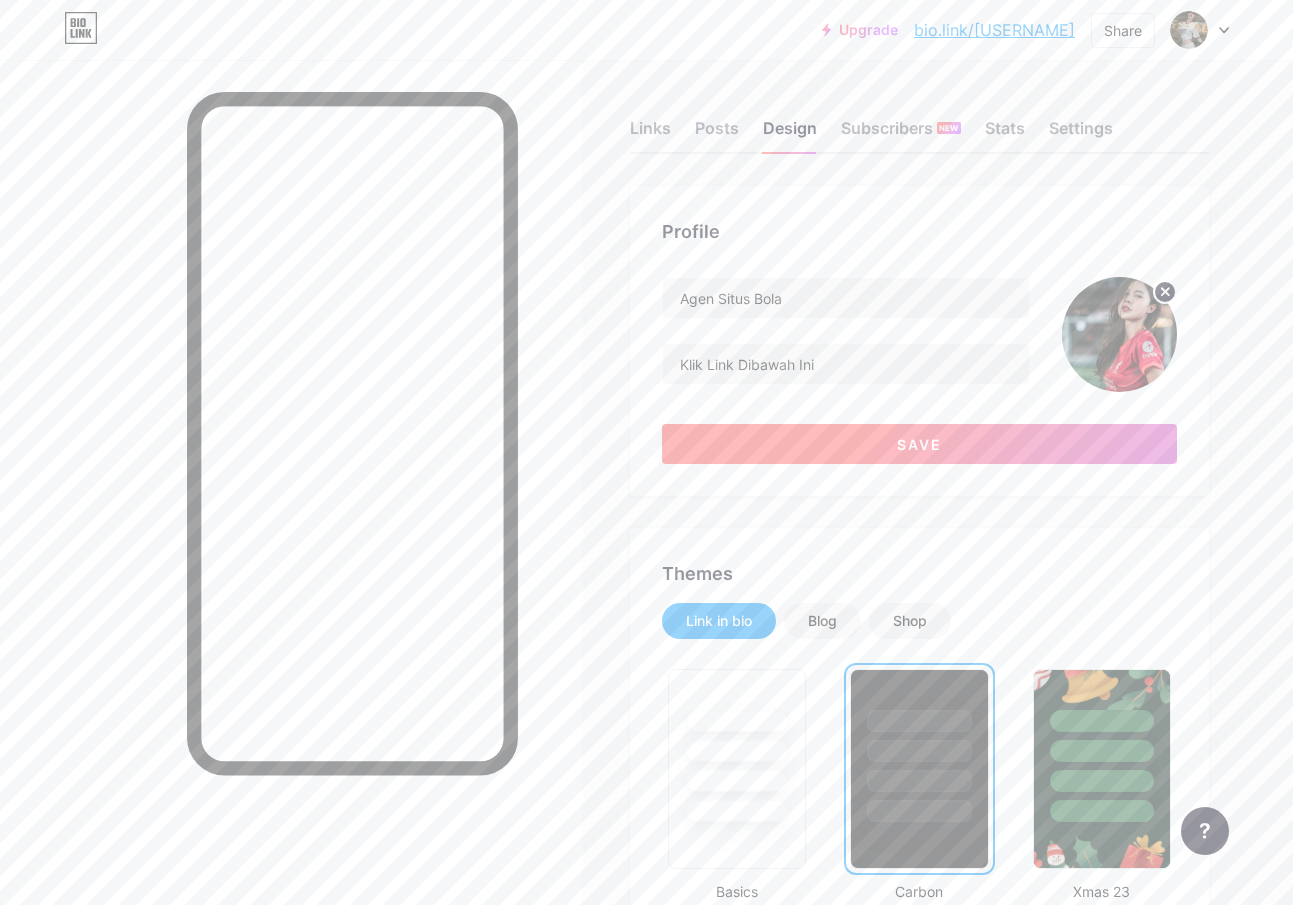 click on "Save" at bounding box center (919, 444) 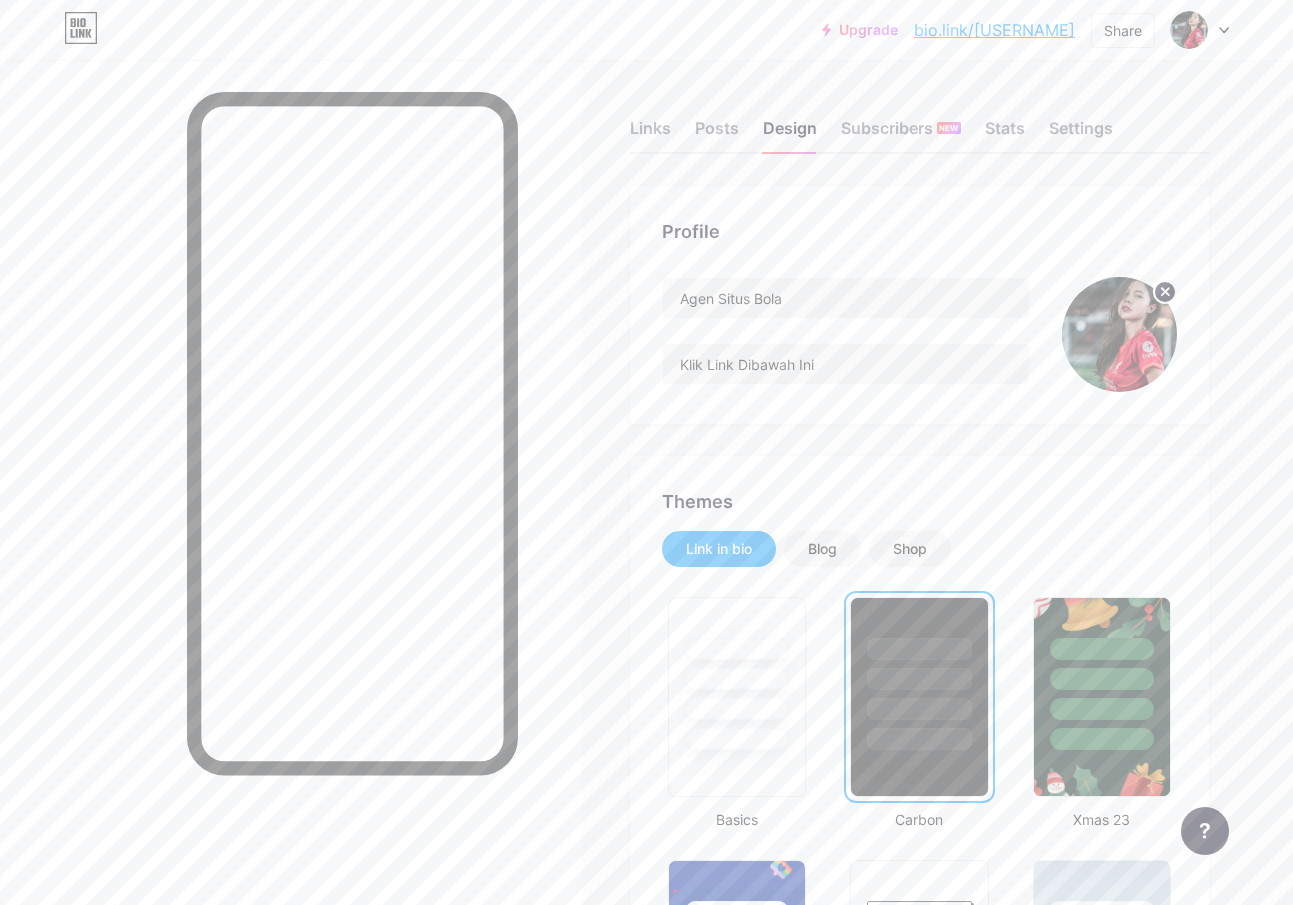 click on "bio.link/madafakauy" at bounding box center (994, 30) 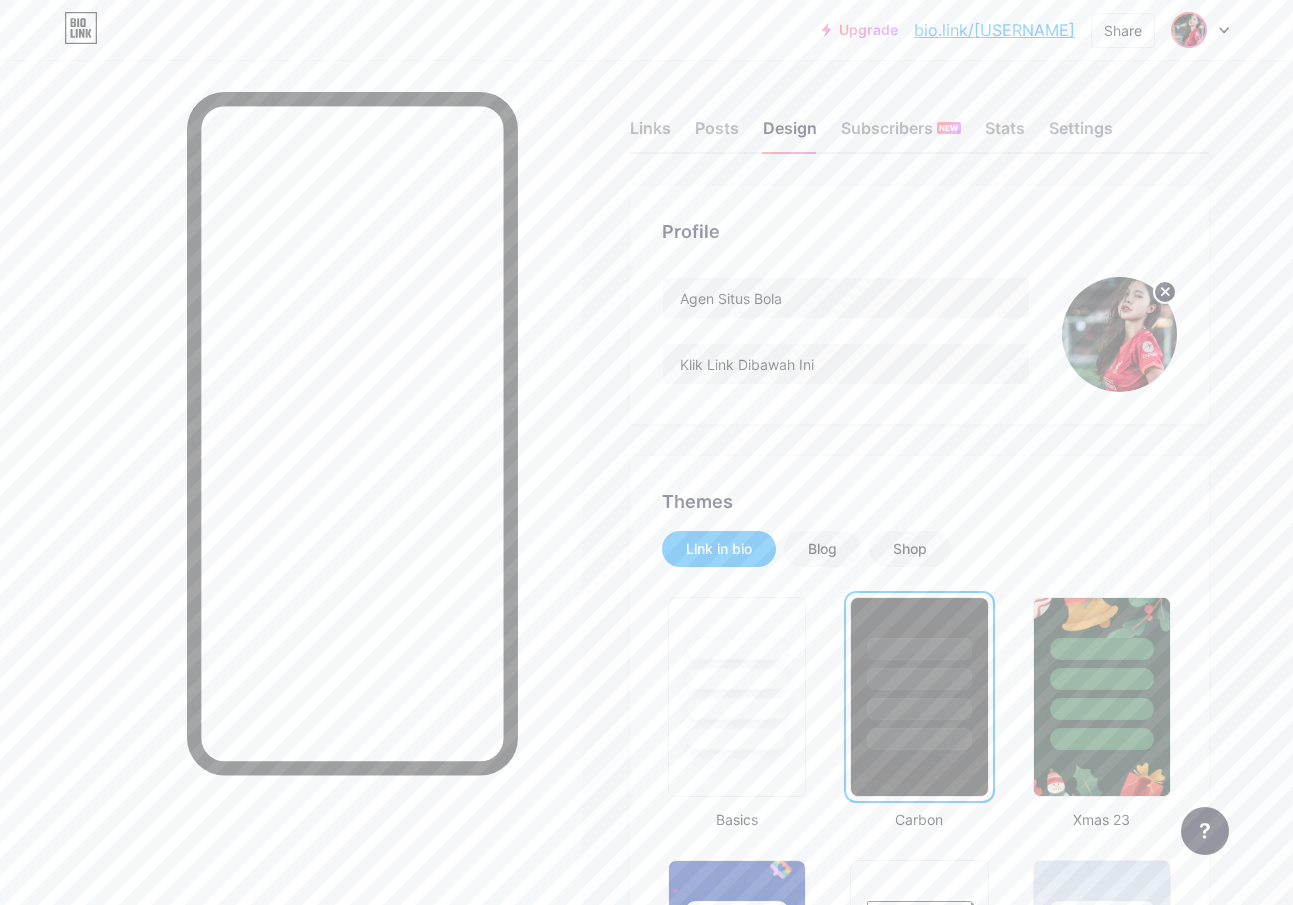 click at bounding box center (1189, 30) 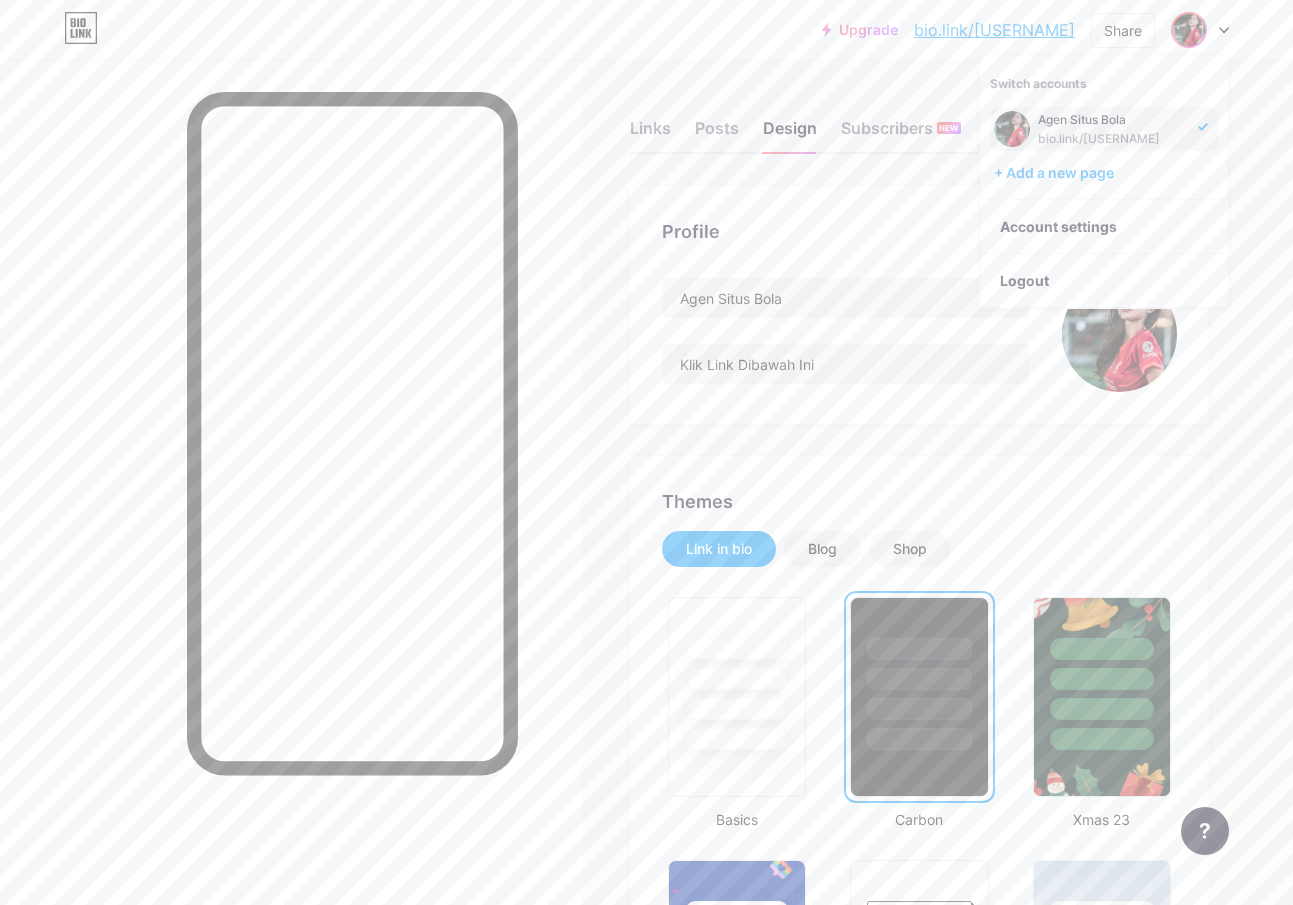 click on "bio.link/madafakauy" at bounding box center (1112, 139) 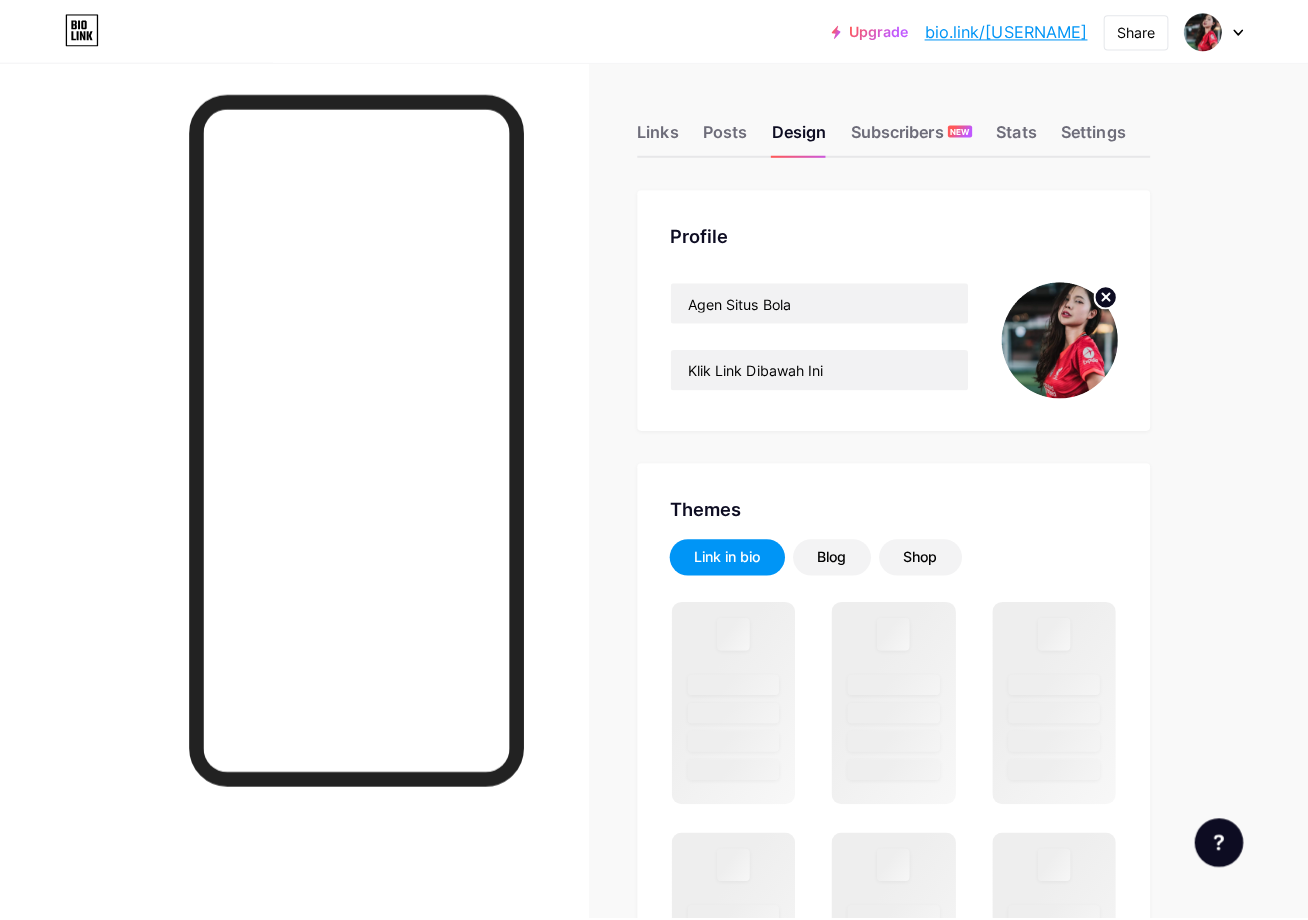 scroll, scrollTop: 0, scrollLeft: 0, axis: both 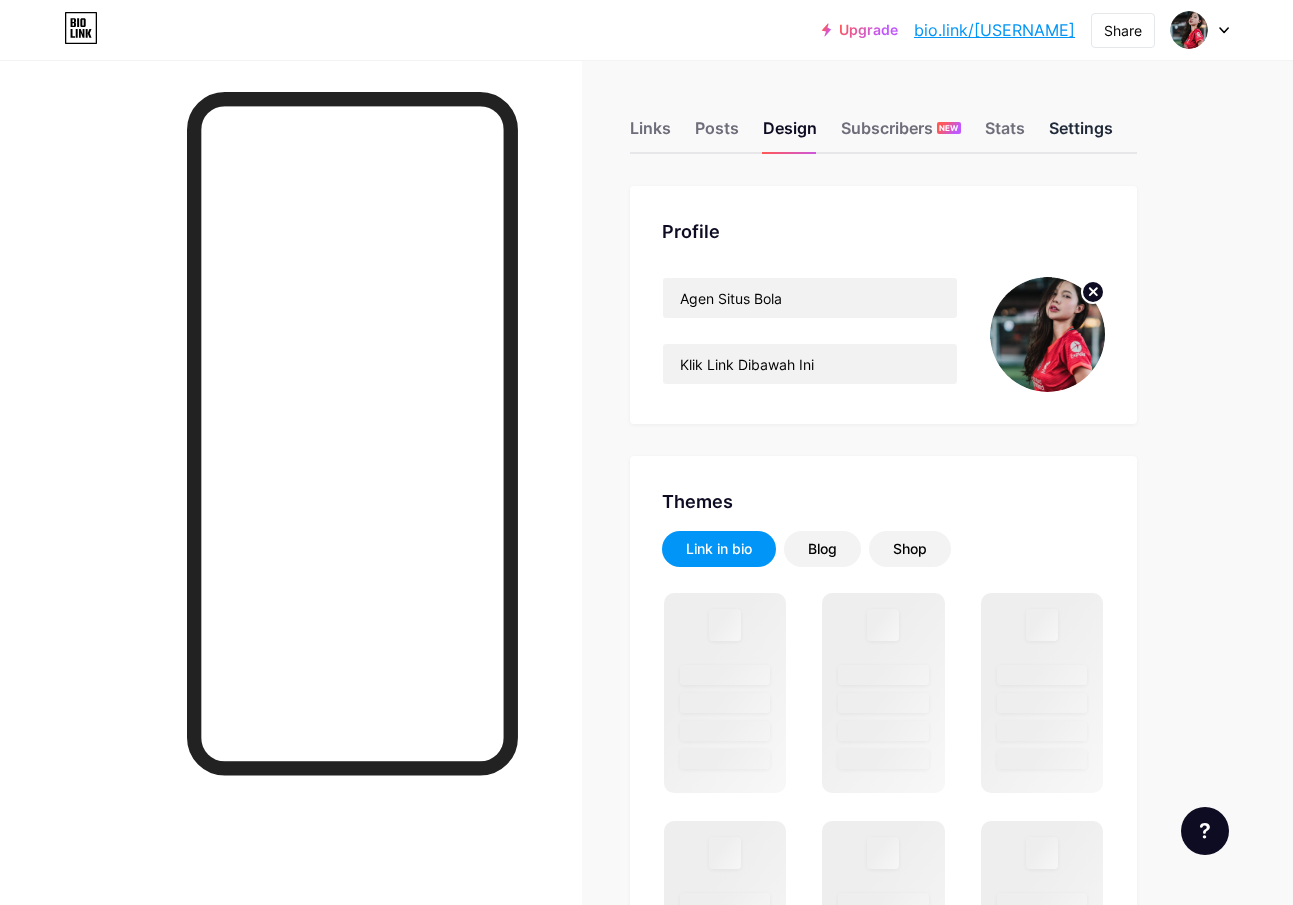 click on "Settings" at bounding box center [1081, 134] 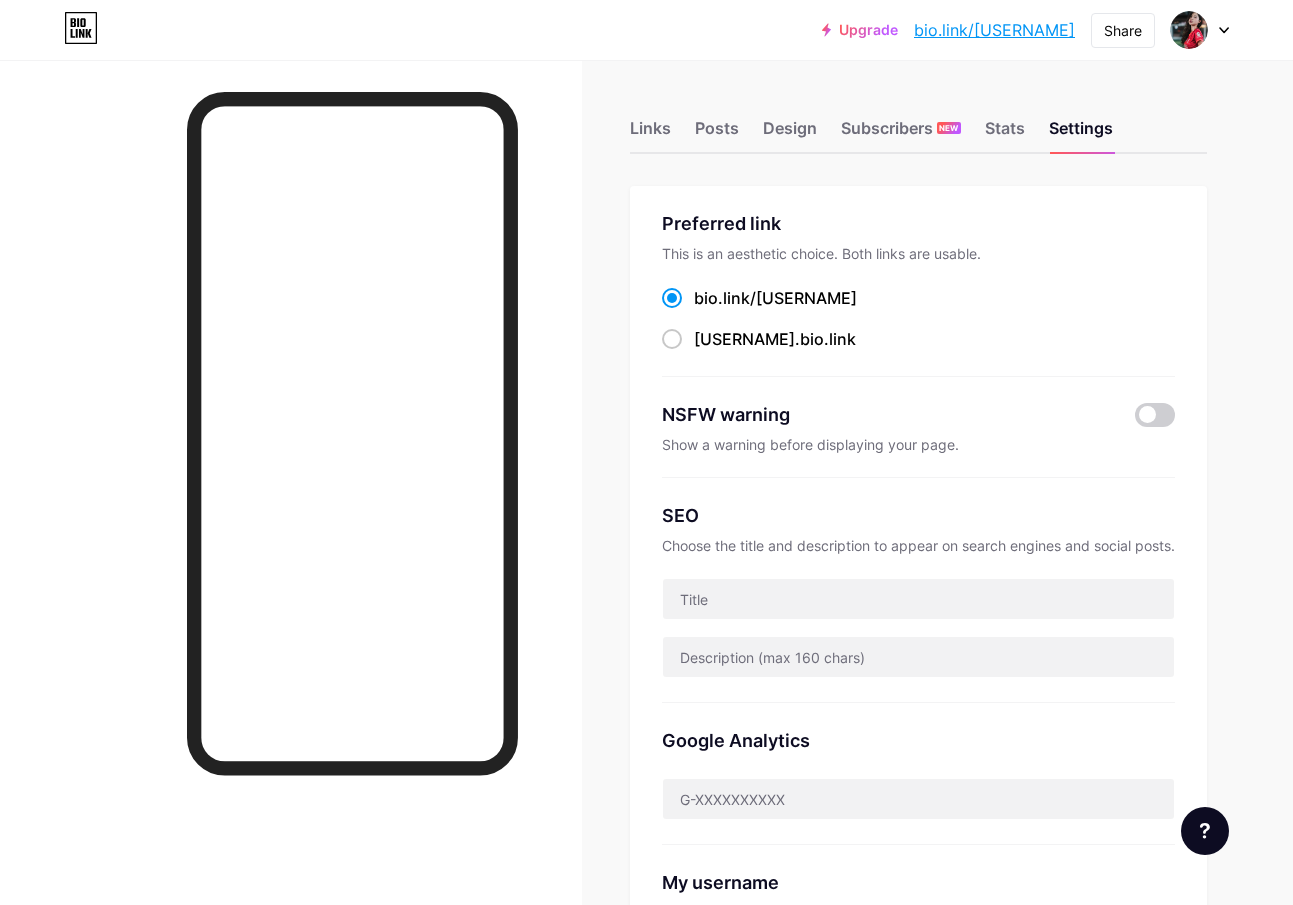 click on "madafakauy" at bounding box center [806, 298] 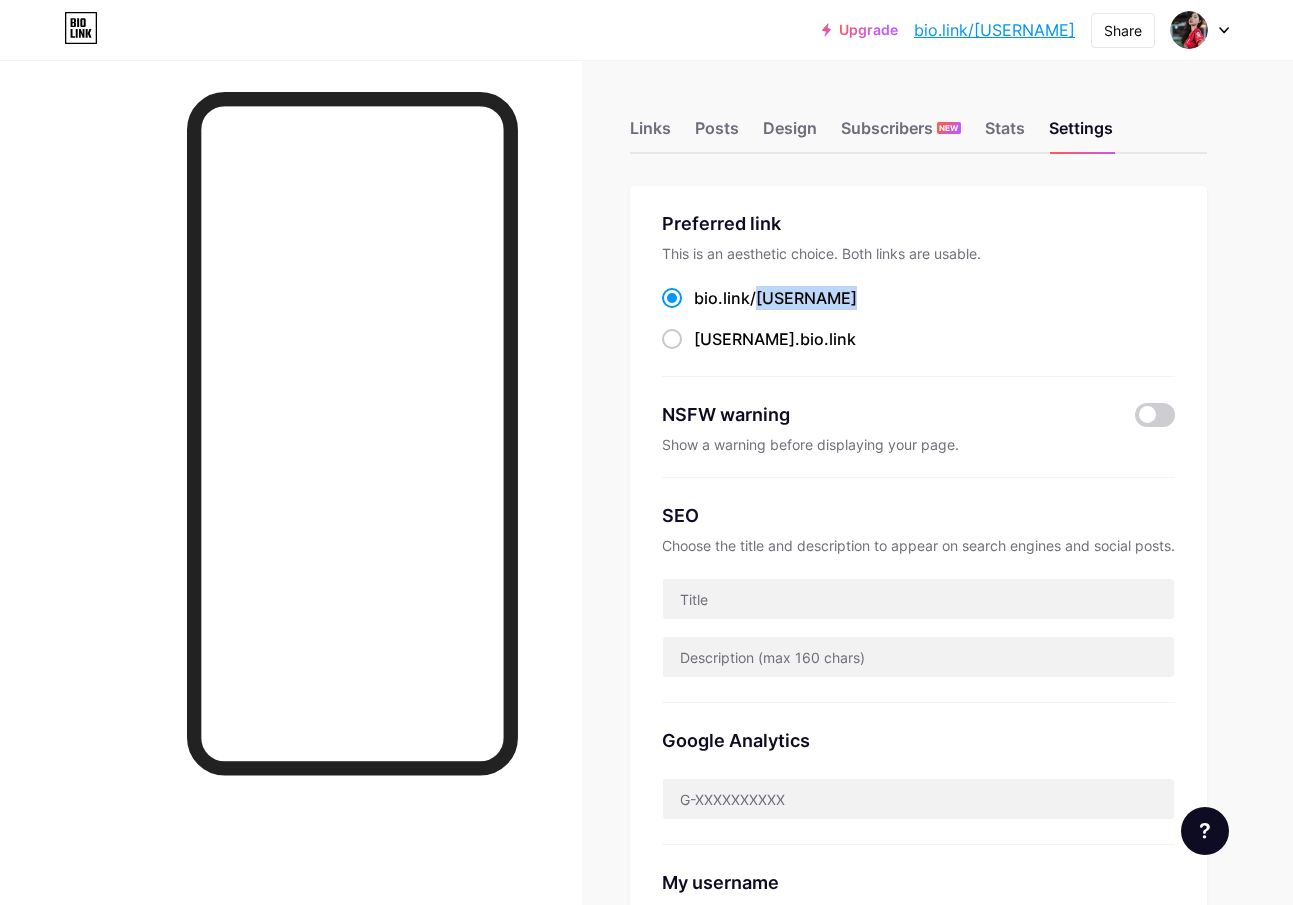 click on "[USERNAME]" at bounding box center [806, 298] 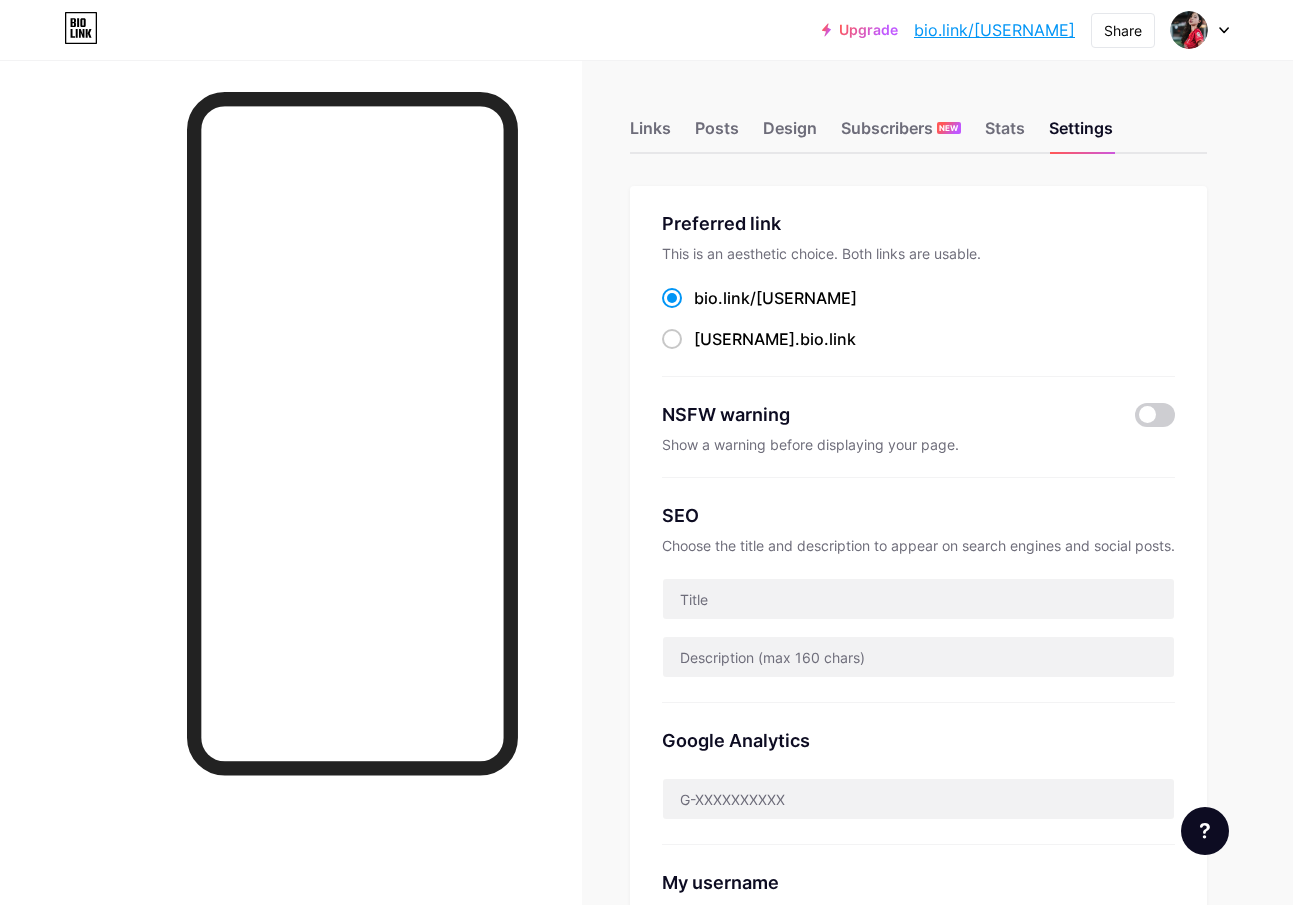 click on "Preferred link   This is an aesthetic choice. Both links are usable.
bio.link/ madafakauy       madafakauy .bio.link
NSFW warning       Show a warning before displaying your page.     SEO   Choose the title and description to appear on search engines and social posts.           Google Analytics       My username   bio.link/   madafakauy" at bounding box center (918, 590) 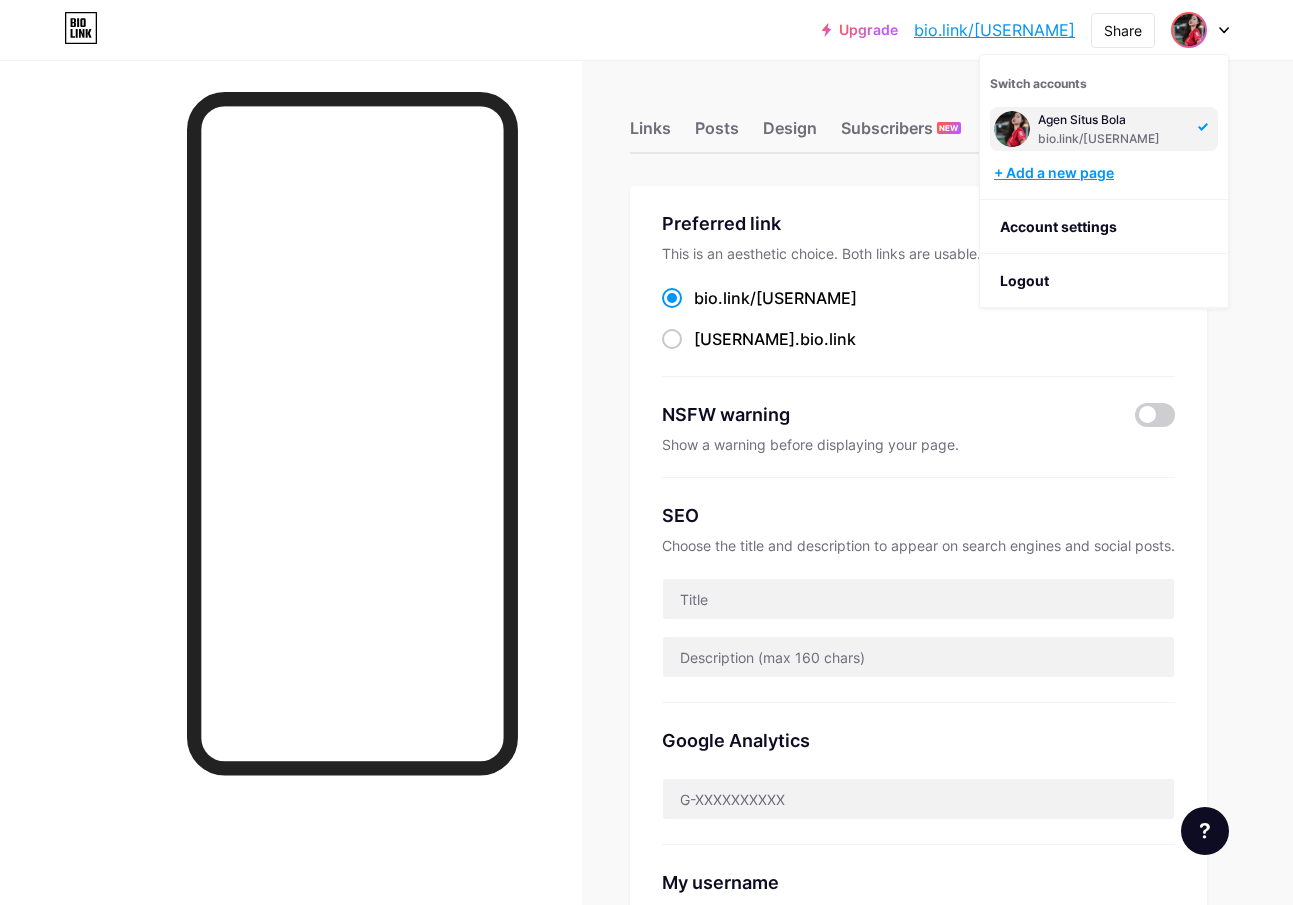 click on "+ Add a new page" at bounding box center (1106, 173) 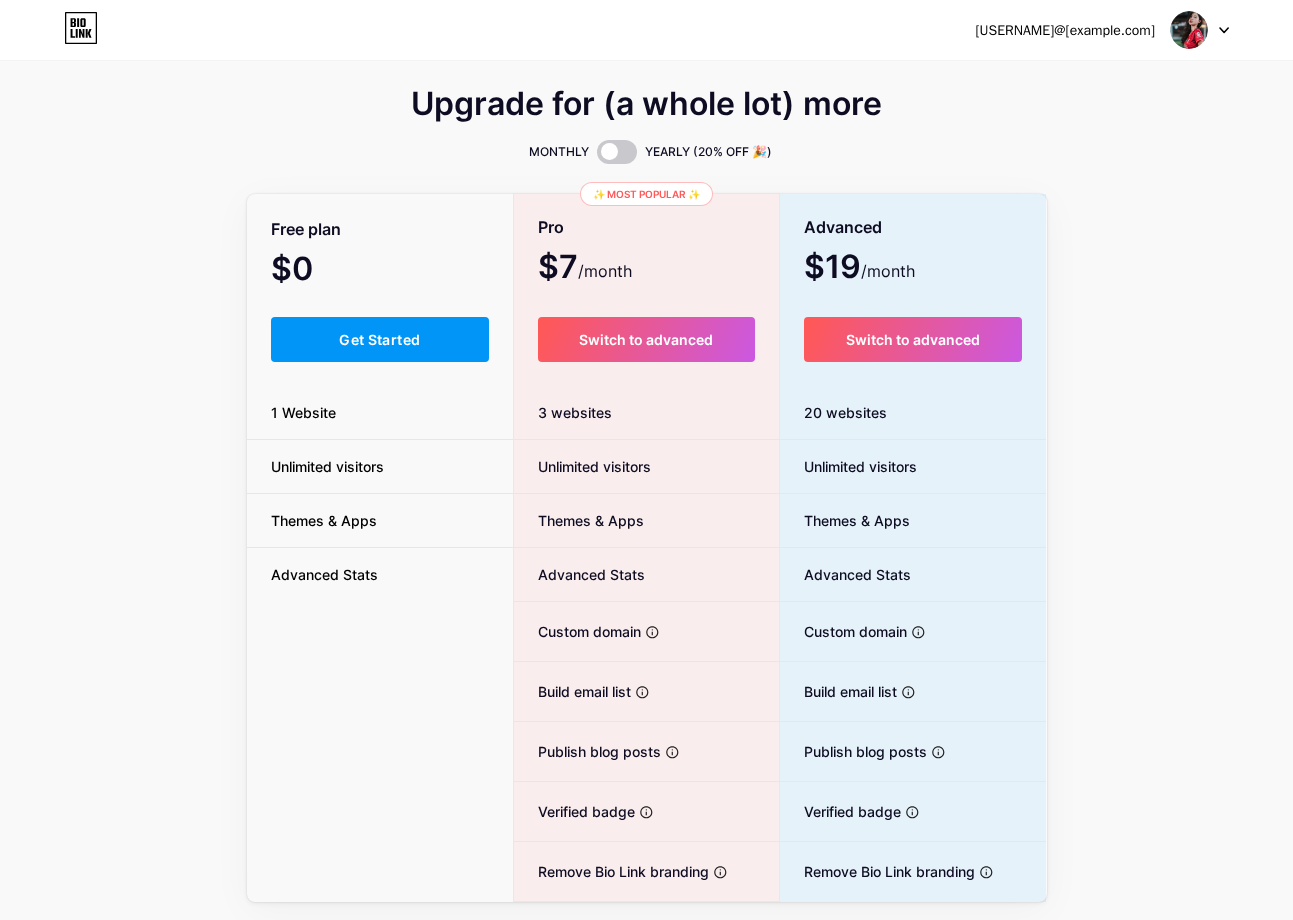 click at bounding box center (1189, 30) 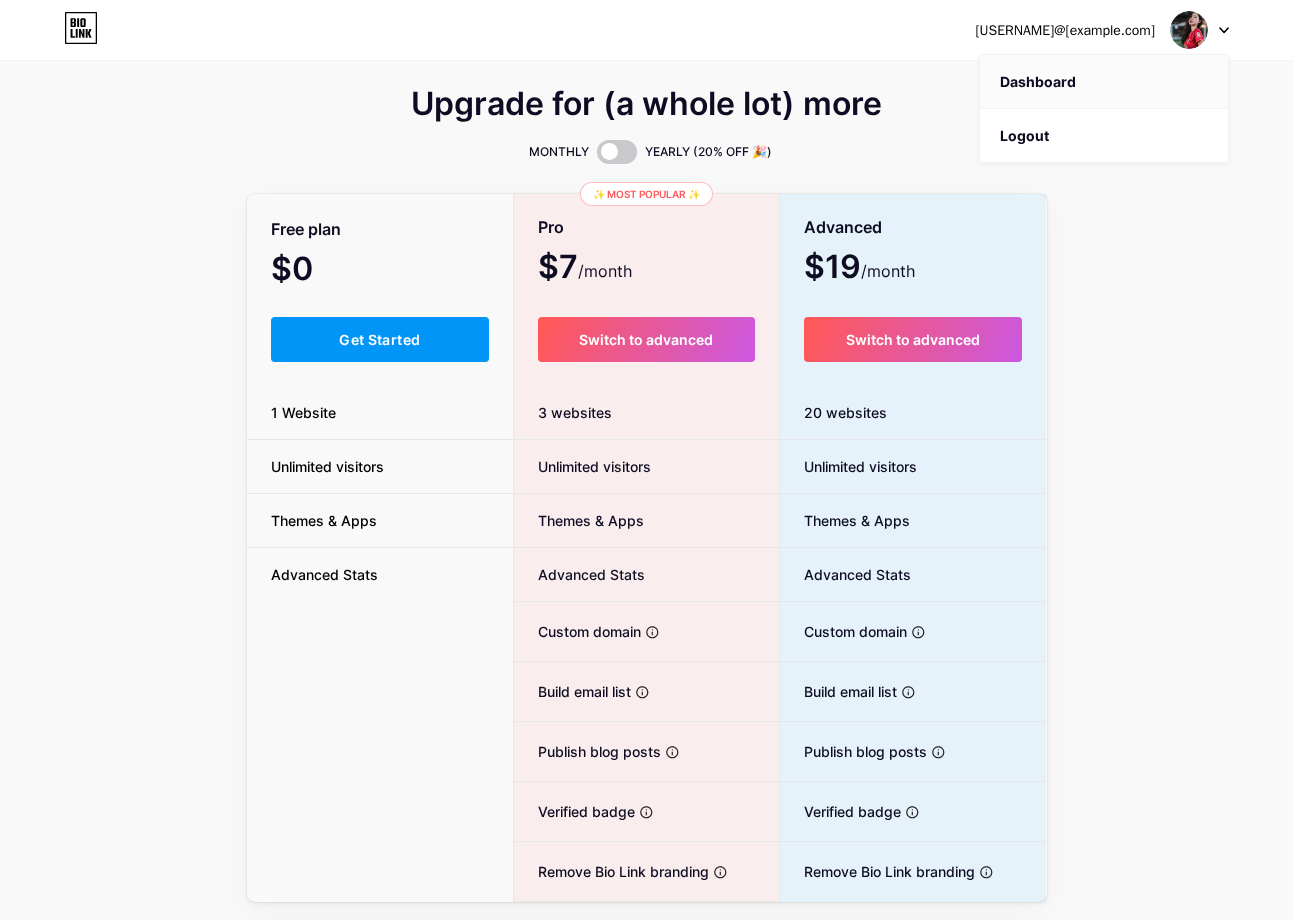click on "Dashboard" at bounding box center [1104, 82] 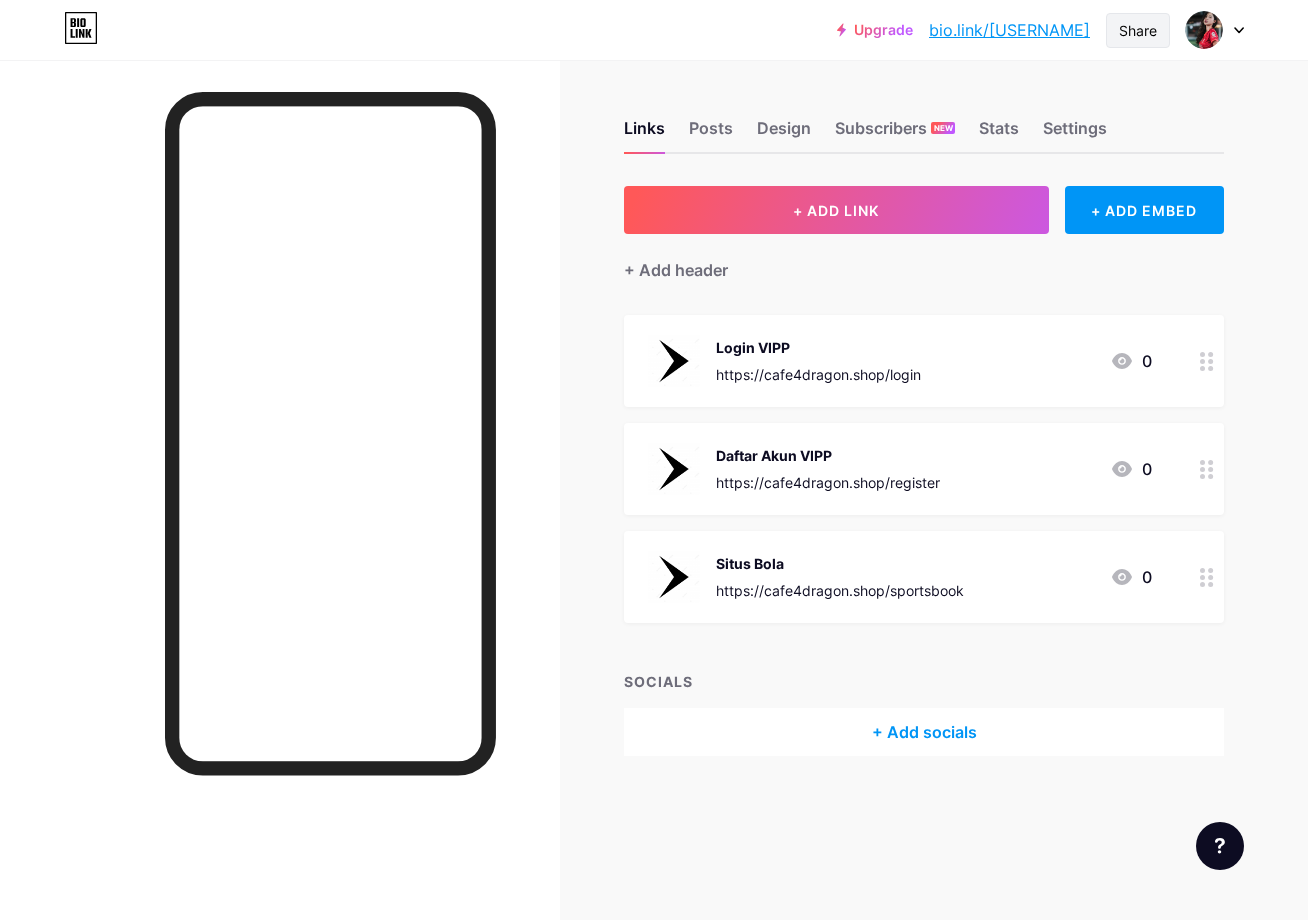 click on "Share" at bounding box center (1138, 30) 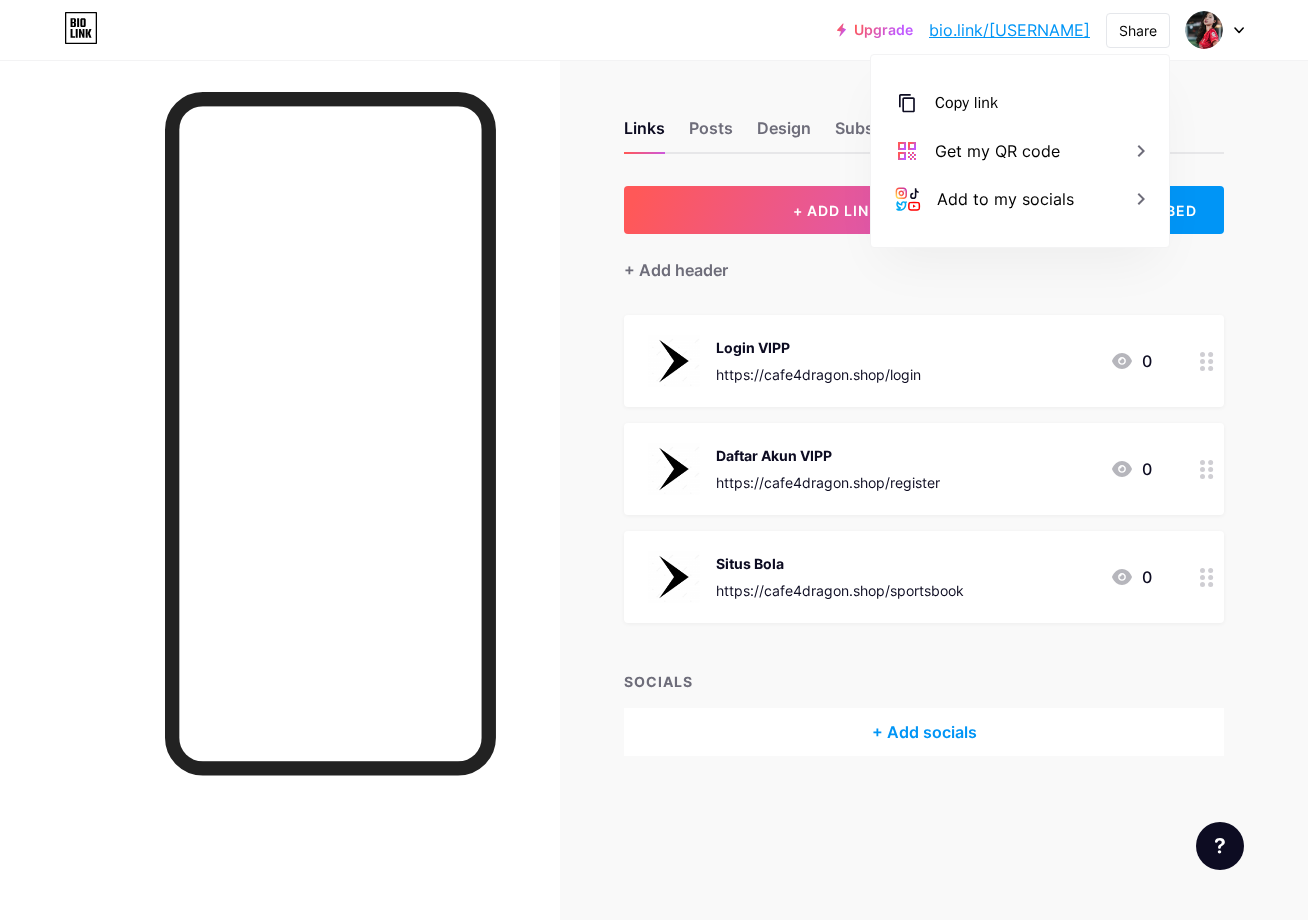 drag, startPoint x: 975, startPoint y: 108, endPoint x: 84, endPoint y: 232, distance: 899.5871 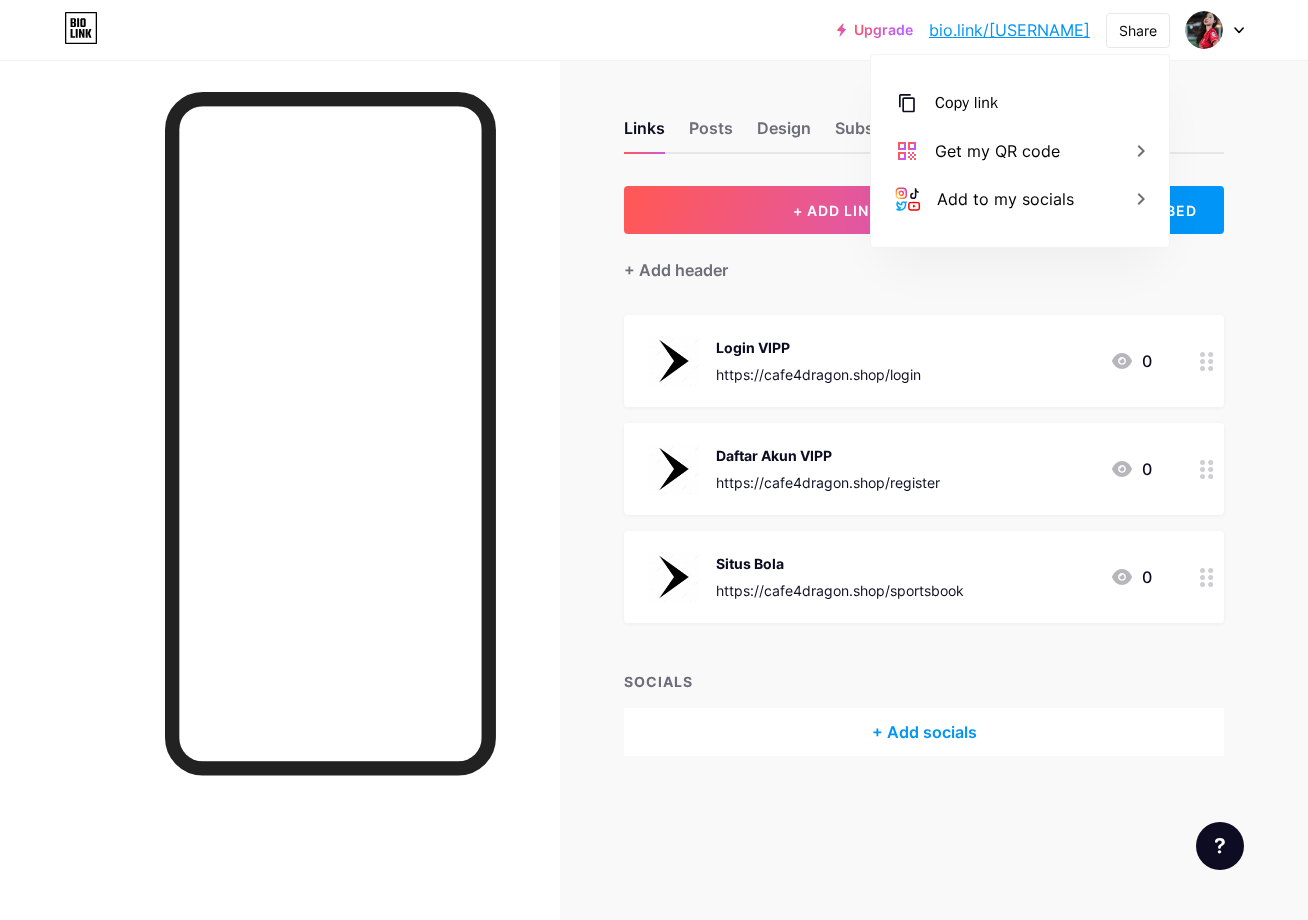 click on "Copy link" at bounding box center [966, 103] 